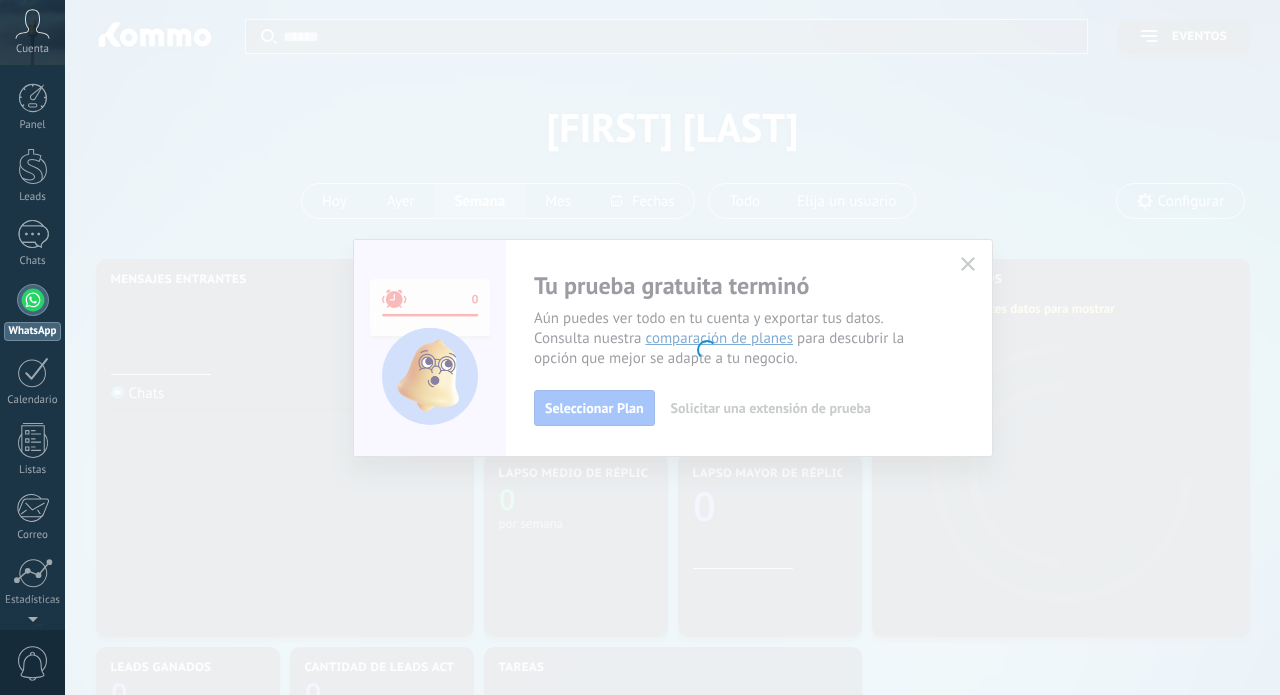 scroll, scrollTop: 0, scrollLeft: 0, axis: both 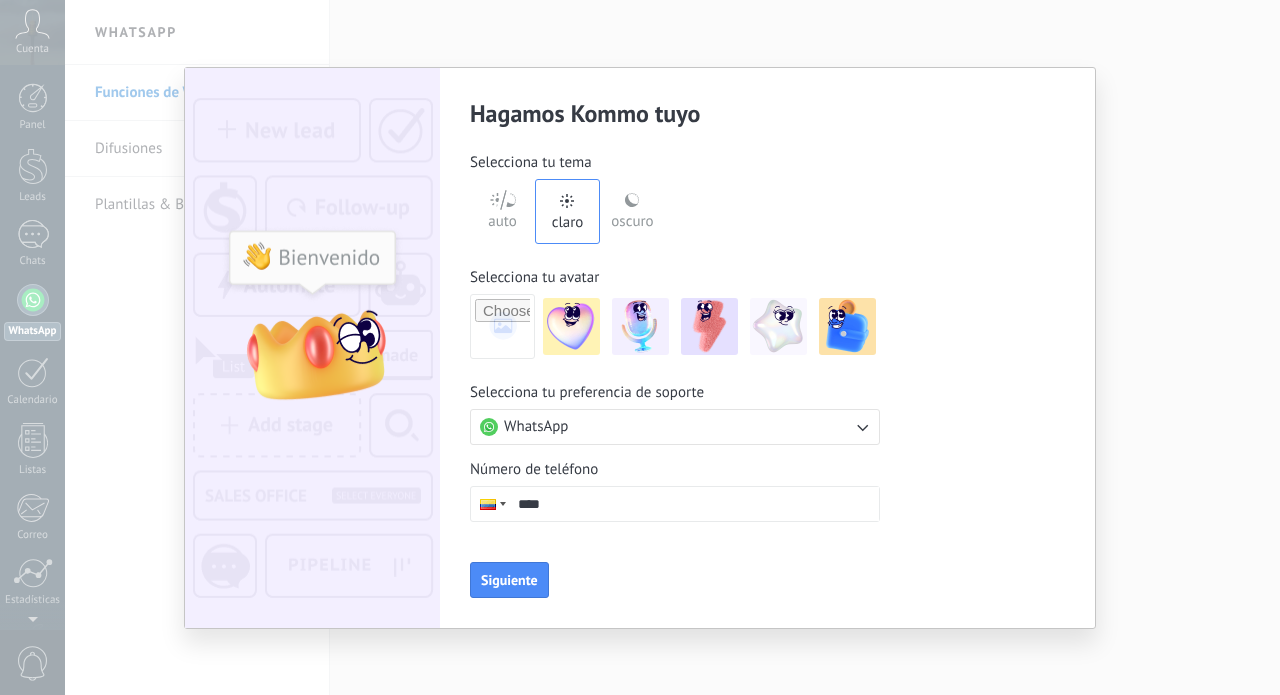 click on "auto claro oscuro" at bounding box center (675, 211) 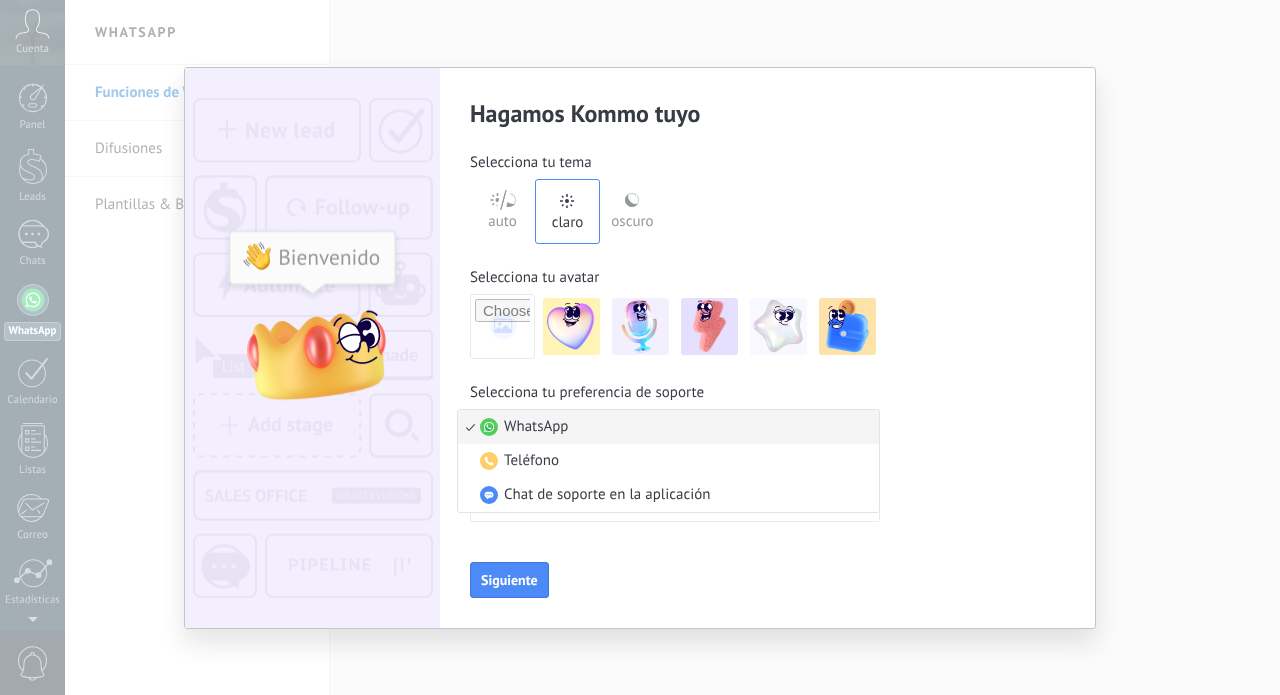 scroll, scrollTop: 0, scrollLeft: 0, axis: both 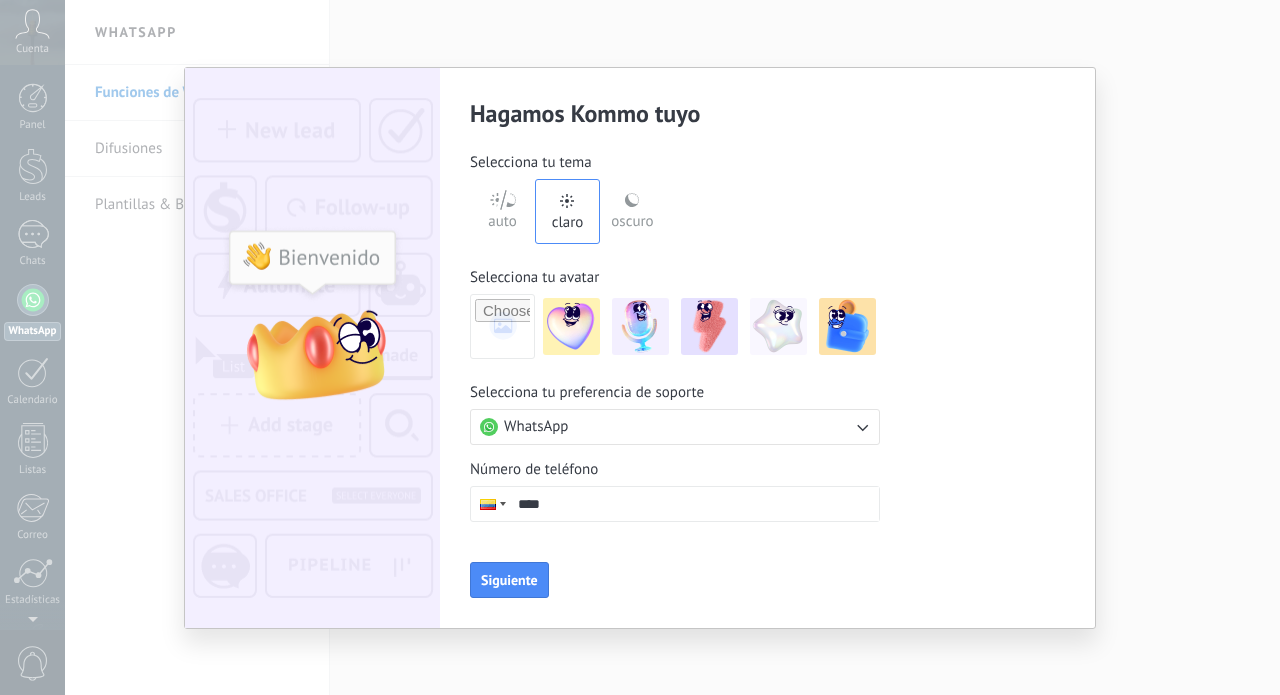 click on "auto" at bounding box center [502, 218] 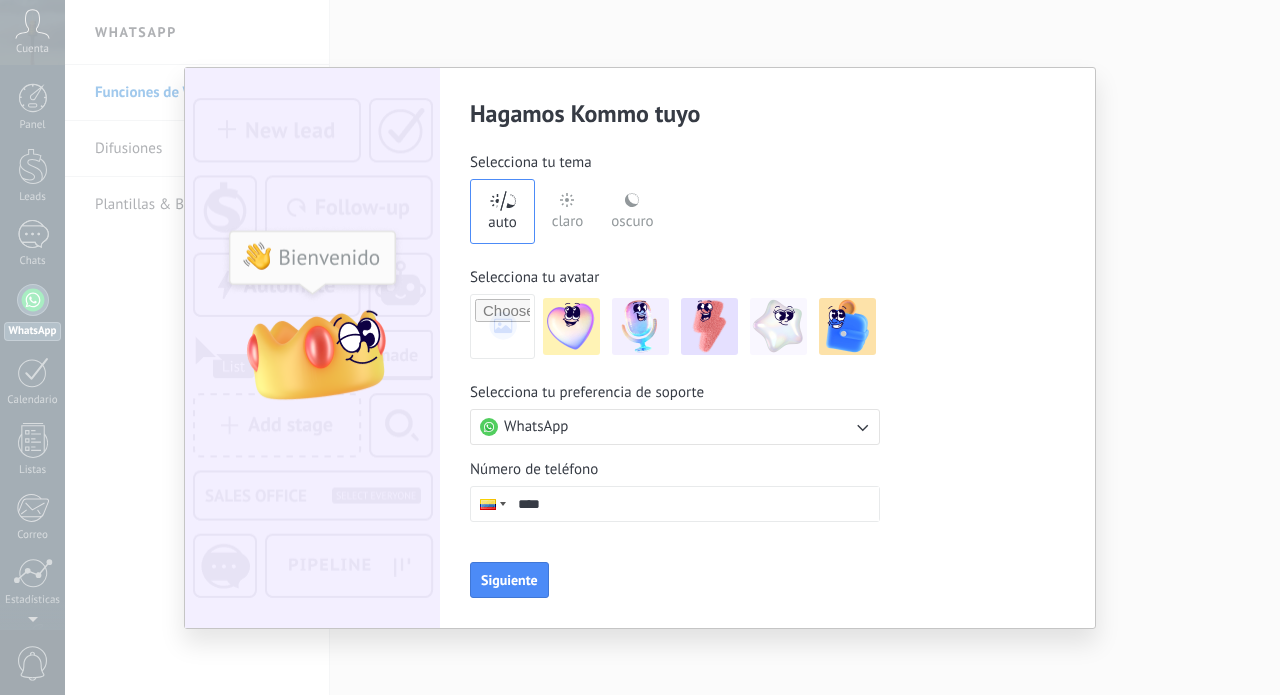 click on "WhatsApp" at bounding box center [675, 427] 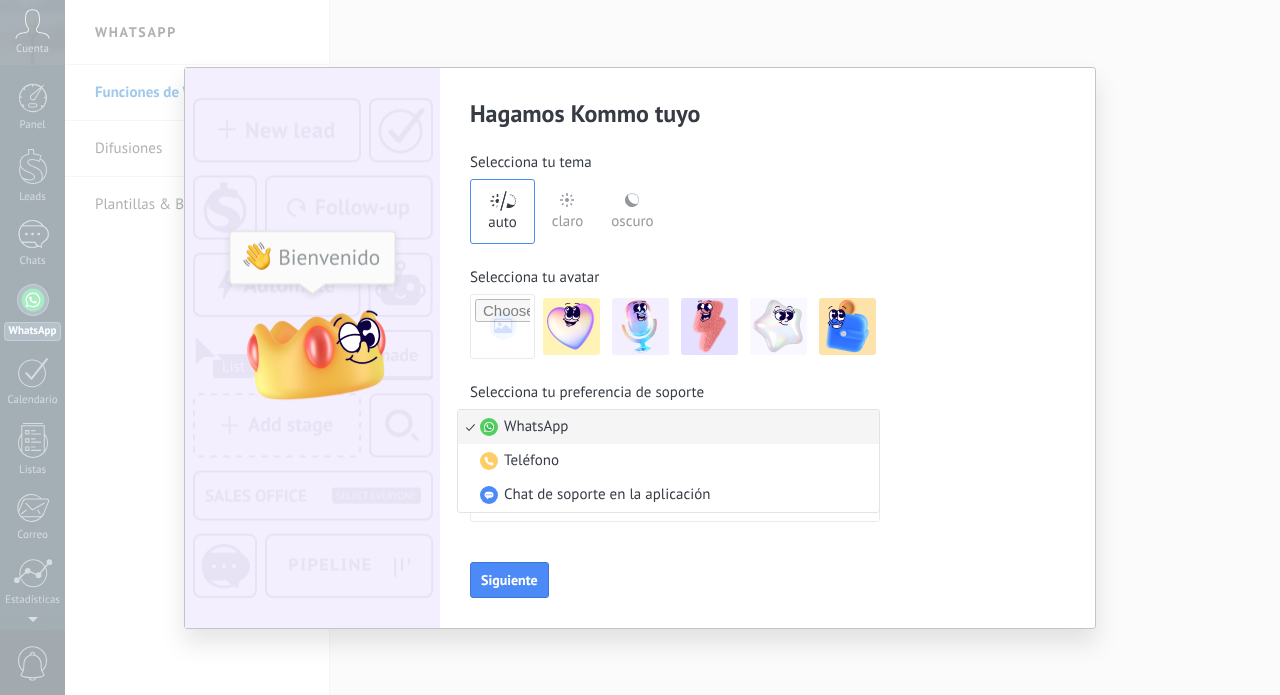 click on "WhatsApp" at bounding box center [668, 427] 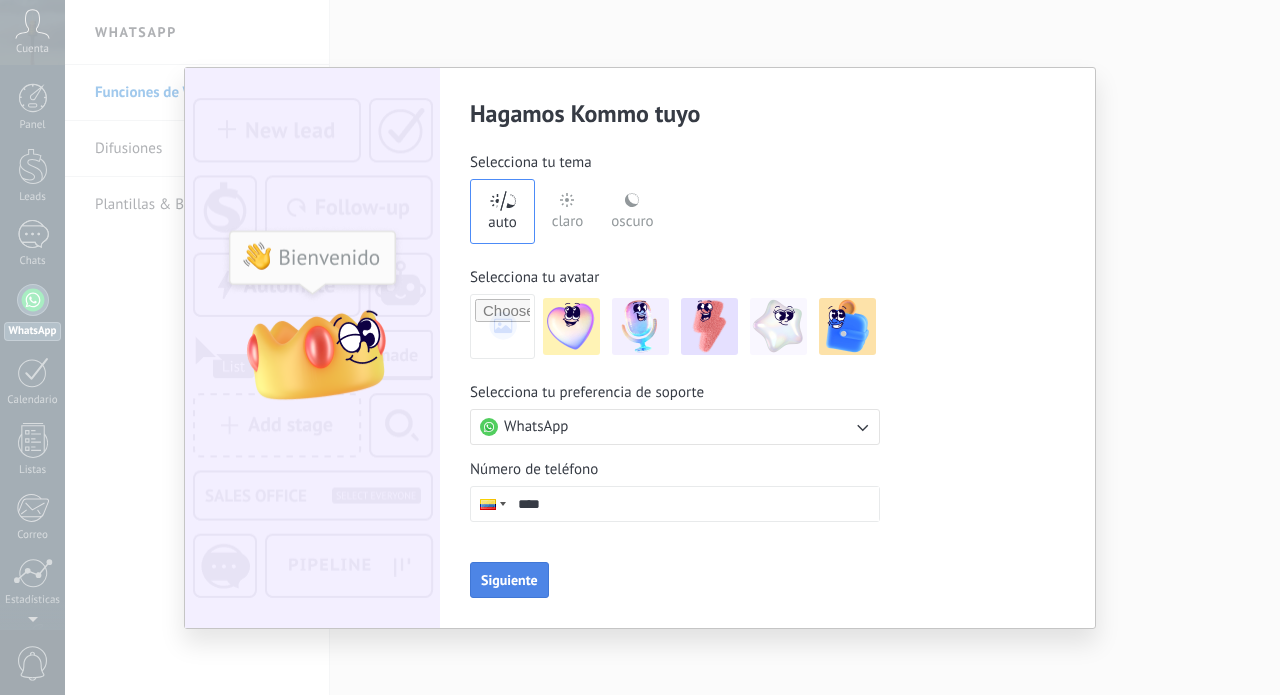 click on "Siguiente" at bounding box center [509, 580] 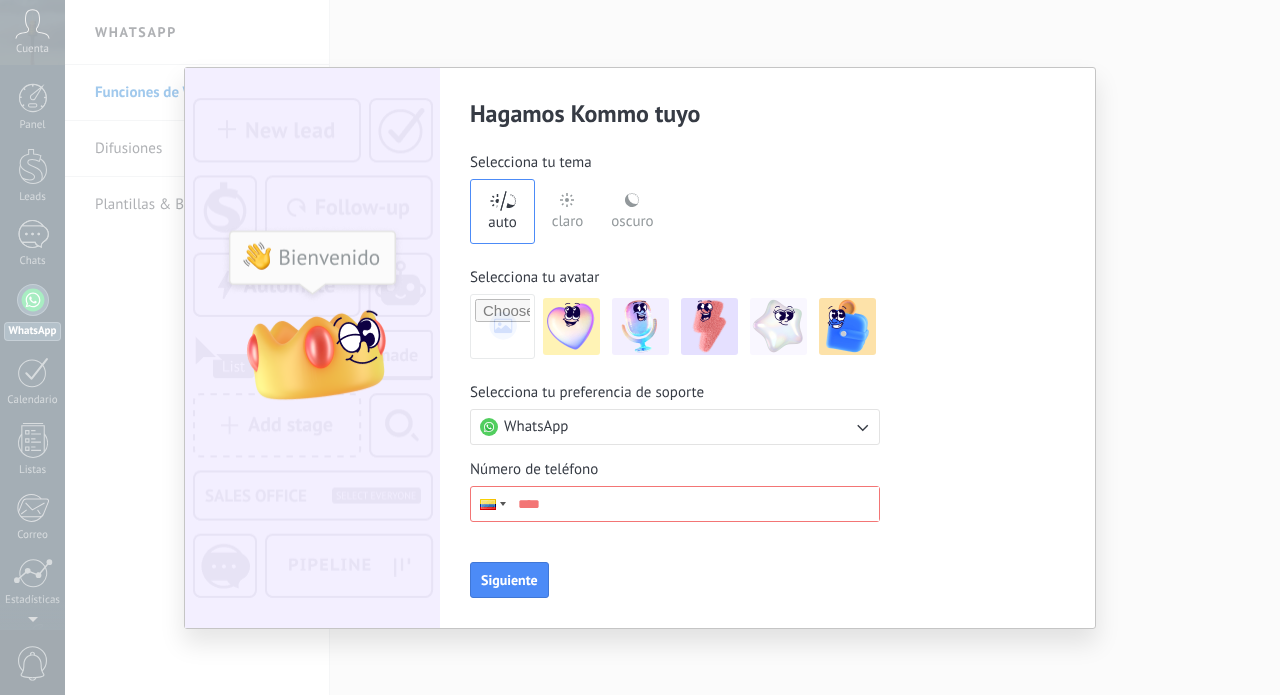 scroll, scrollTop: 0, scrollLeft: 0, axis: both 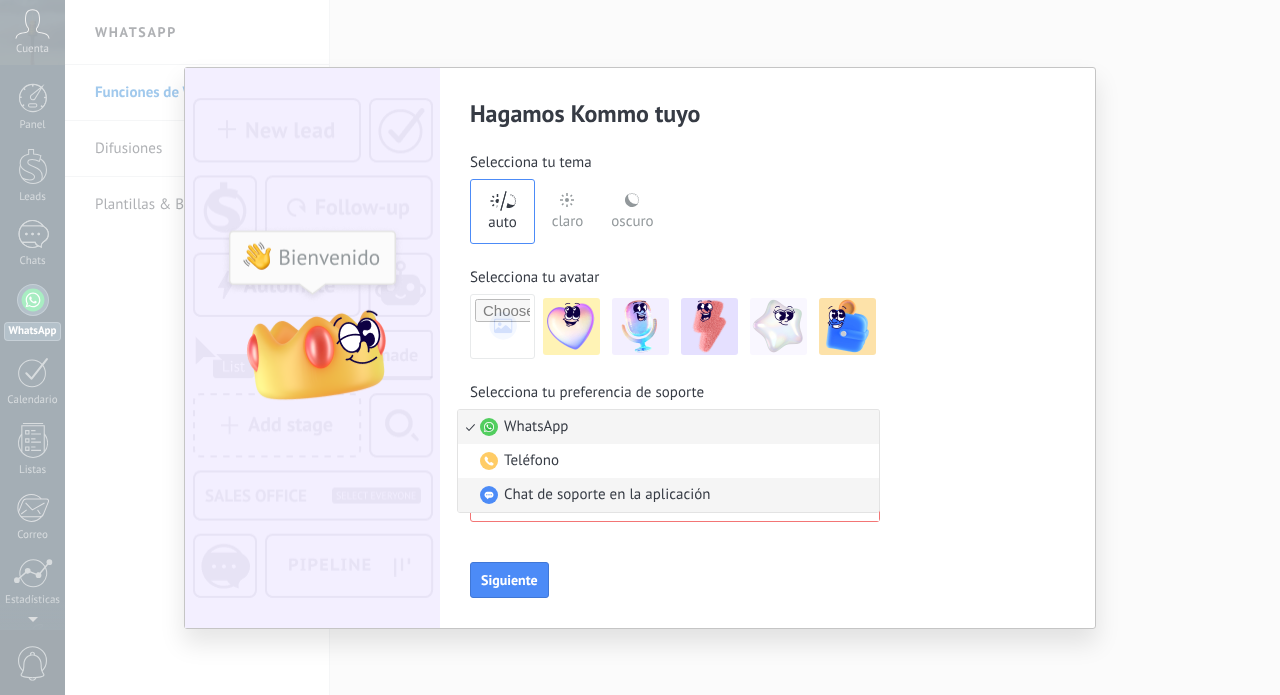 click on "Chat de soporte en la aplicación" at bounding box center (536, 427) 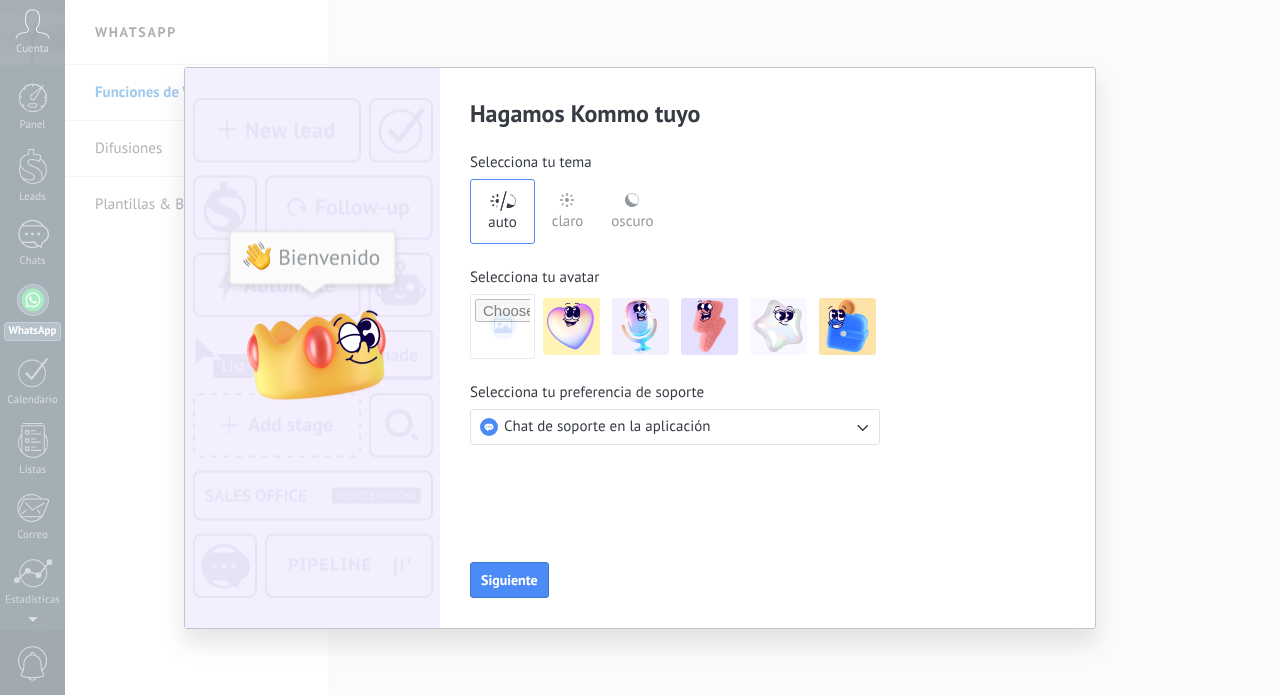 click on "Siguiente" at bounding box center [509, 580] 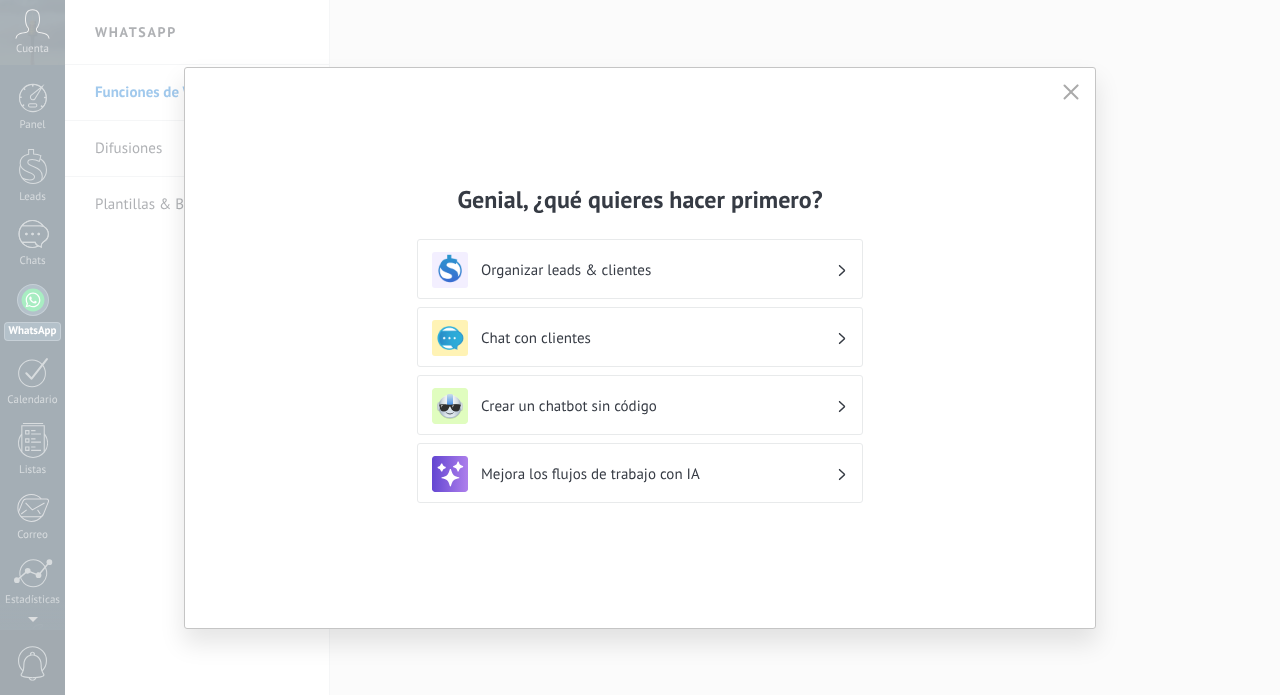 click on "Organizar leads & clientes" at bounding box center [658, 270] 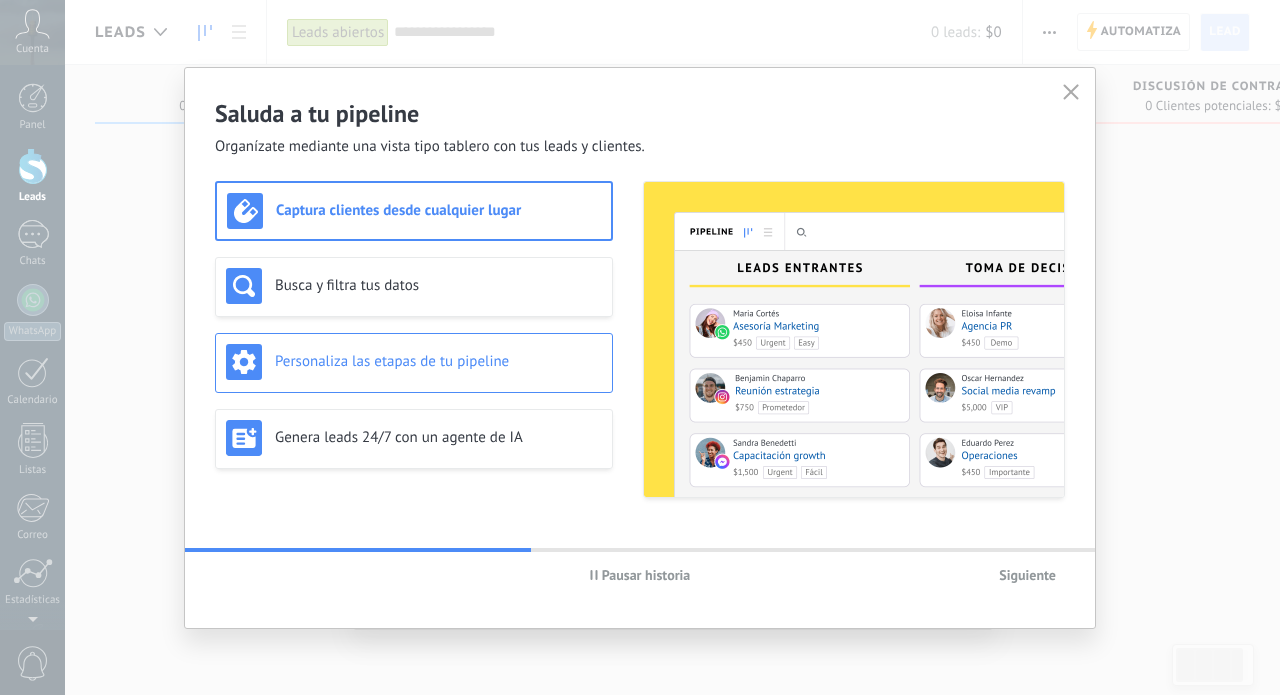 click on "Personaliza las etapas de tu pipeline" at bounding box center (414, 286) 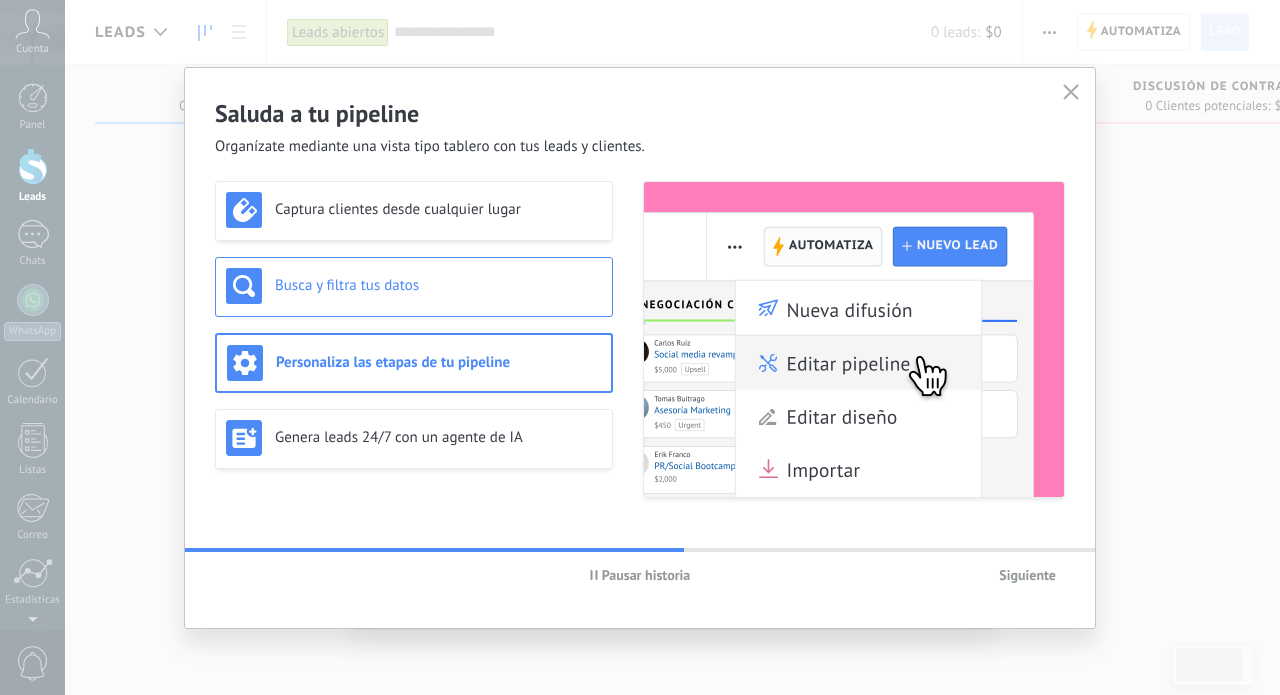 click on "Busca y filtra tus datos" at bounding box center (438, 209) 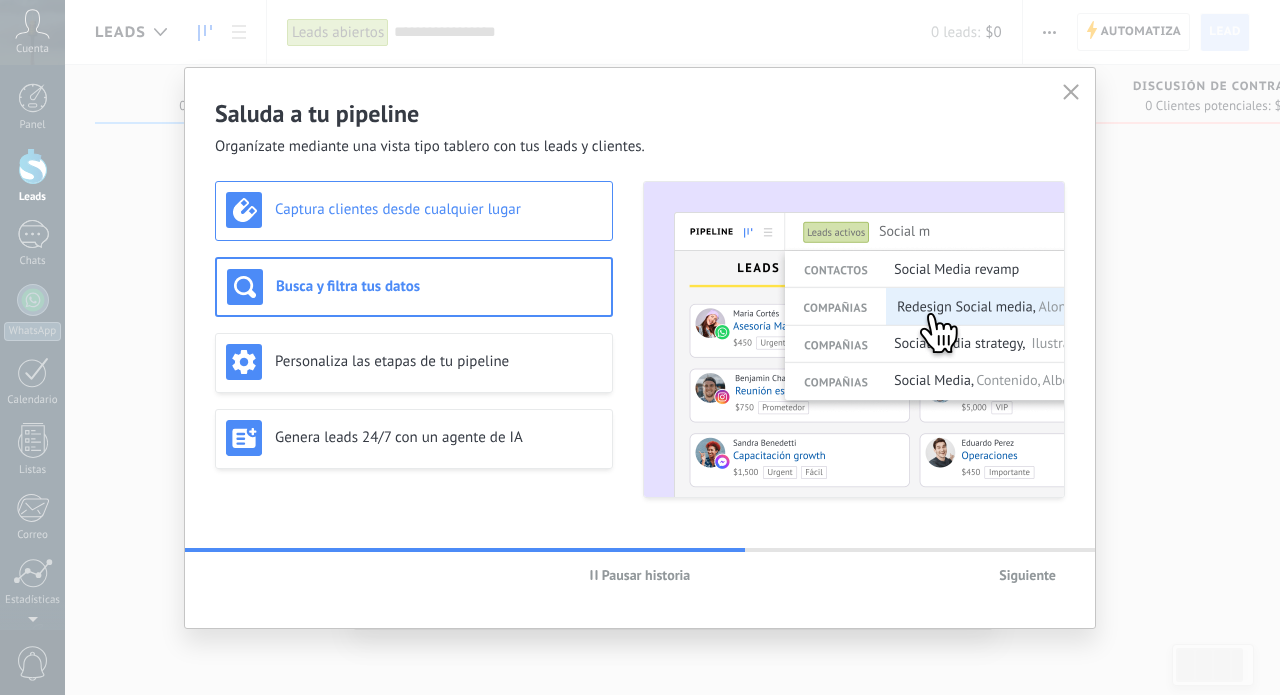 click on "Captura clientes desde cualquier lugar" at bounding box center [438, 209] 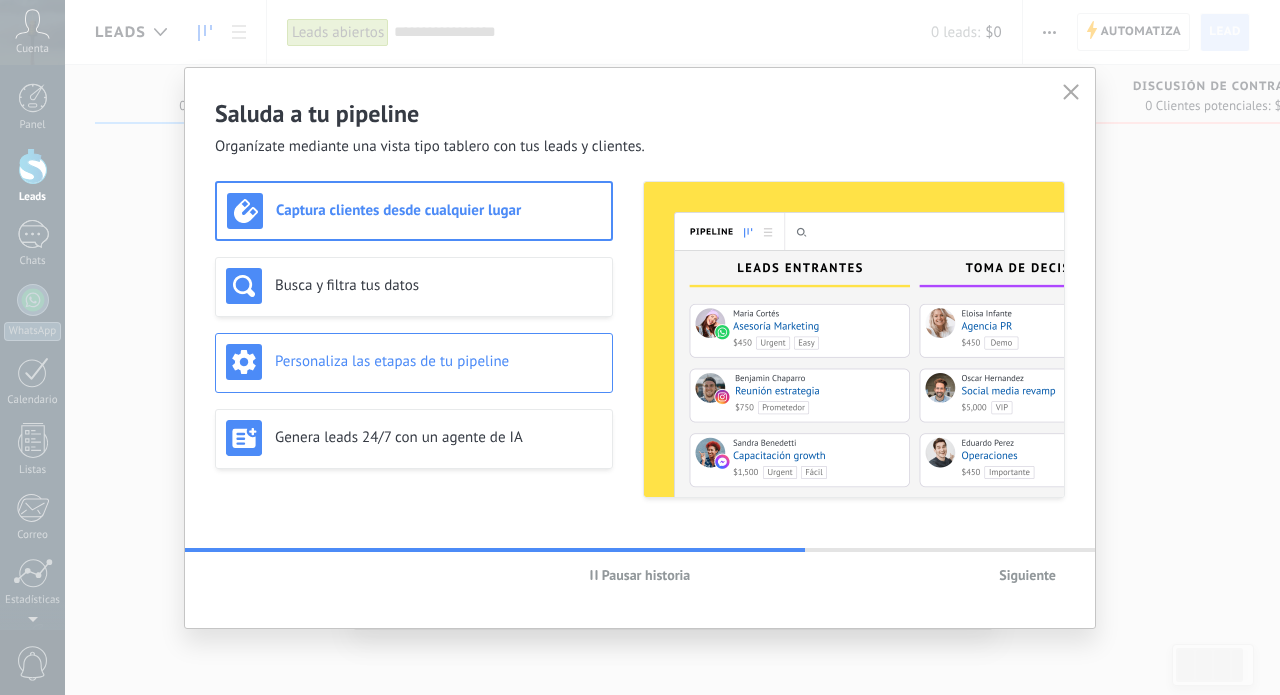 click on "Personaliza las etapas de tu pipeline" at bounding box center [414, 286] 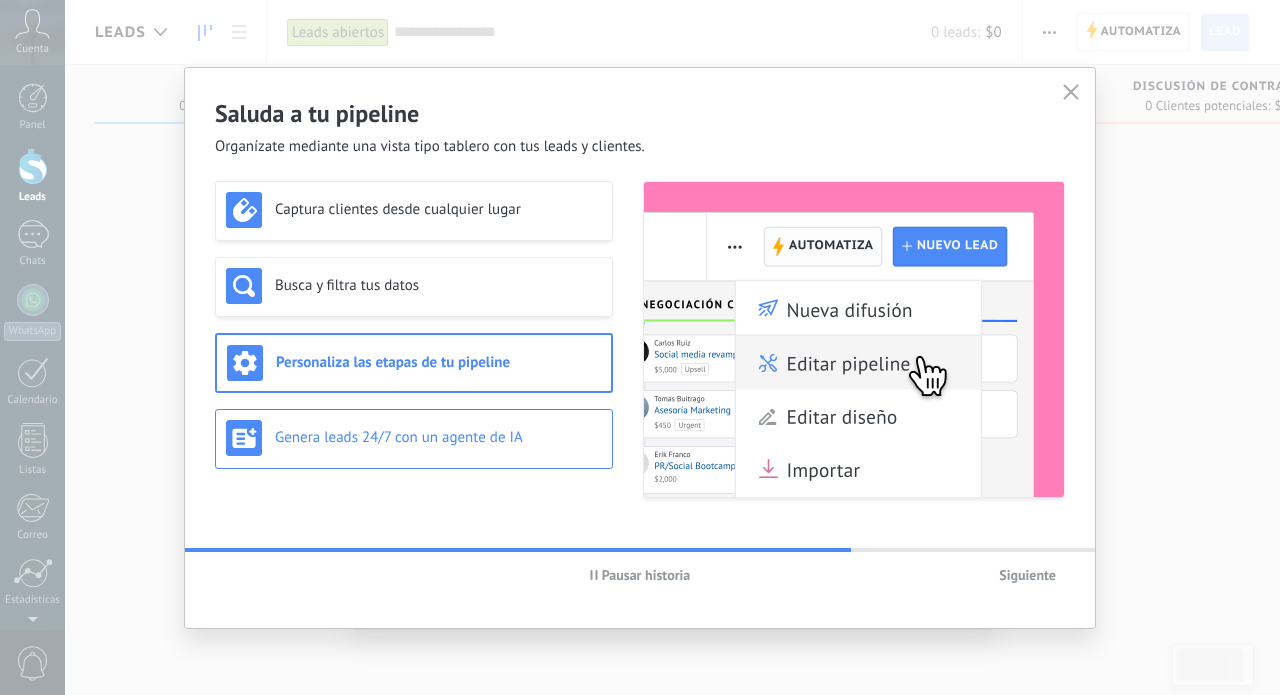 click on "Genera leads 24/7 con un agente de IA" at bounding box center (414, 210) 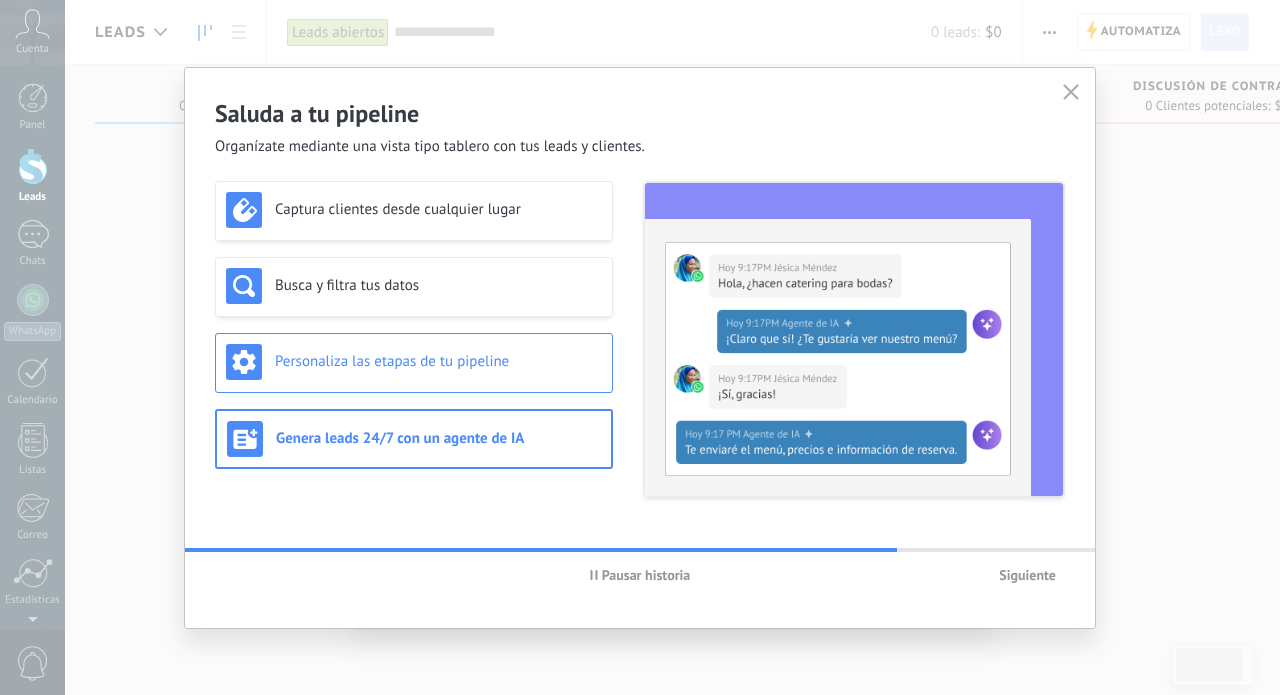 click on "Personaliza las etapas de tu pipeline" at bounding box center (438, 209) 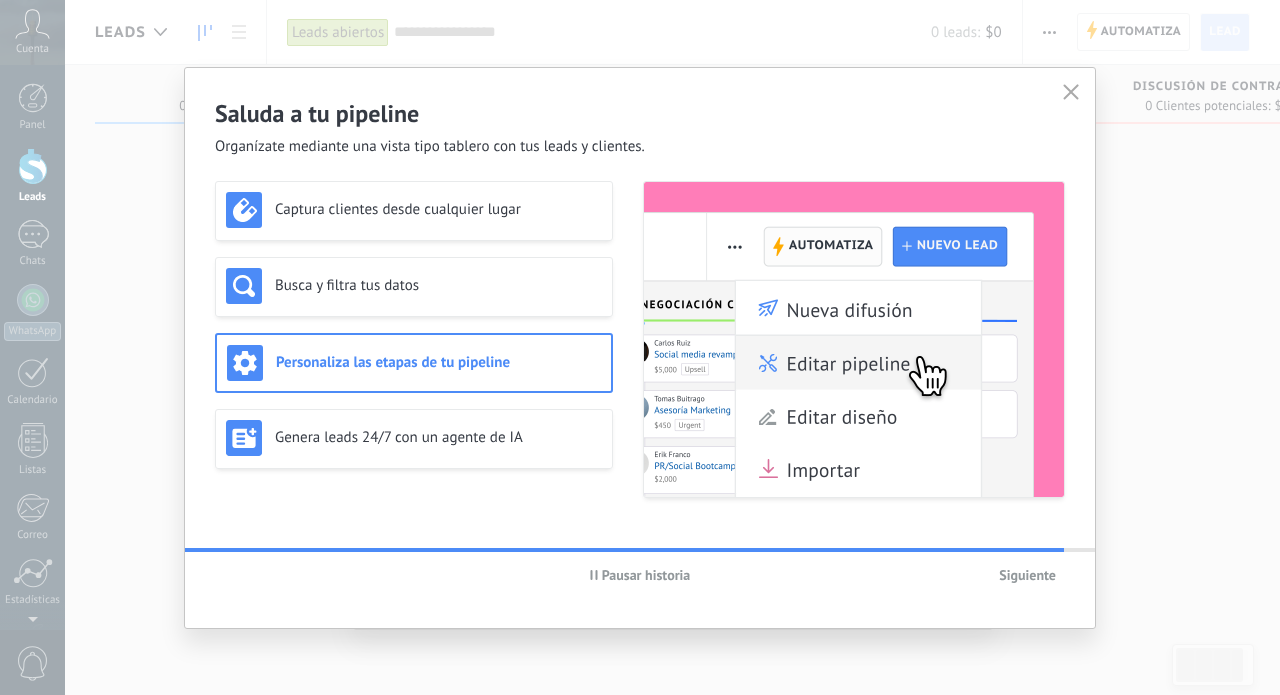click on "Siguiente" at bounding box center [1027, 575] 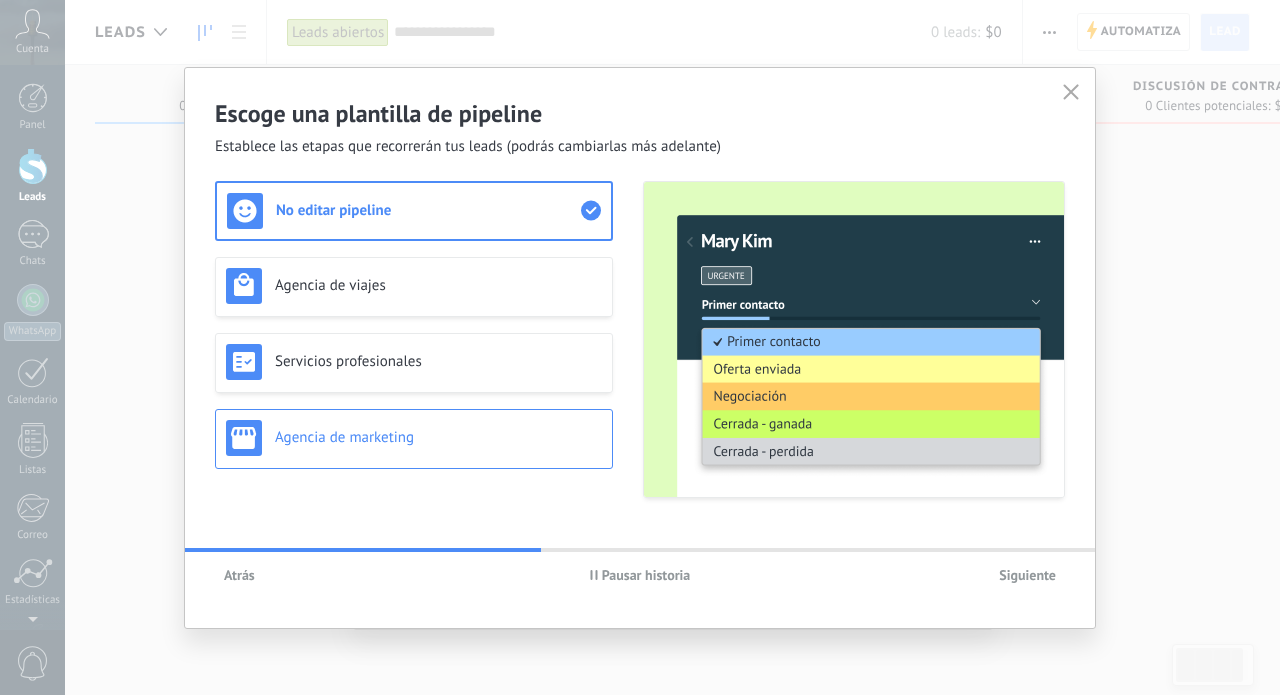 click on "Agencia de marketing" at bounding box center [414, 286] 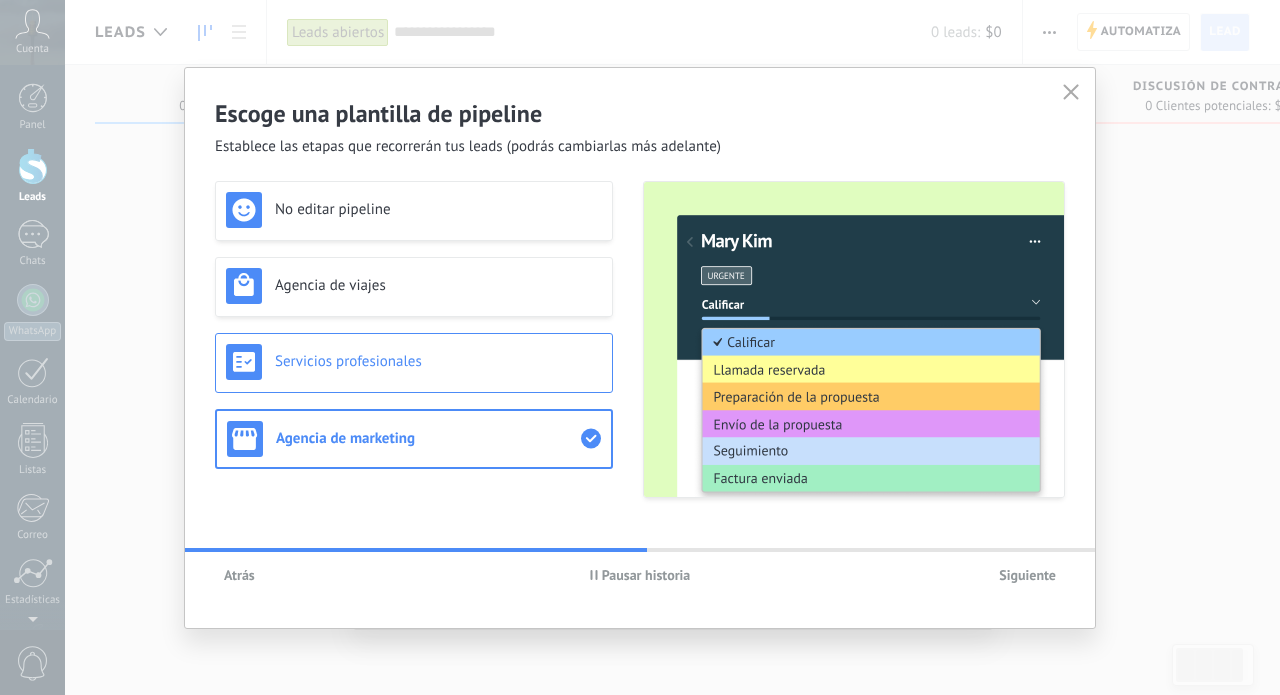 click on "Servicios profesionales" at bounding box center (438, 209) 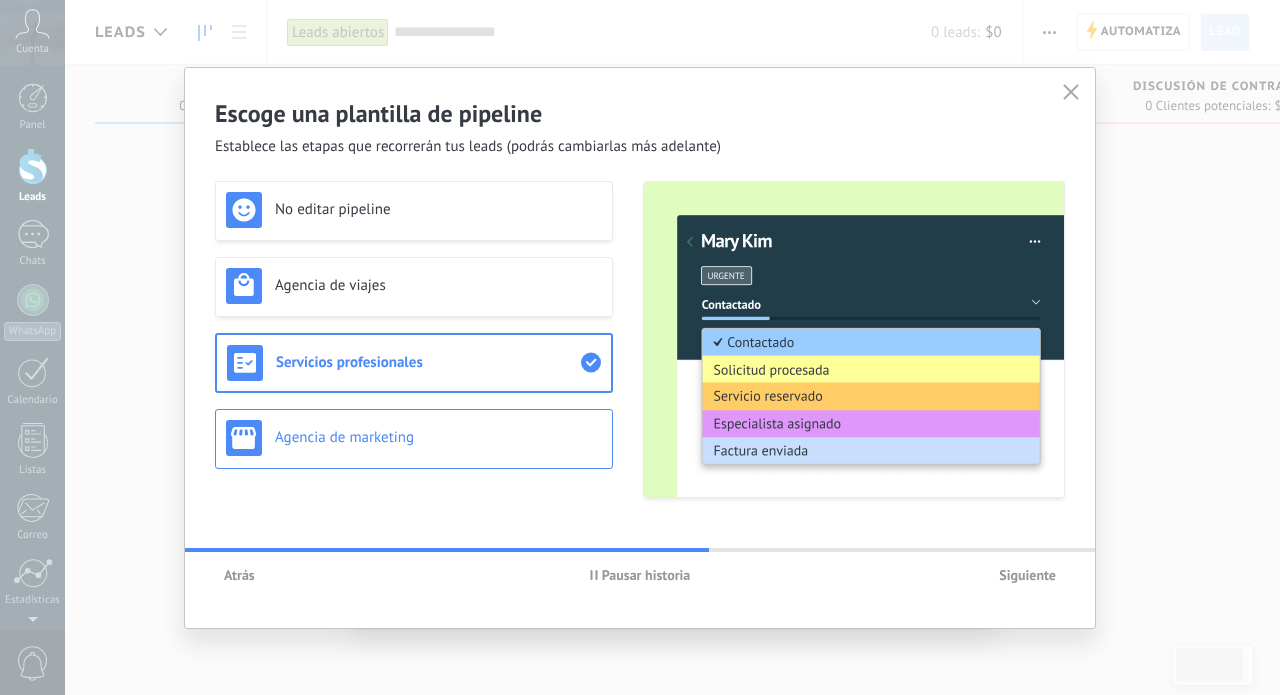 click on "Agencia de marketing" at bounding box center (438, 209) 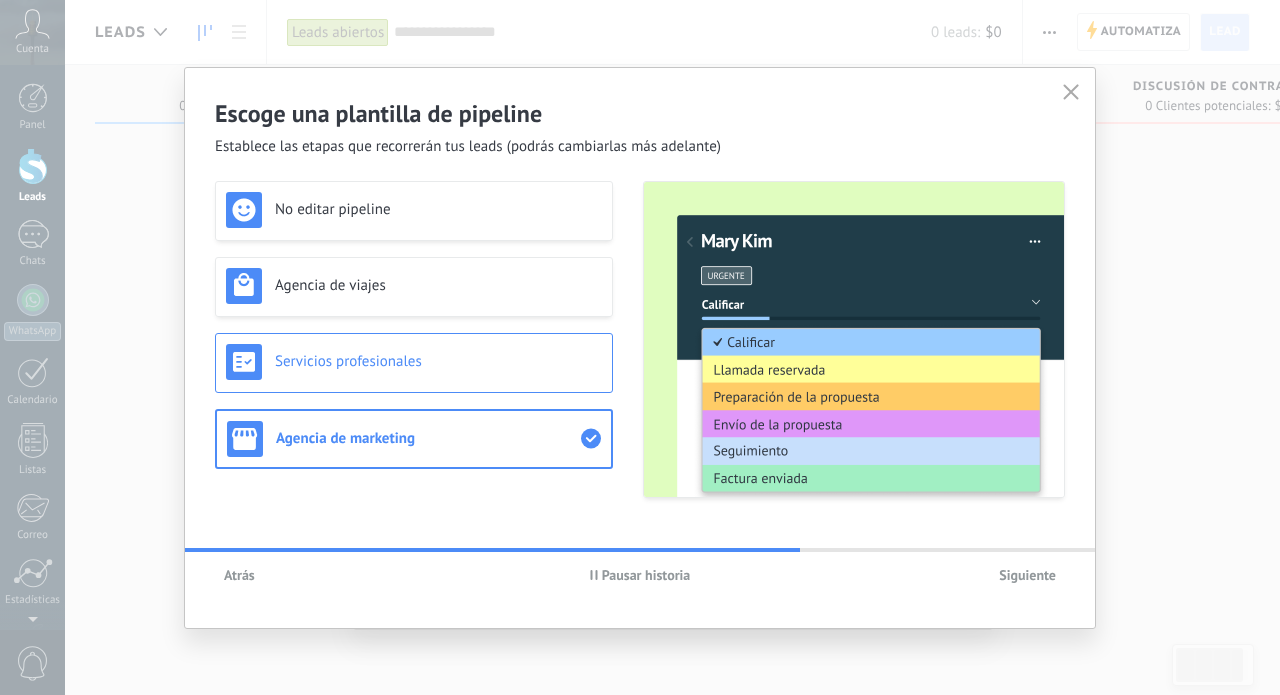 click on "Servicios profesionales" at bounding box center [414, 363] 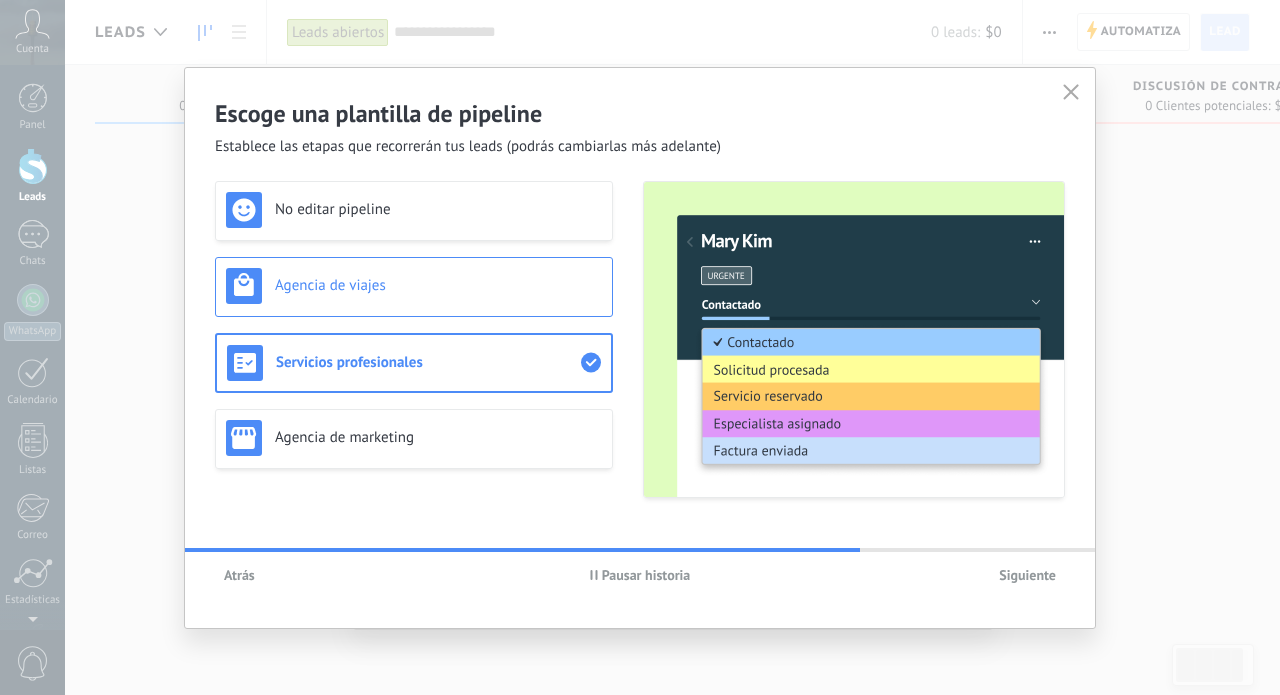 click on "Agencia de viajes" at bounding box center (414, 287) 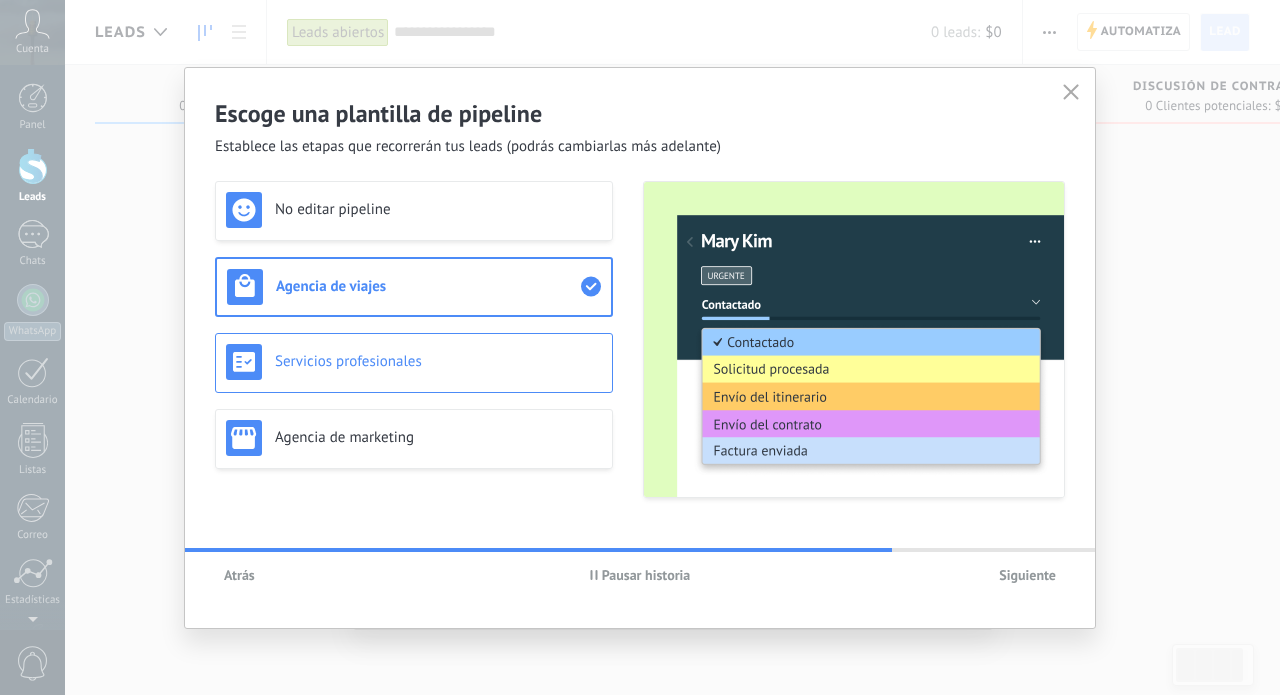 click on "Servicios profesionales" at bounding box center (438, 209) 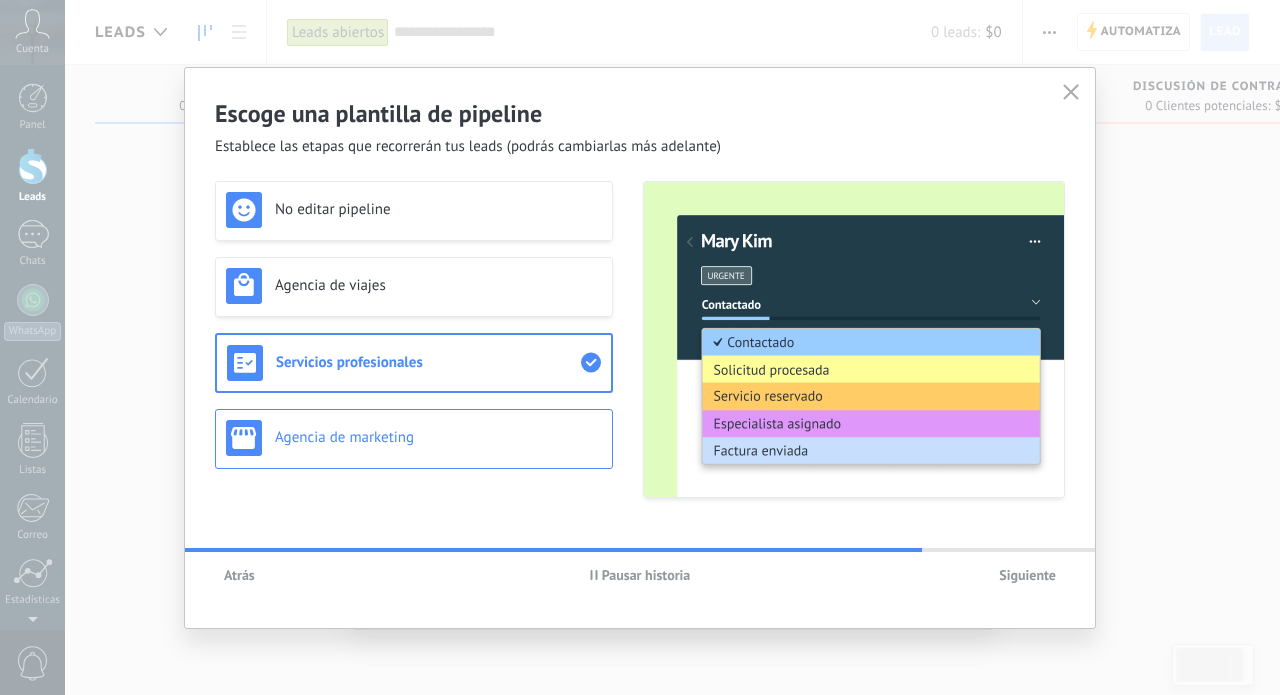 click on "Agencia de marketing" at bounding box center (438, 209) 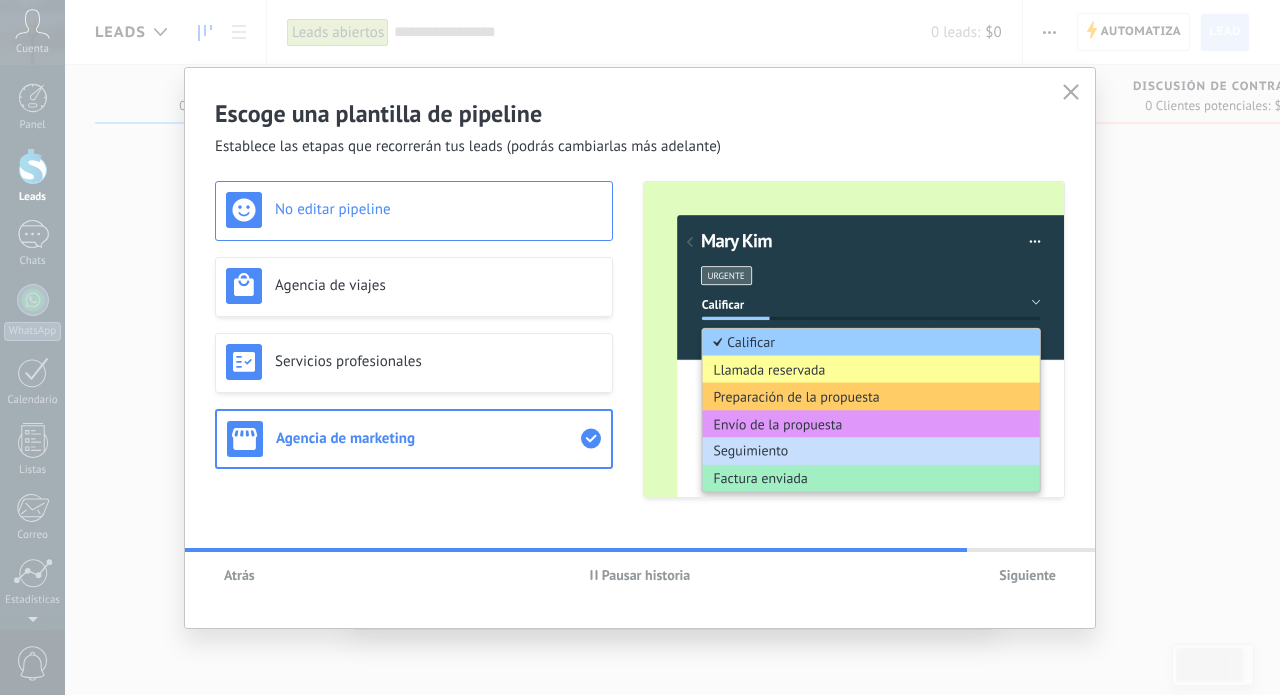 click on "No editar pipeline" at bounding box center (438, 209) 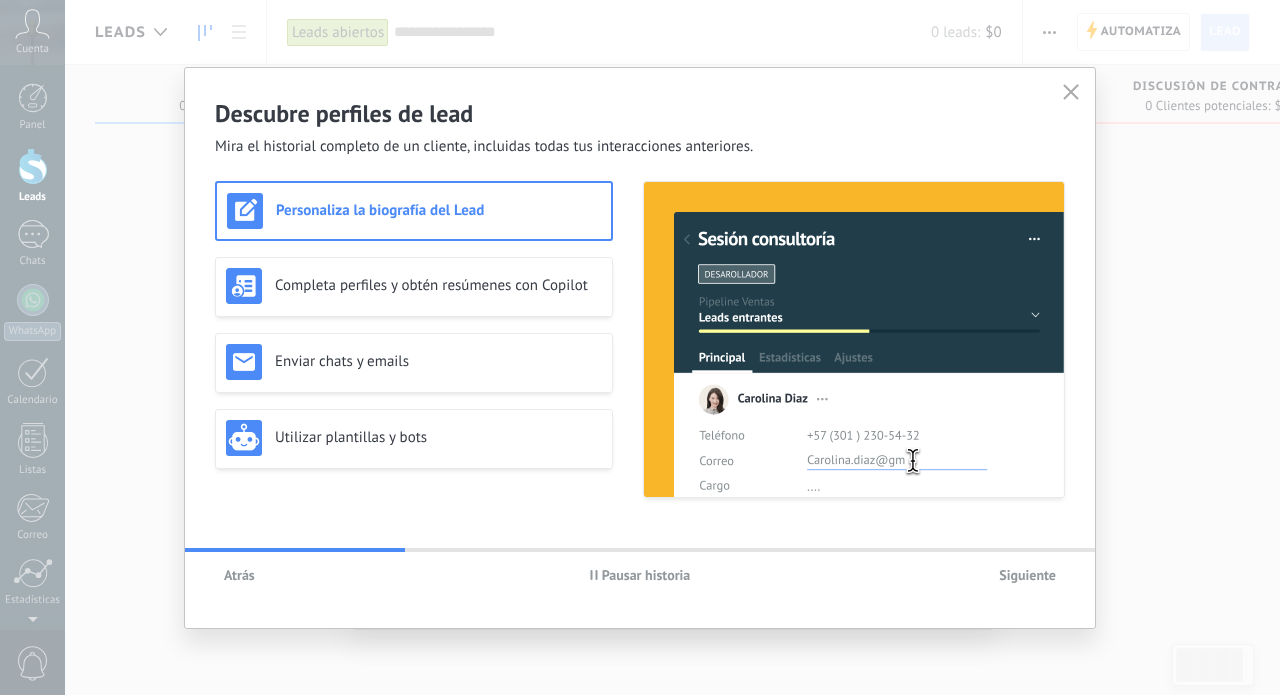 click on "Atrás" at bounding box center [239, 575] 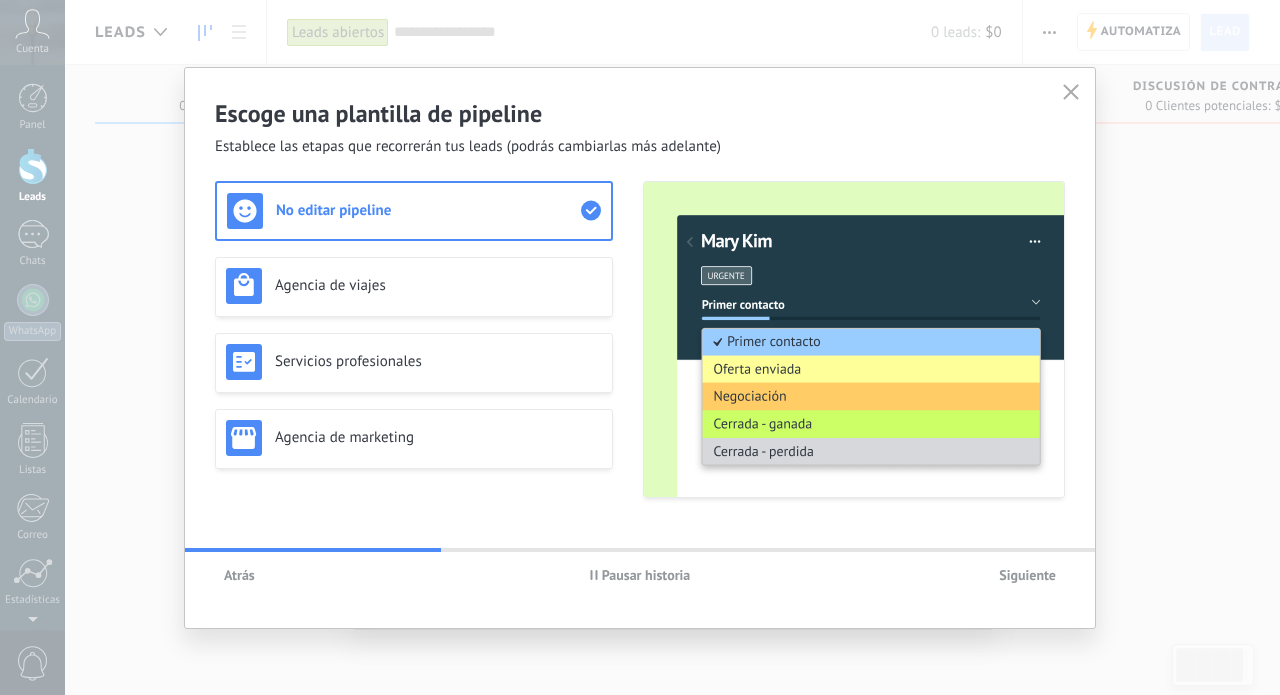 click on "Siguiente" at bounding box center (1027, 575) 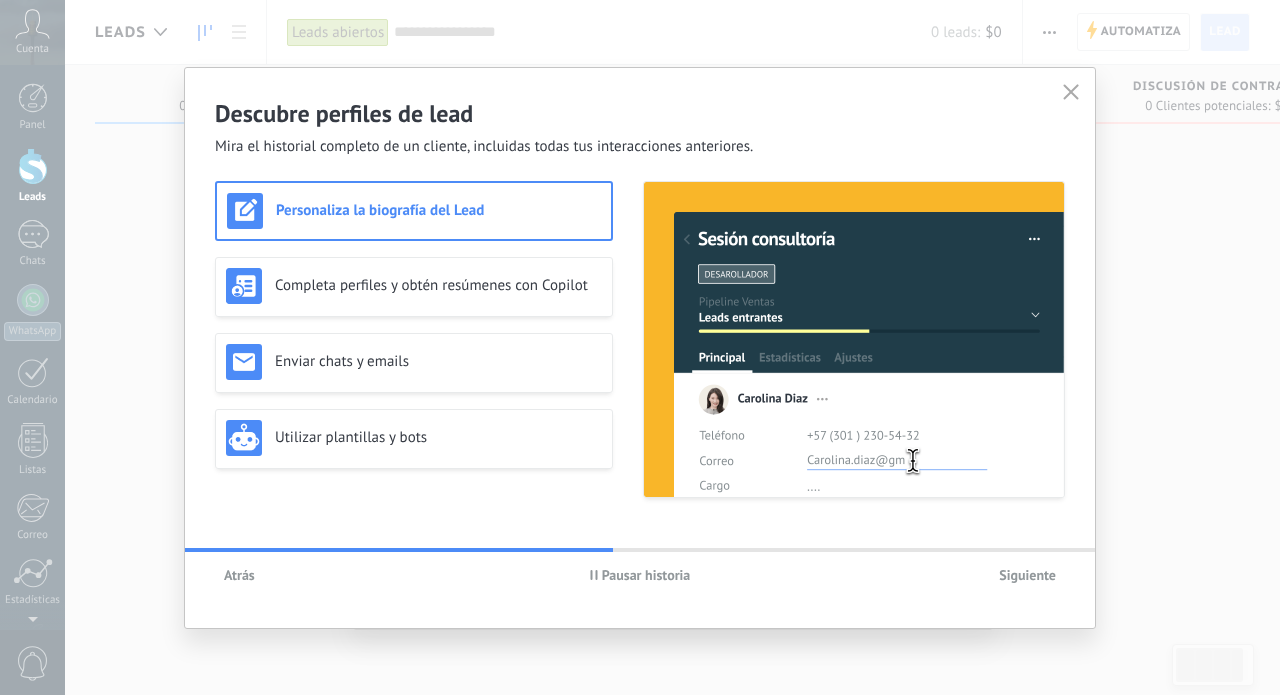 click on "Atrás" at bounding box center (239, 575) 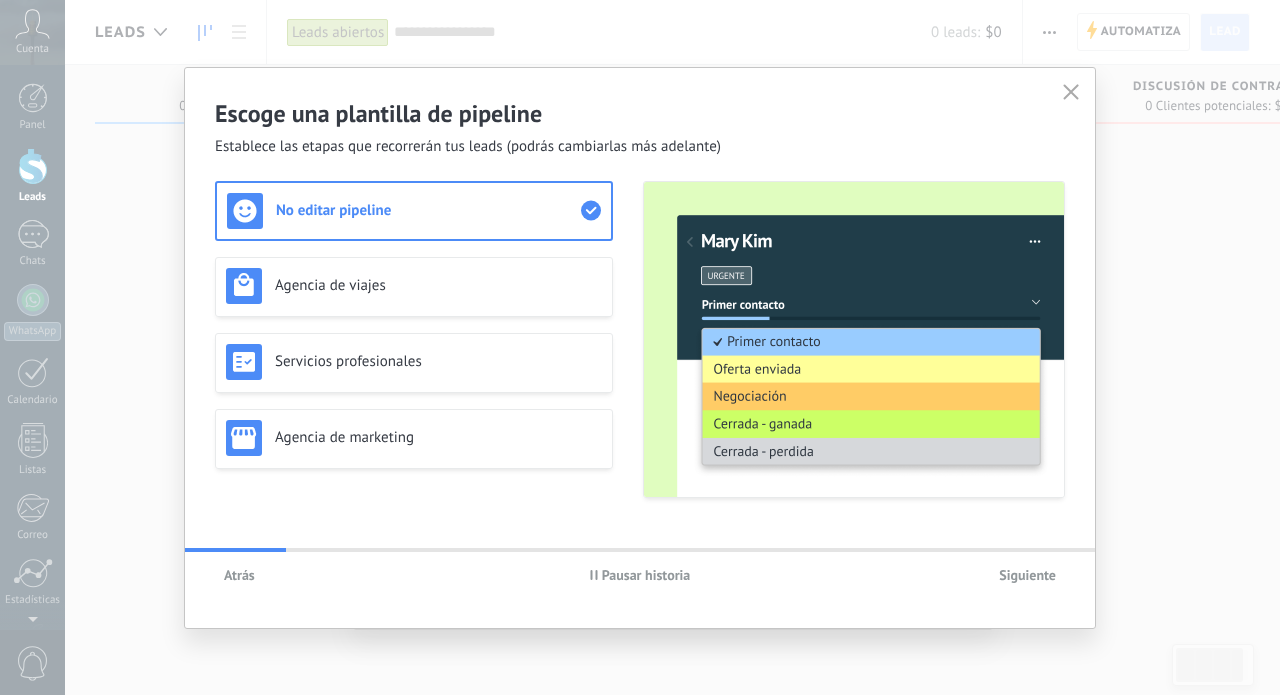 click on "Siguiente" at bounding box center [1027, 575] 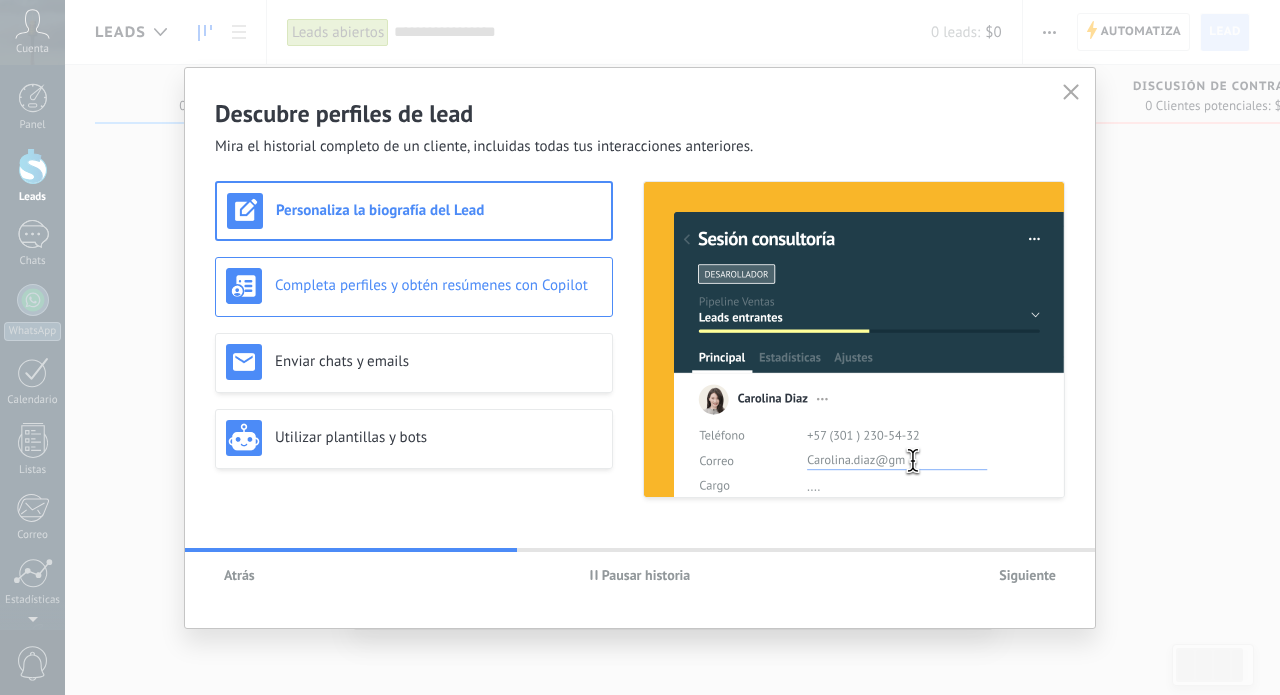click on "Completa perfiles y obtén resúmenes con Copilot" at bounding box center [414, 286] 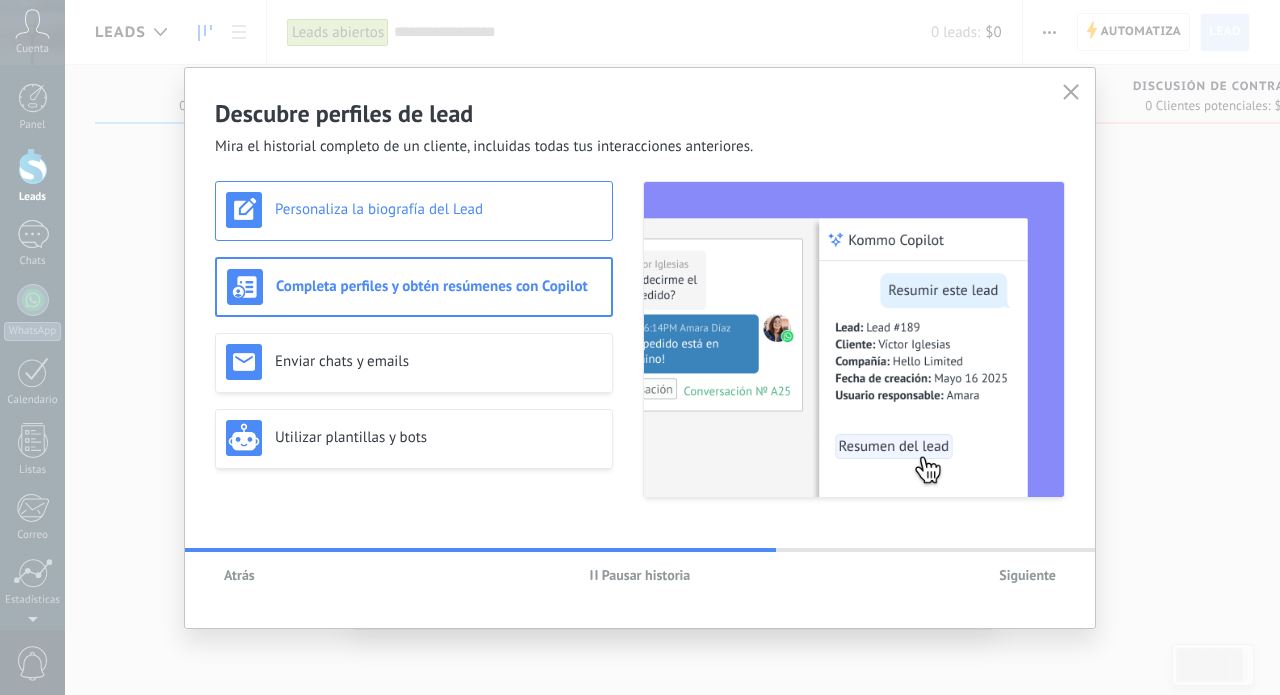 click on "Personaliza la biografía del Lead" at bounding box center [438, 209] 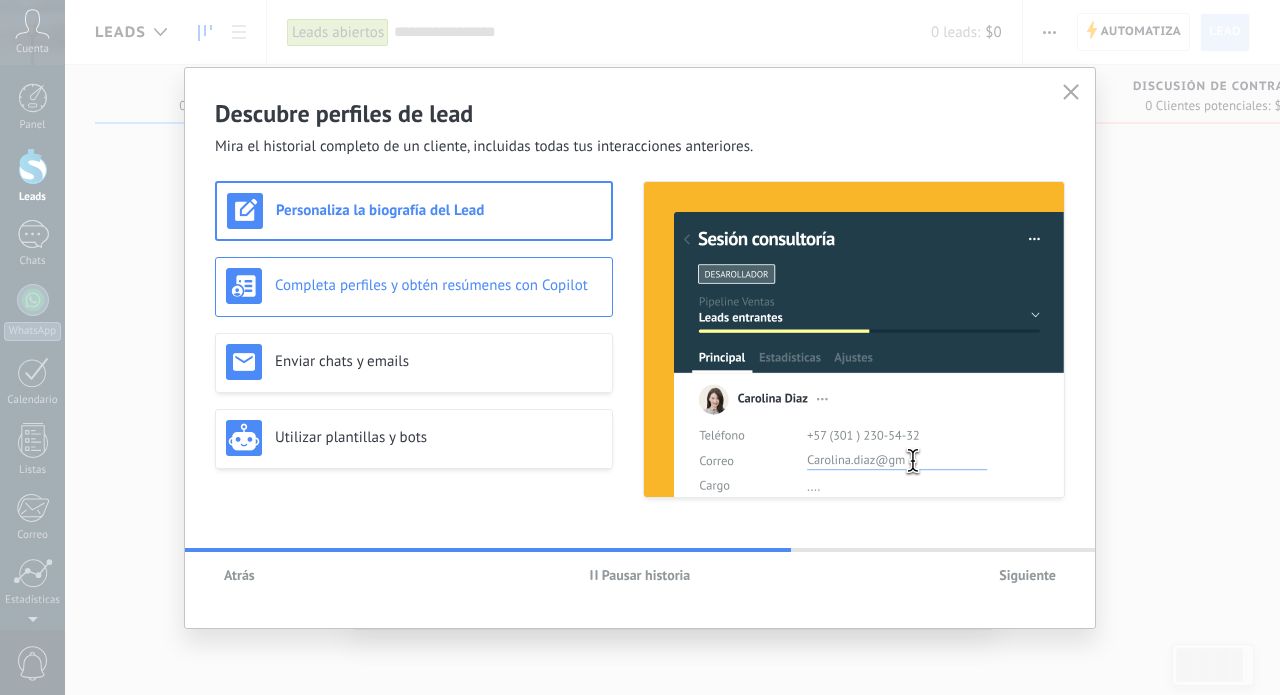 click on "Completa perfiles y obtén resúmenes con Copilot" at bounding box center (414, 286) 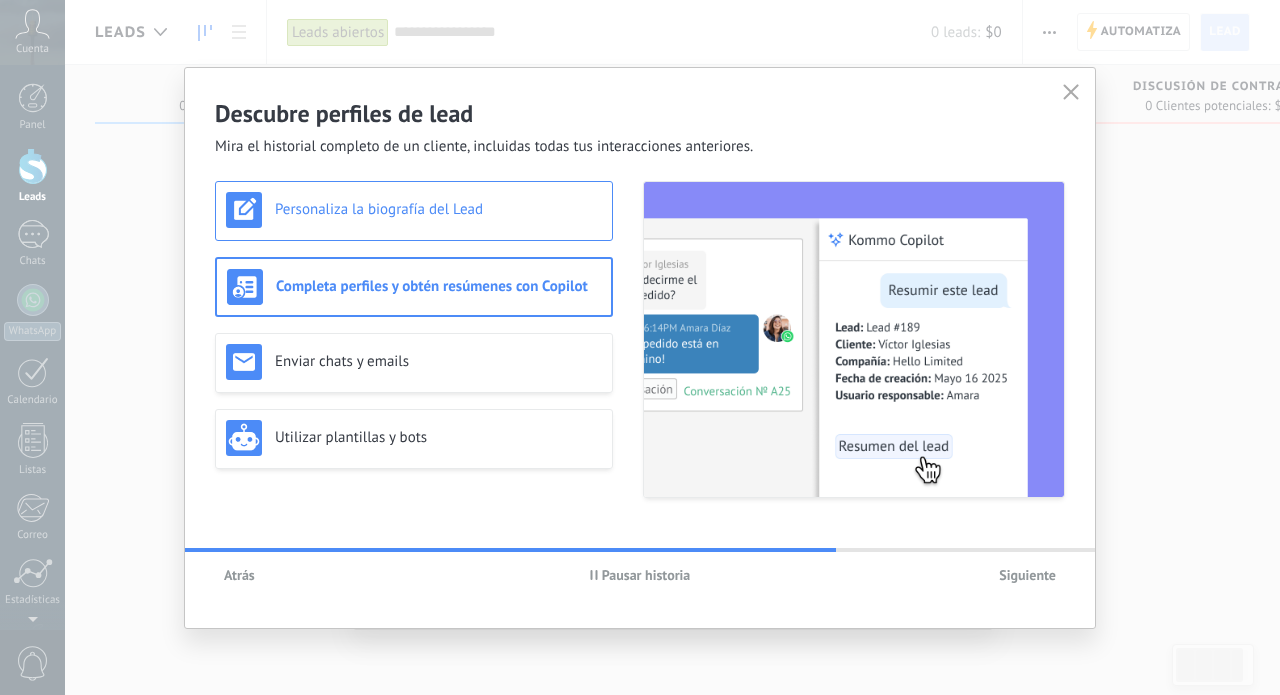 click on "Personaliza la biografía del Lead" at bounding box center [414, 210] 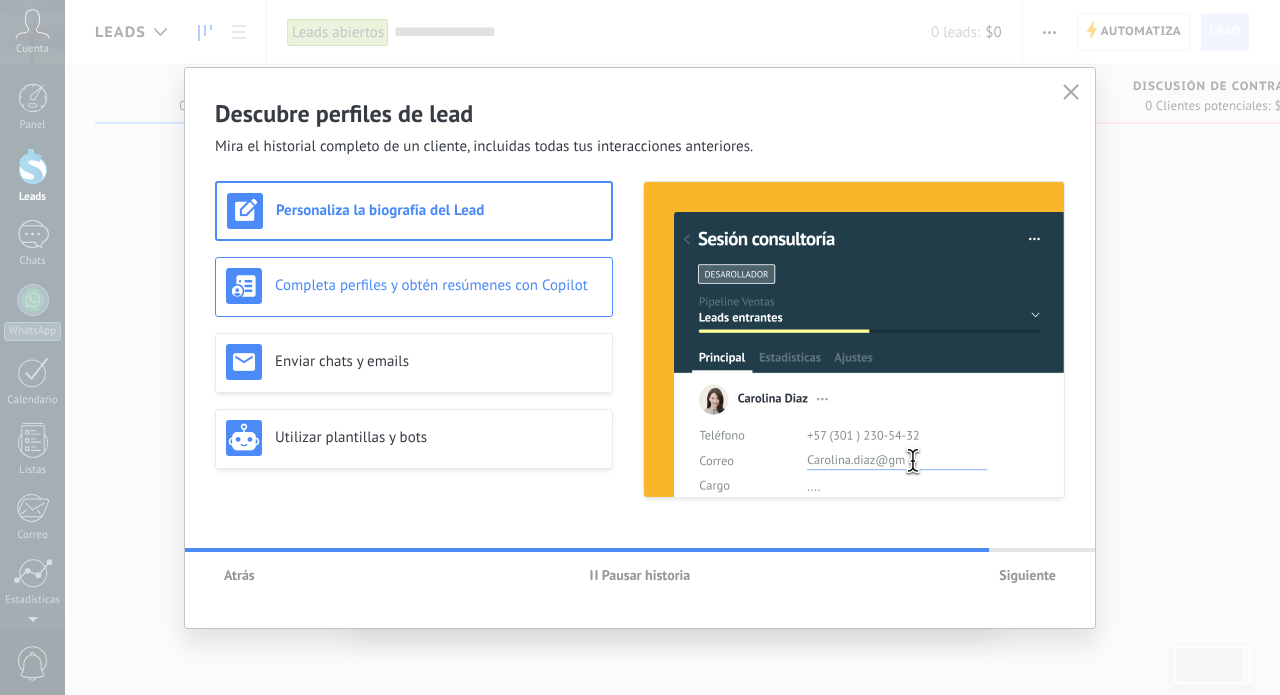 click on "Completa perfiles y obtén resúmenes con Copilot" at bounding box center [438, 285] 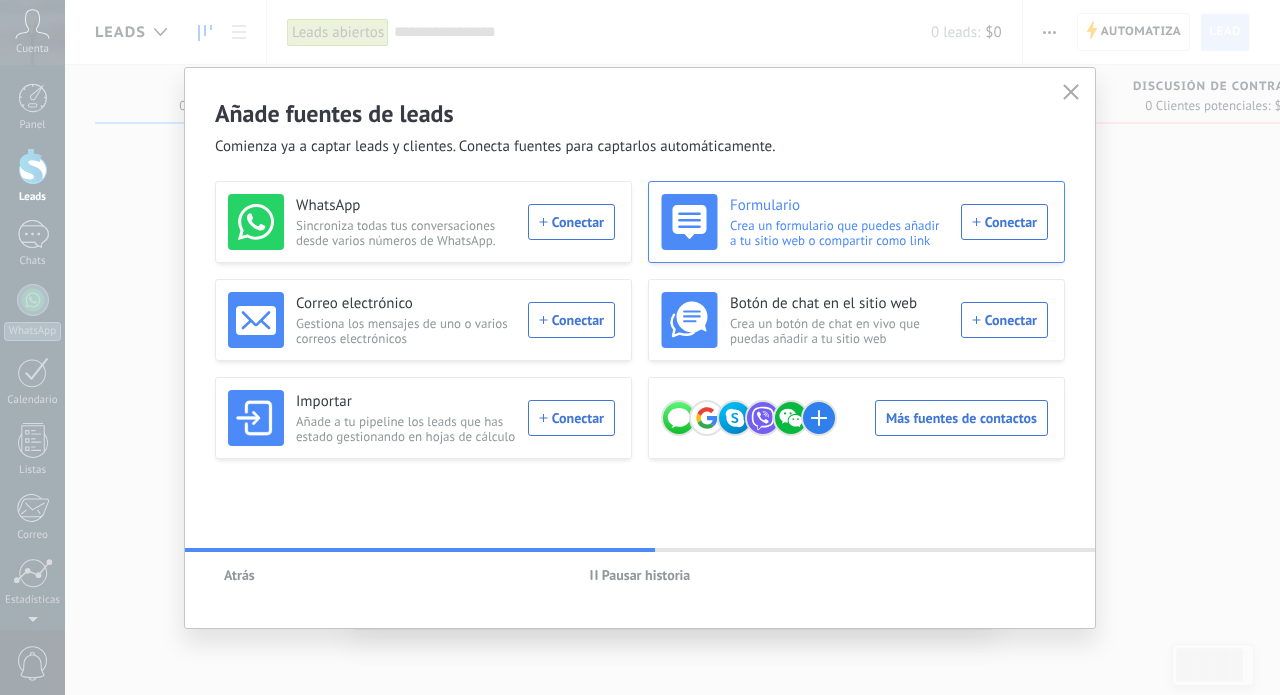 click on "Crea un formulario que puedes añadir a tu sitio web o compartir como link" at bounding box center (406, 233) 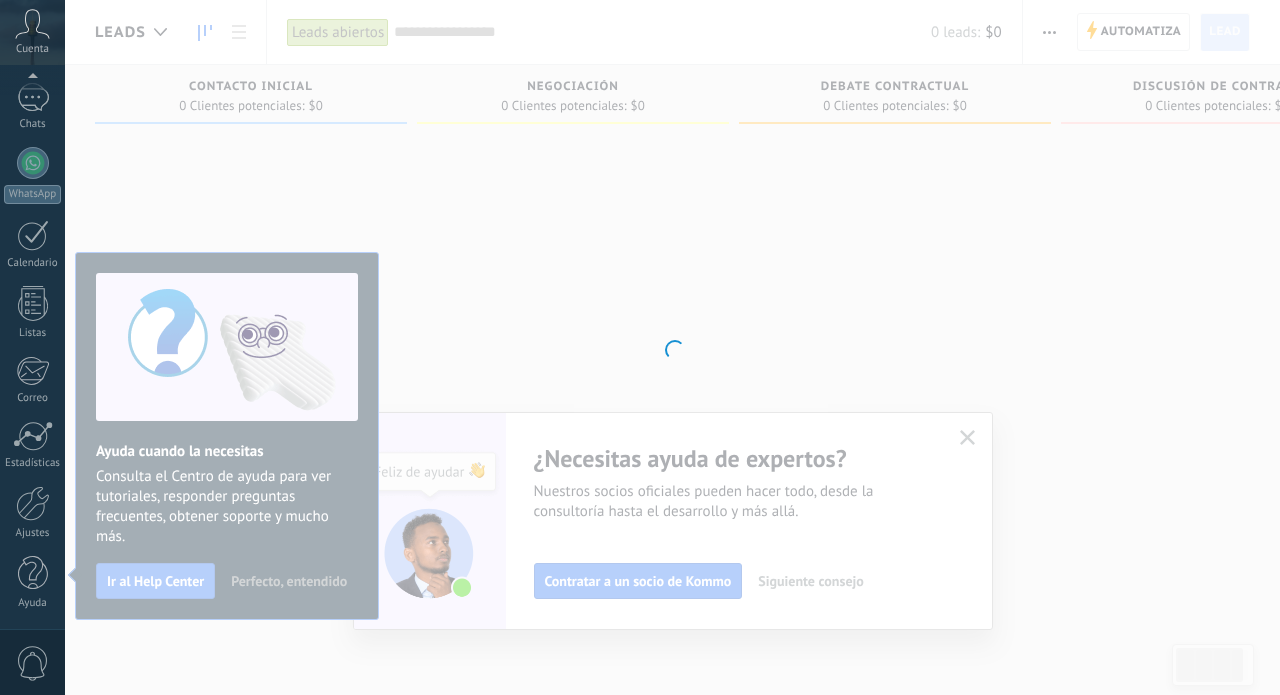 scroll, scrollTop: 0, scrollLeft: 0, axis: both 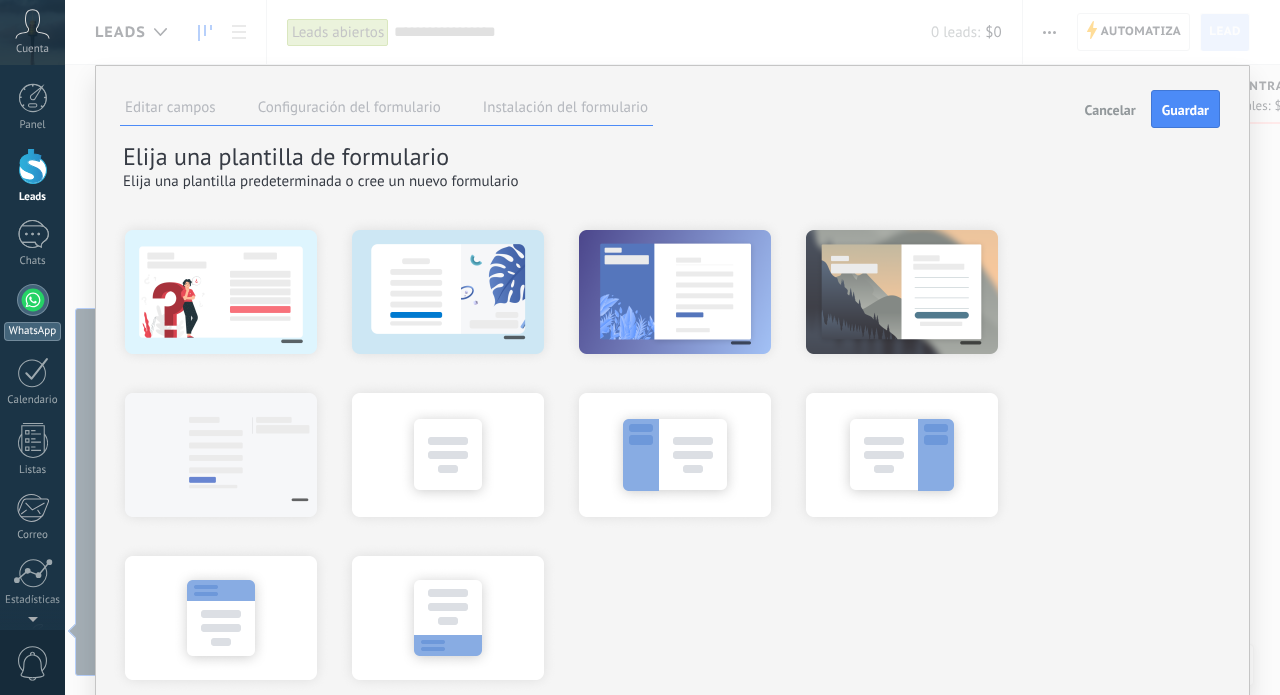 click at bounding box center [33, 300] 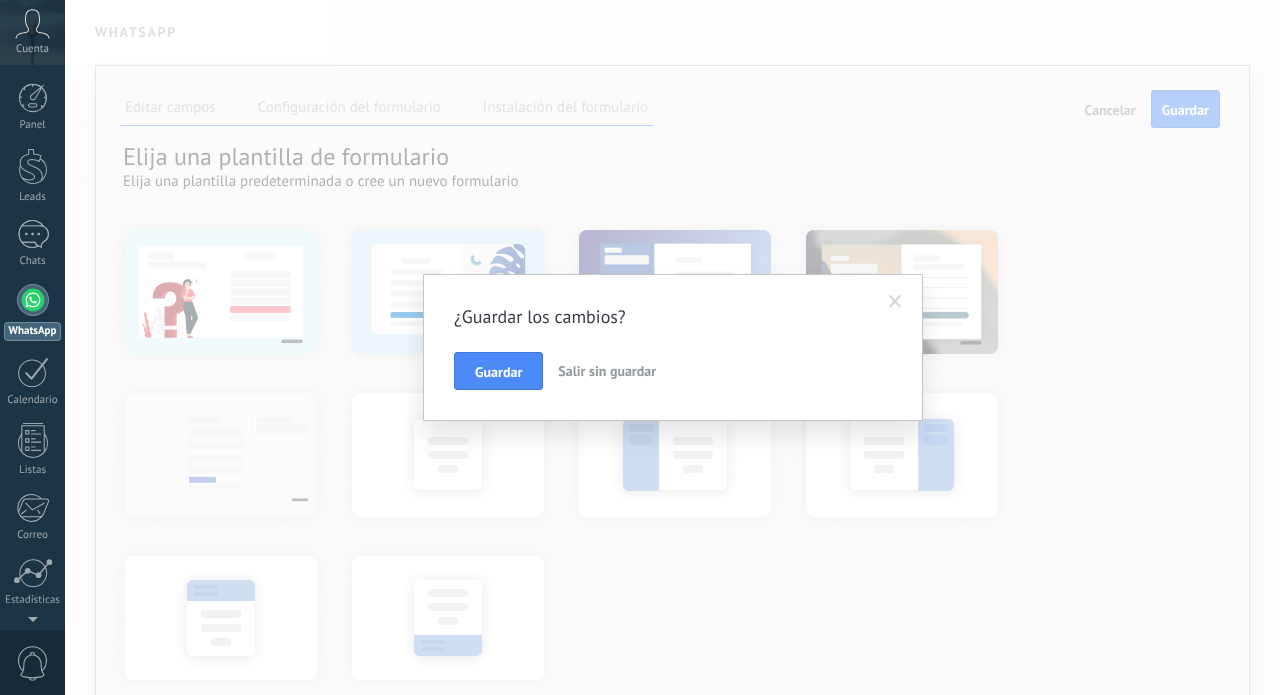 click on "Salir sin guardar" at bounding box center (607, 371) 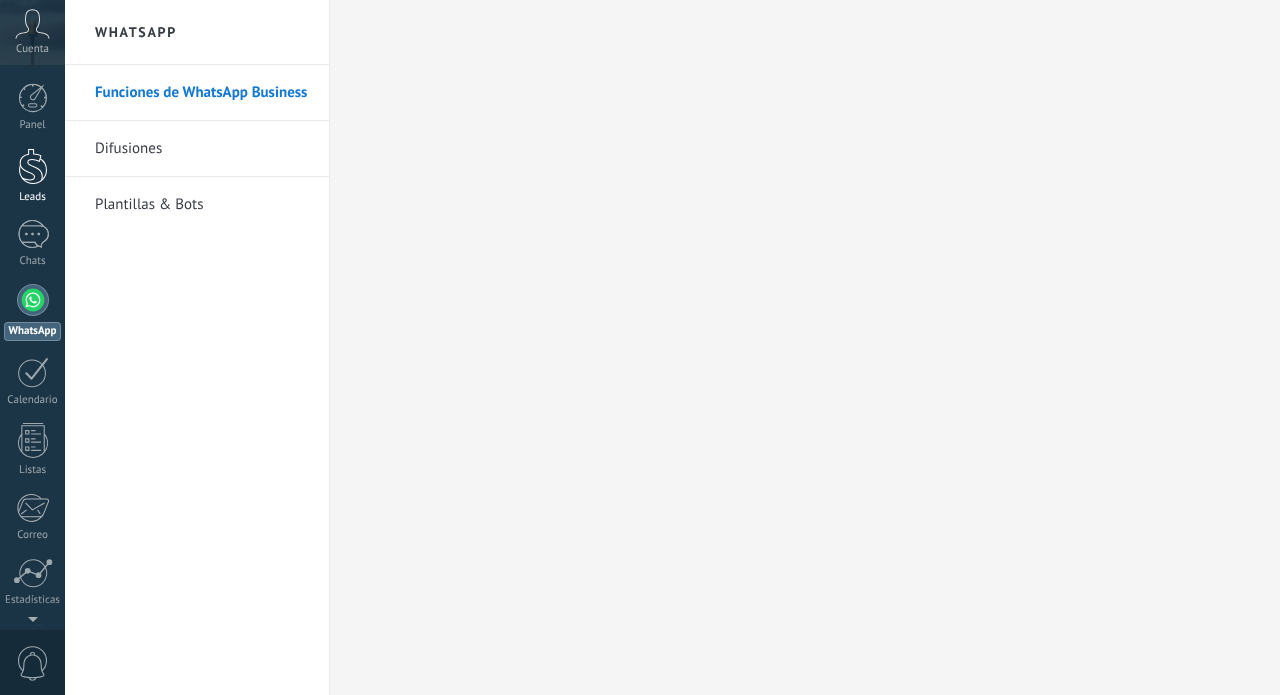 click on "Leads" at bounding box center [32, 176] 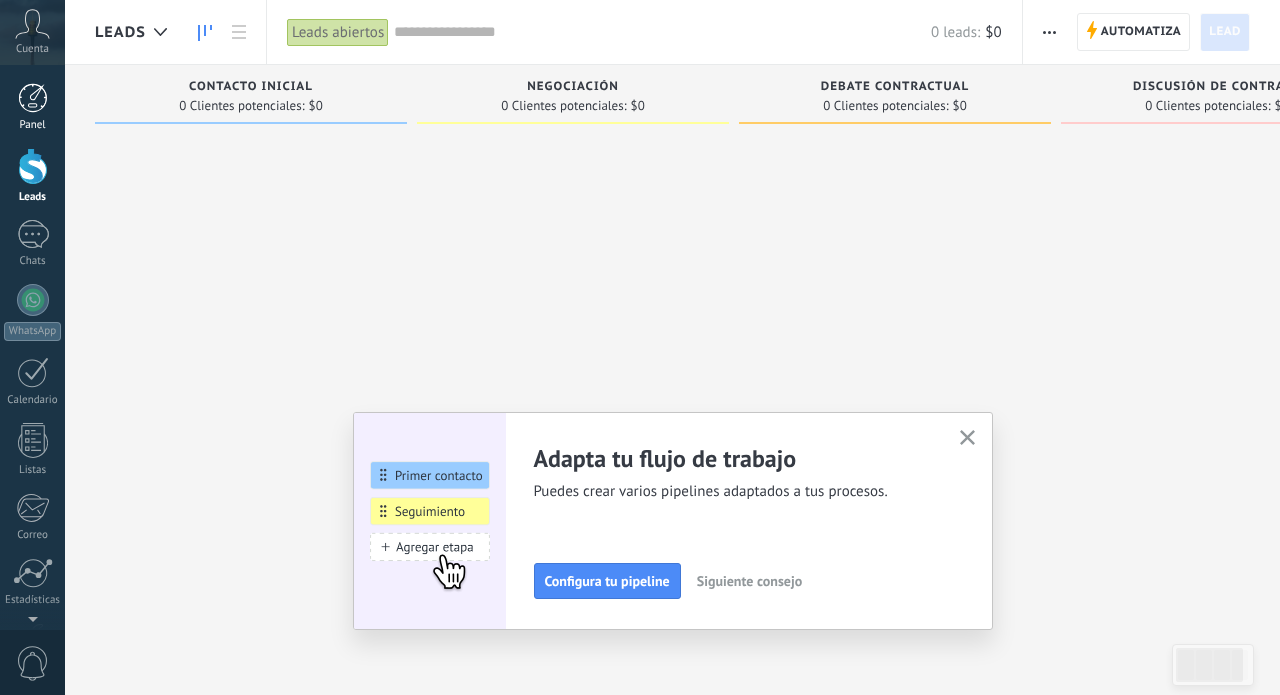 click at bounding box center [33, 98] 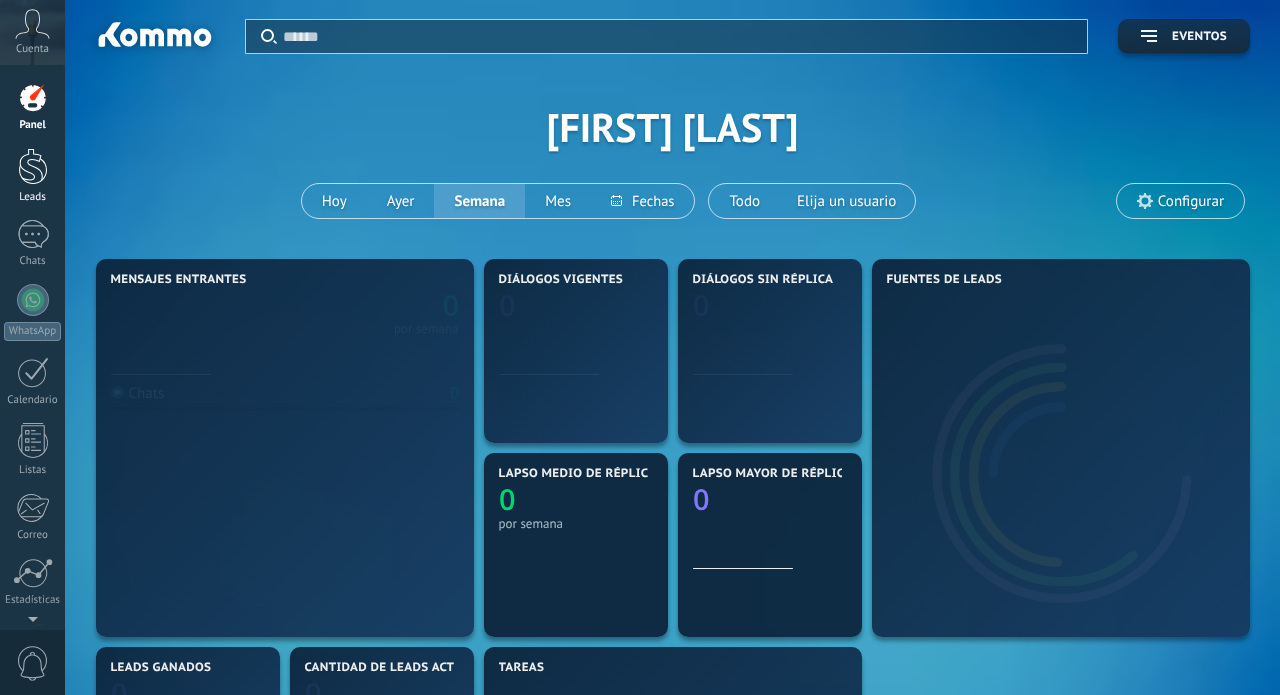 click at bounding box center (33, 166) 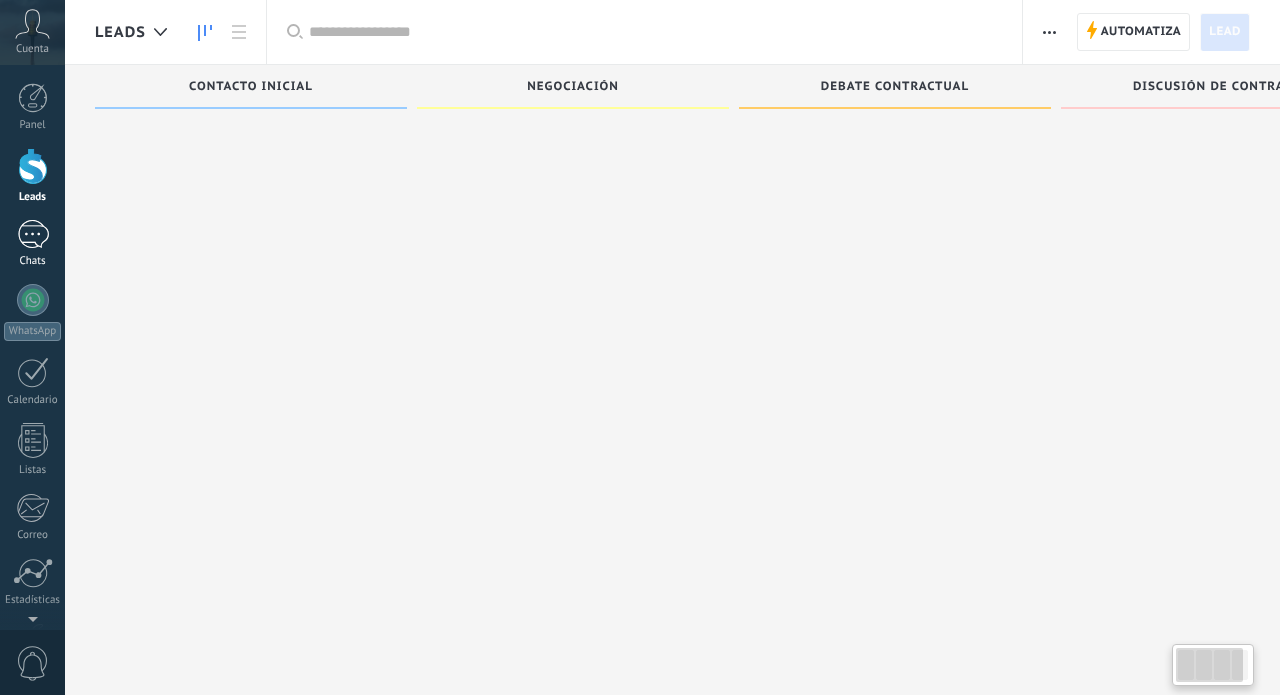 click at bounding box center [33, 234] 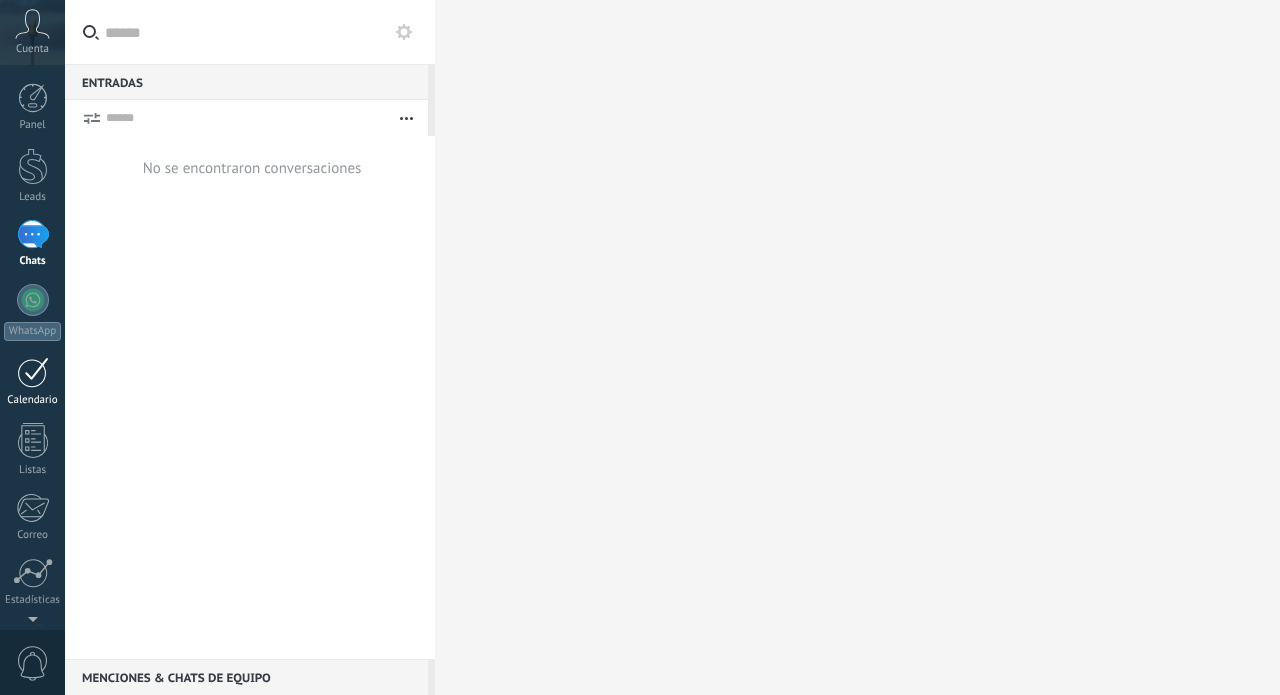 click at bounding box center [33, 372] 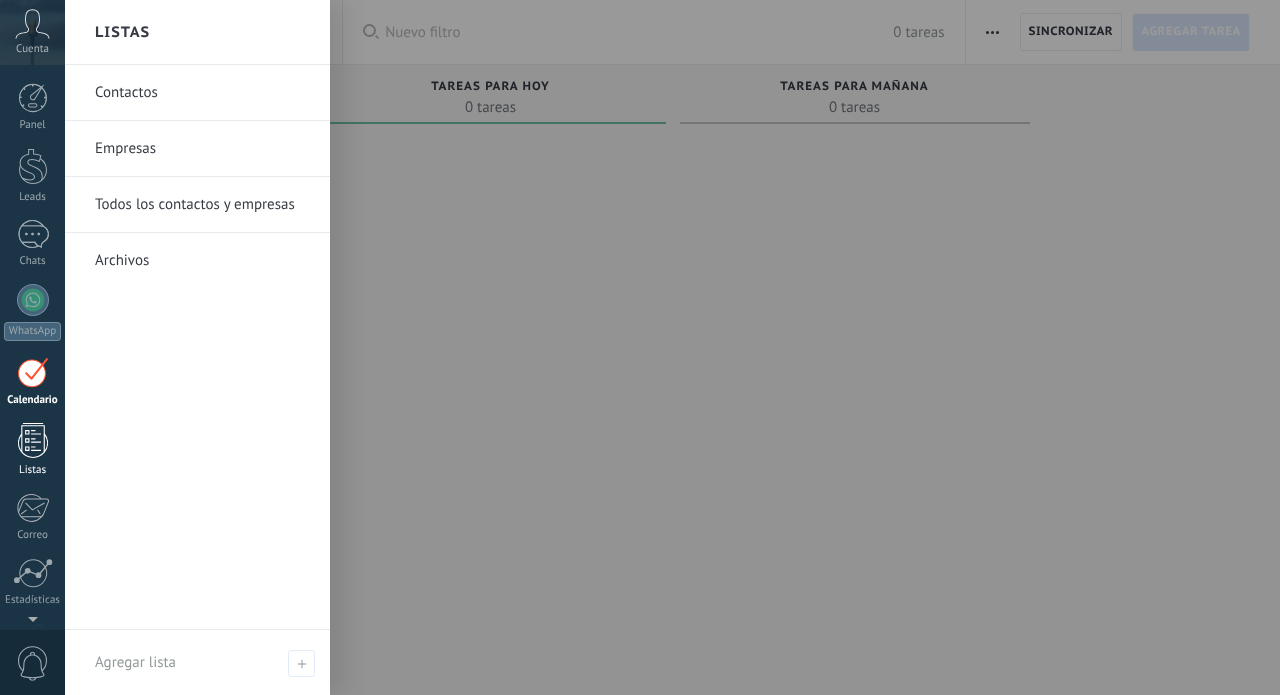 click at bounding box center [33, 440] 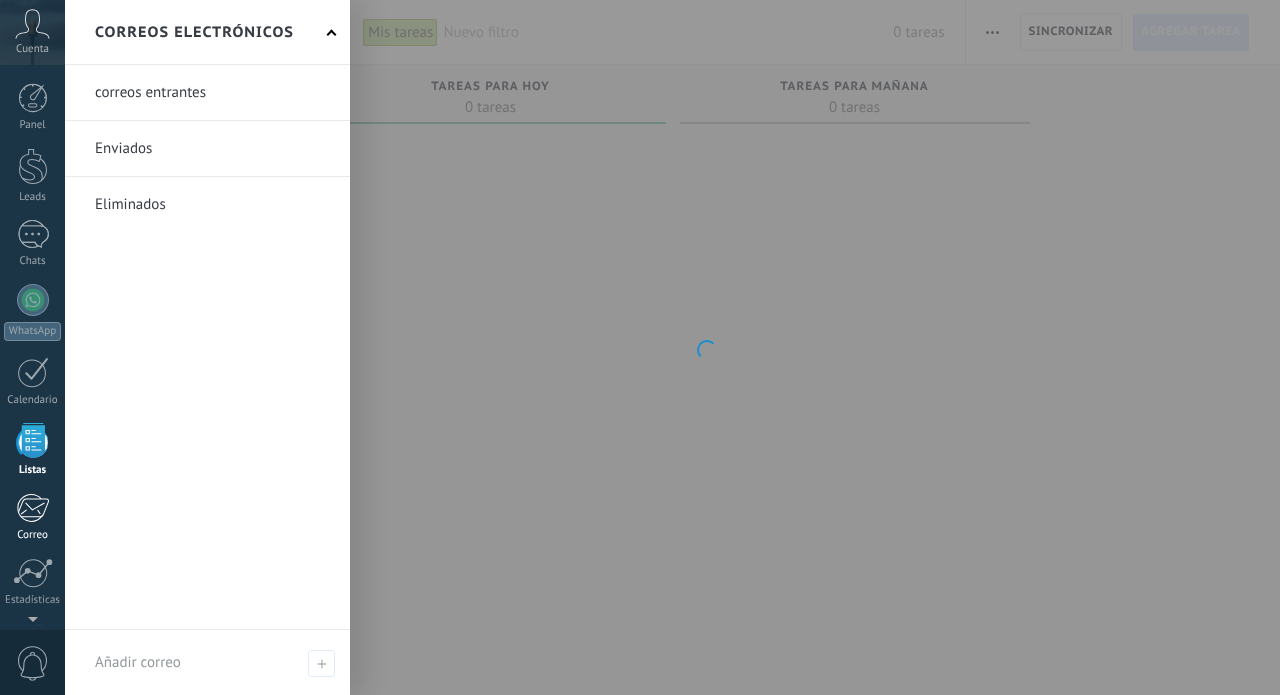 click at bounding box center [32, 508] 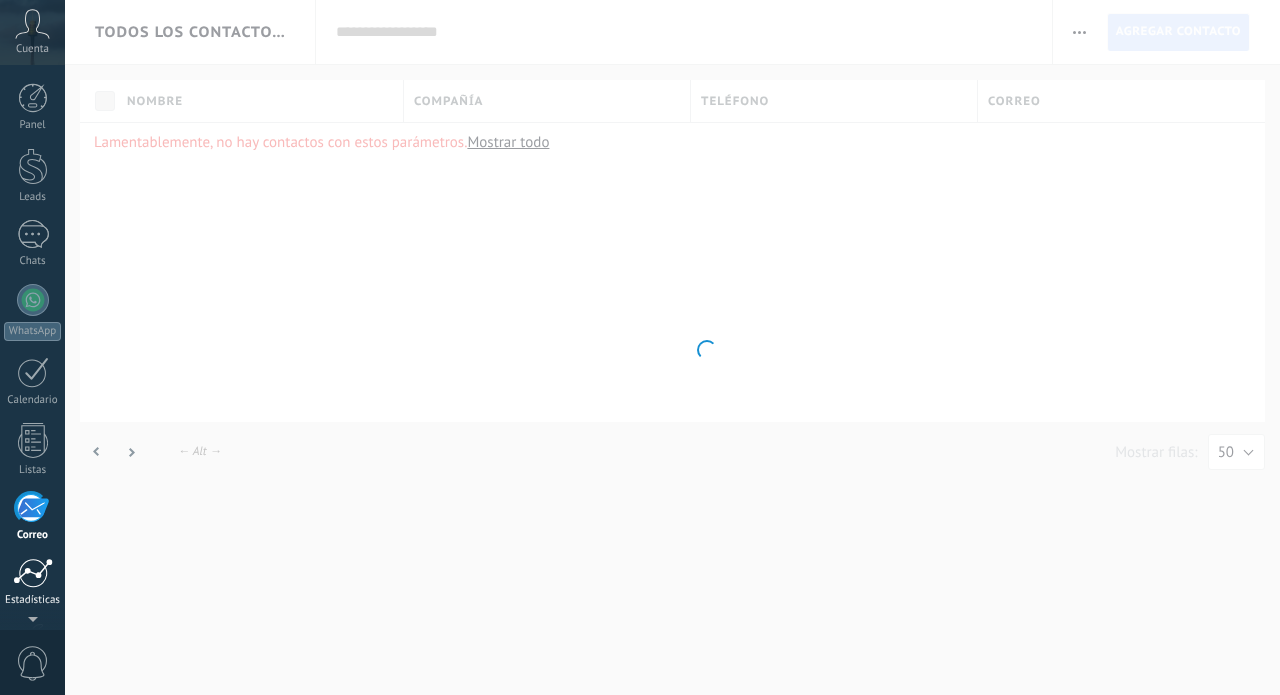 scroll, scrollTop: 137, scrollLeft: 0, axis: vertical 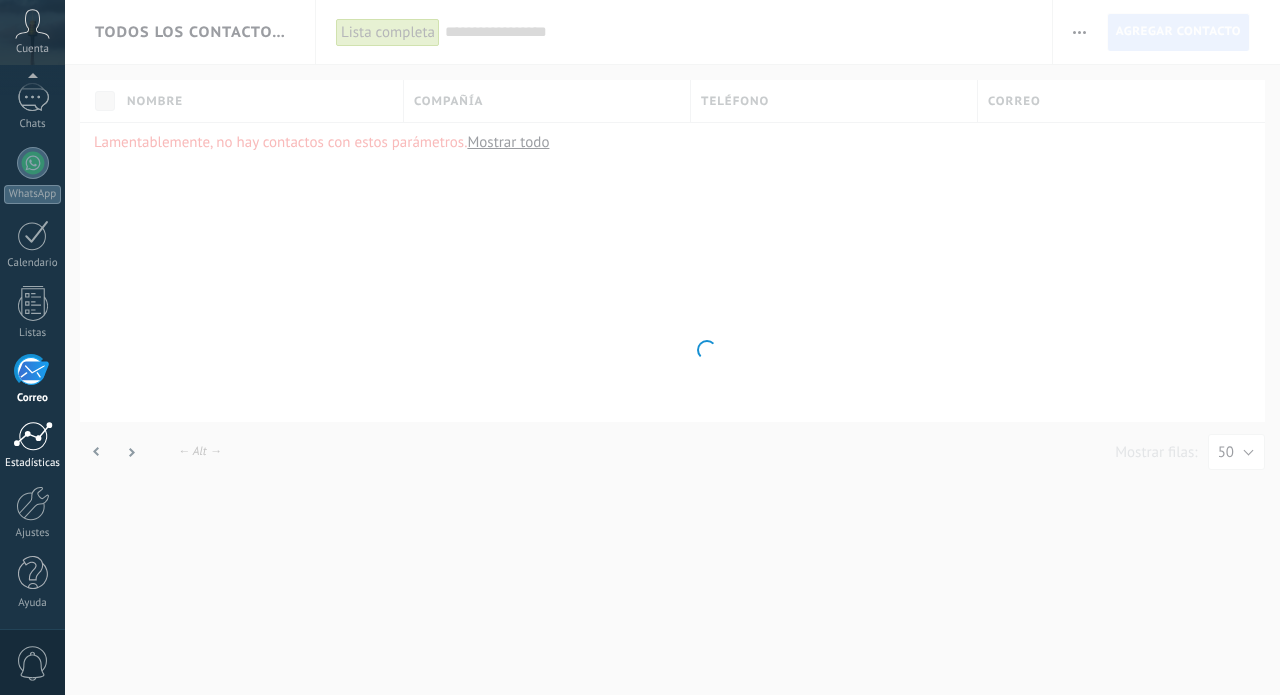 click at bounding box center [33, 436] 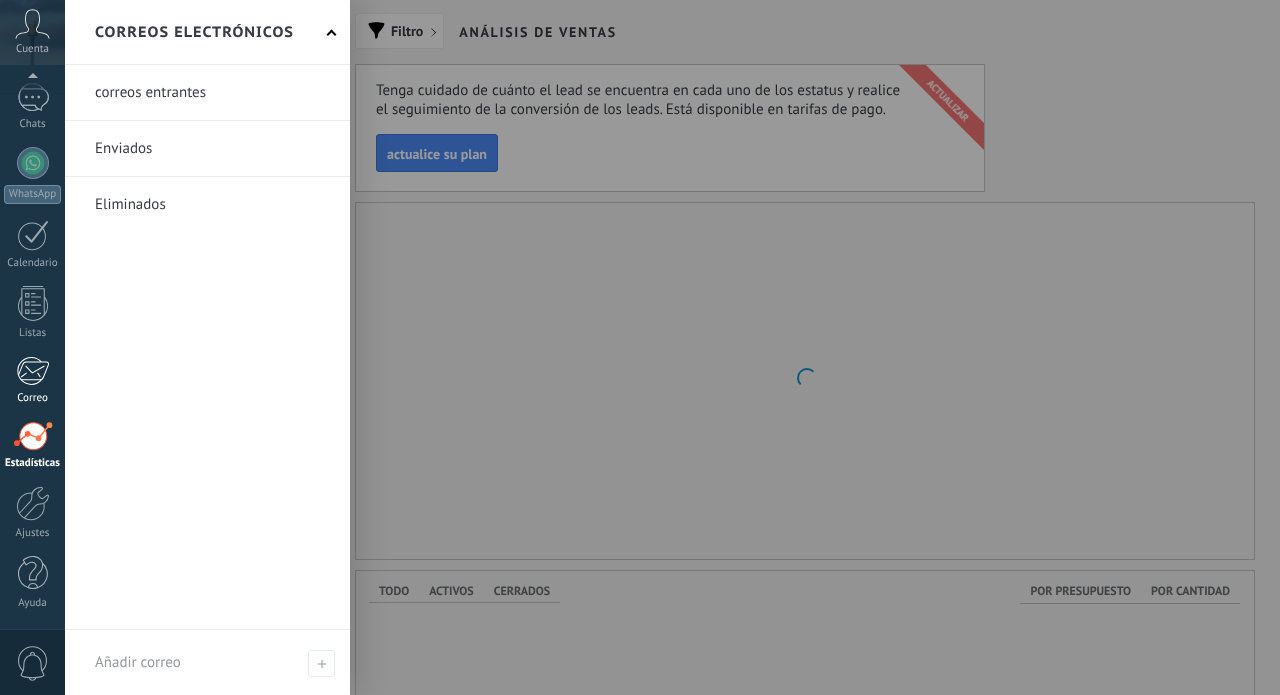 click at bounding box center (32, 371) 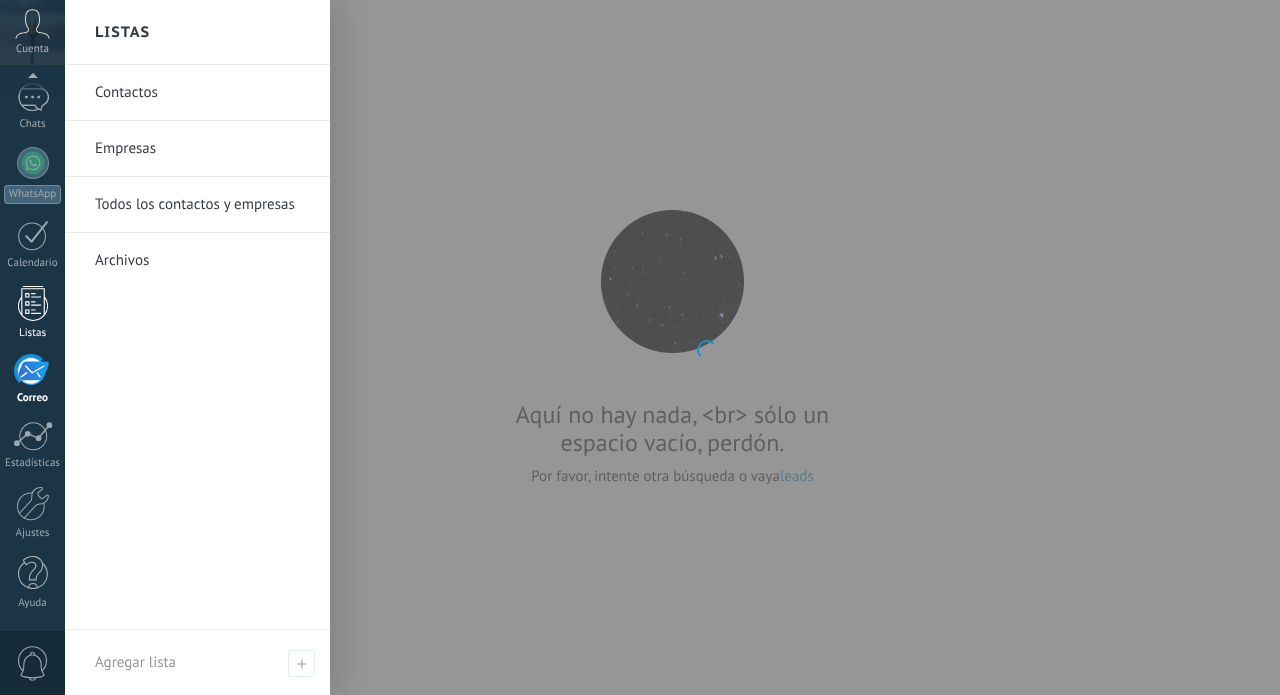 click at bounding box center (33, 303) 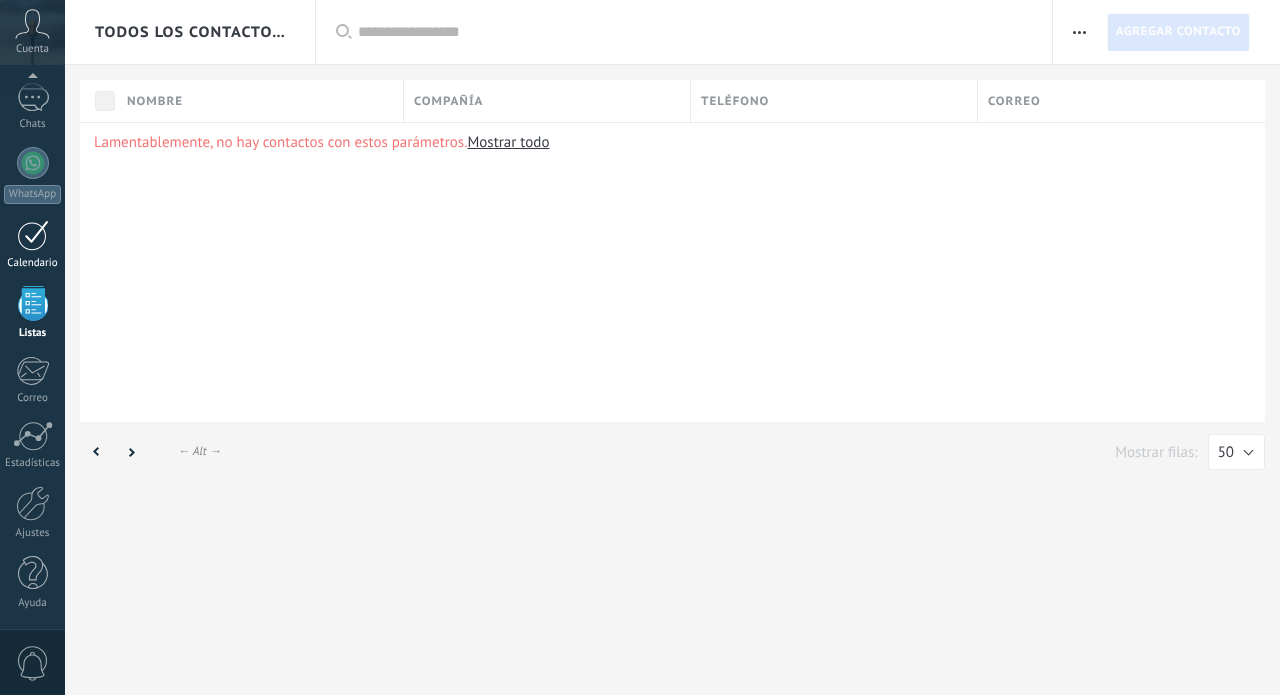 click at bounding box center (33, 235) 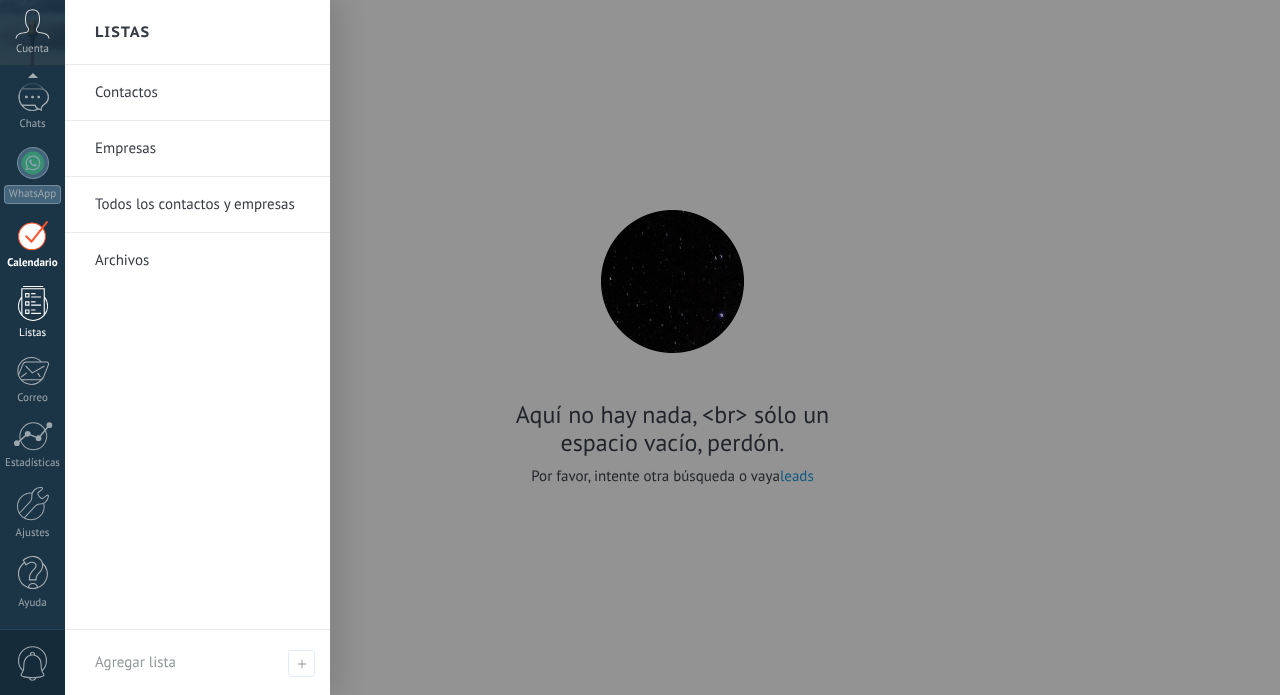 click at bounding box center (33, 303) 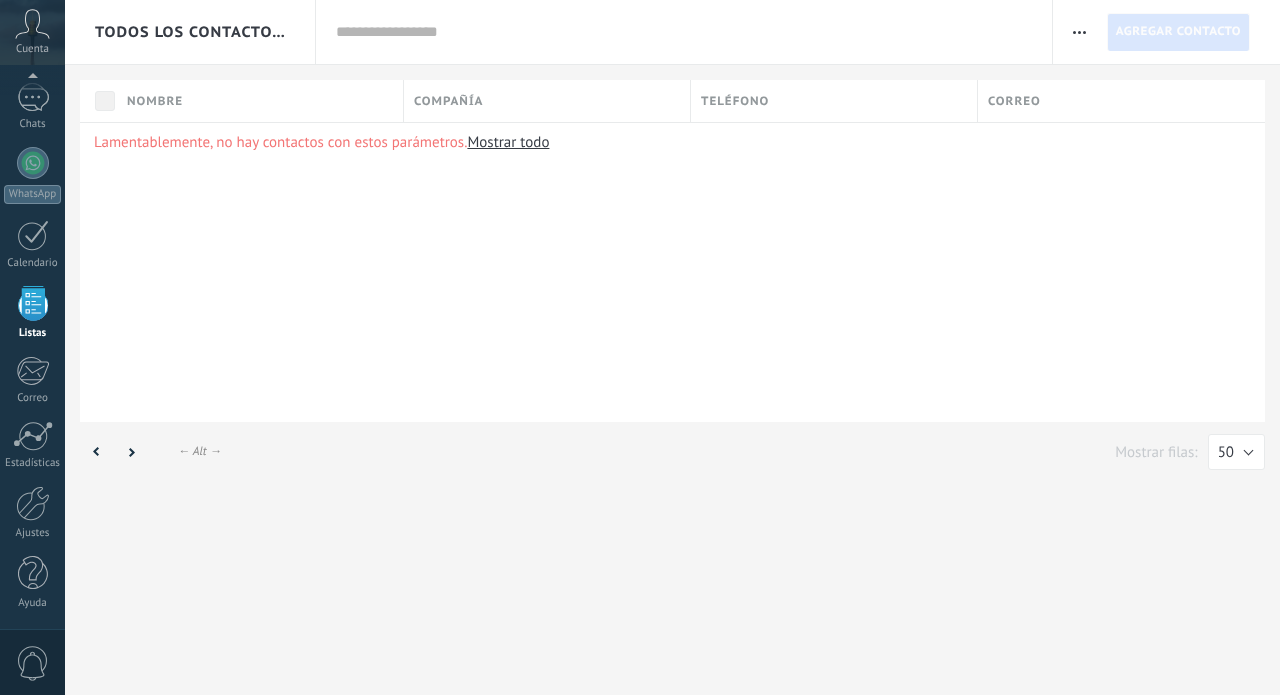 click on "Panel
Leads
Chats
WhatsApp
Clientes" at bounding box center [32, 288] 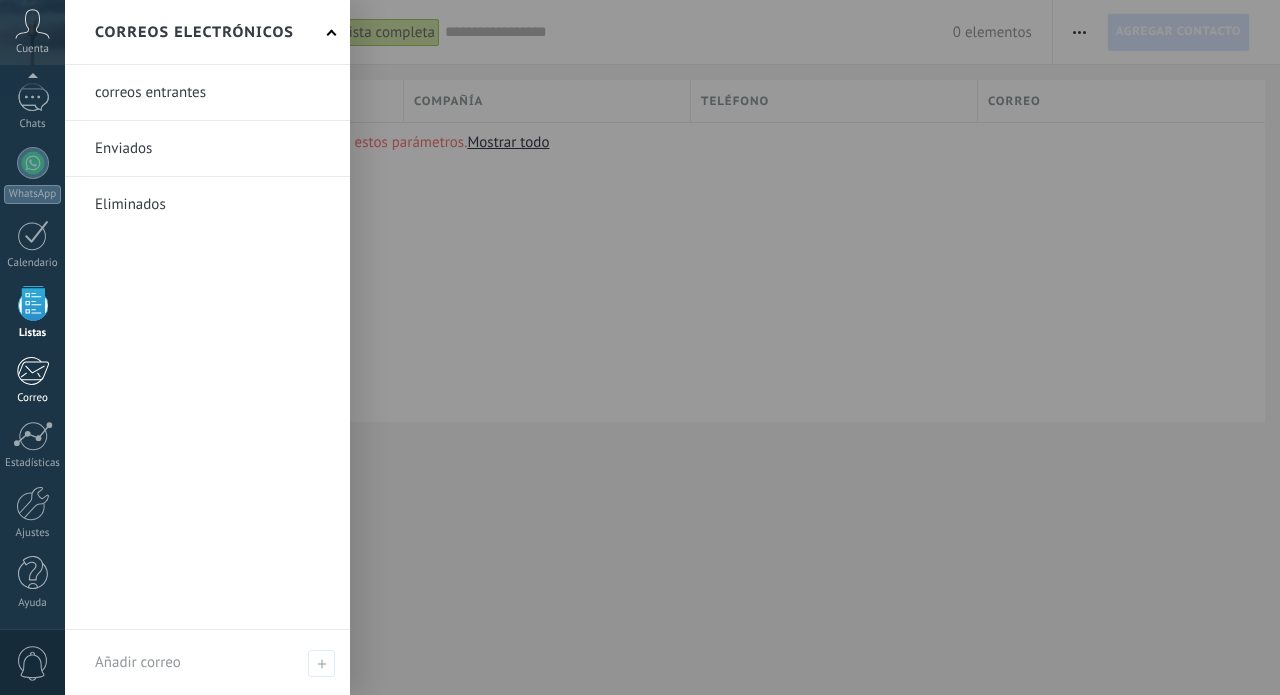 click on "Correo" at bounding box center (32, 380) 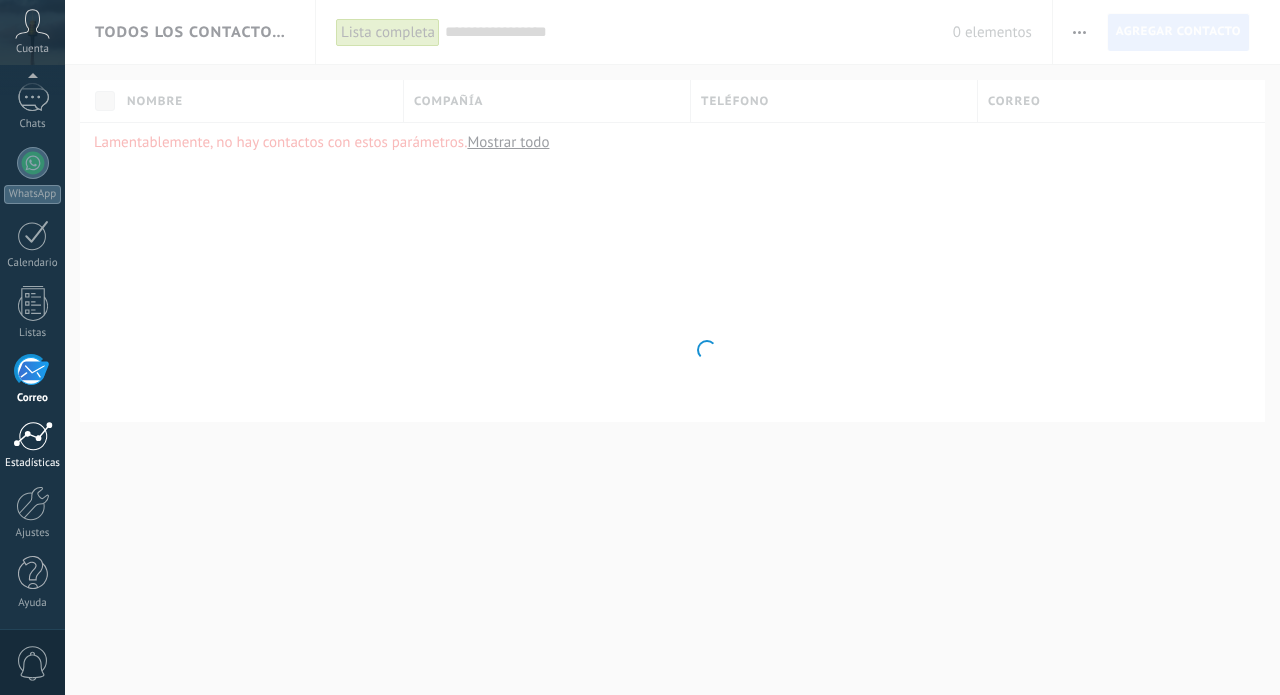 click at bounding box center [33, 436] 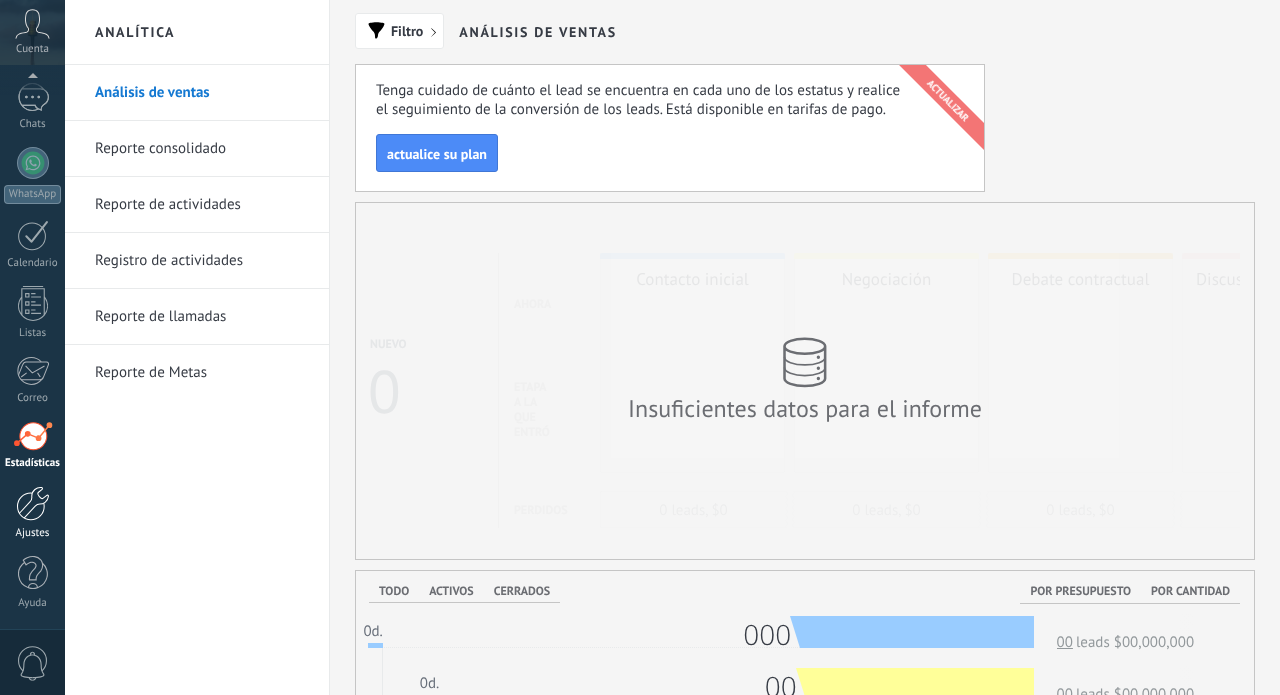 click at bounding box center (33, 503) 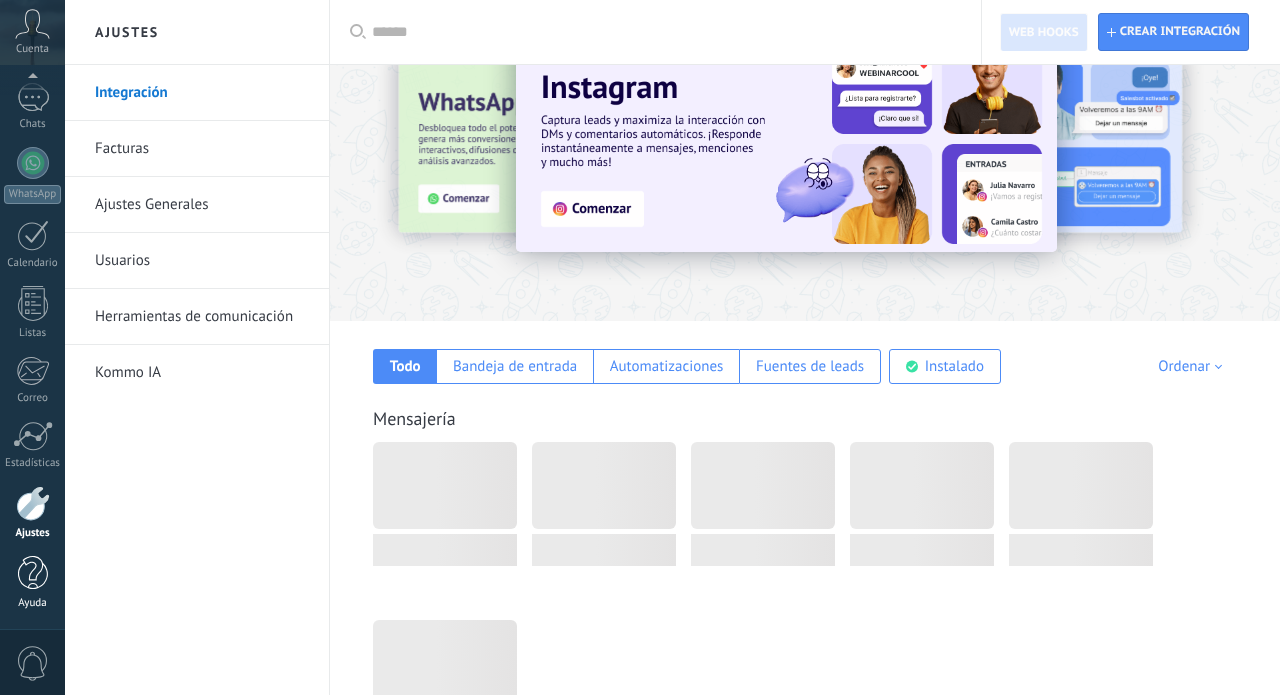 scroll, scrollTop: 5, scrollLeft: 0, axis: vertical 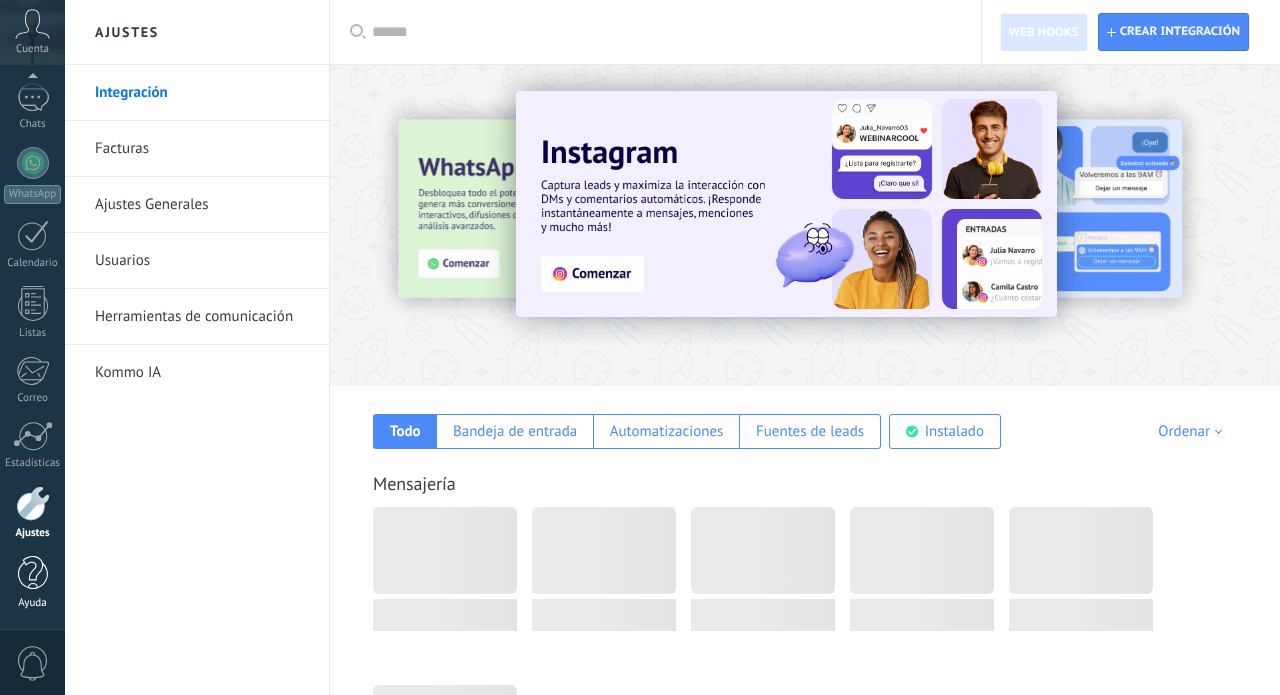 click at bounding box center (33, 573) 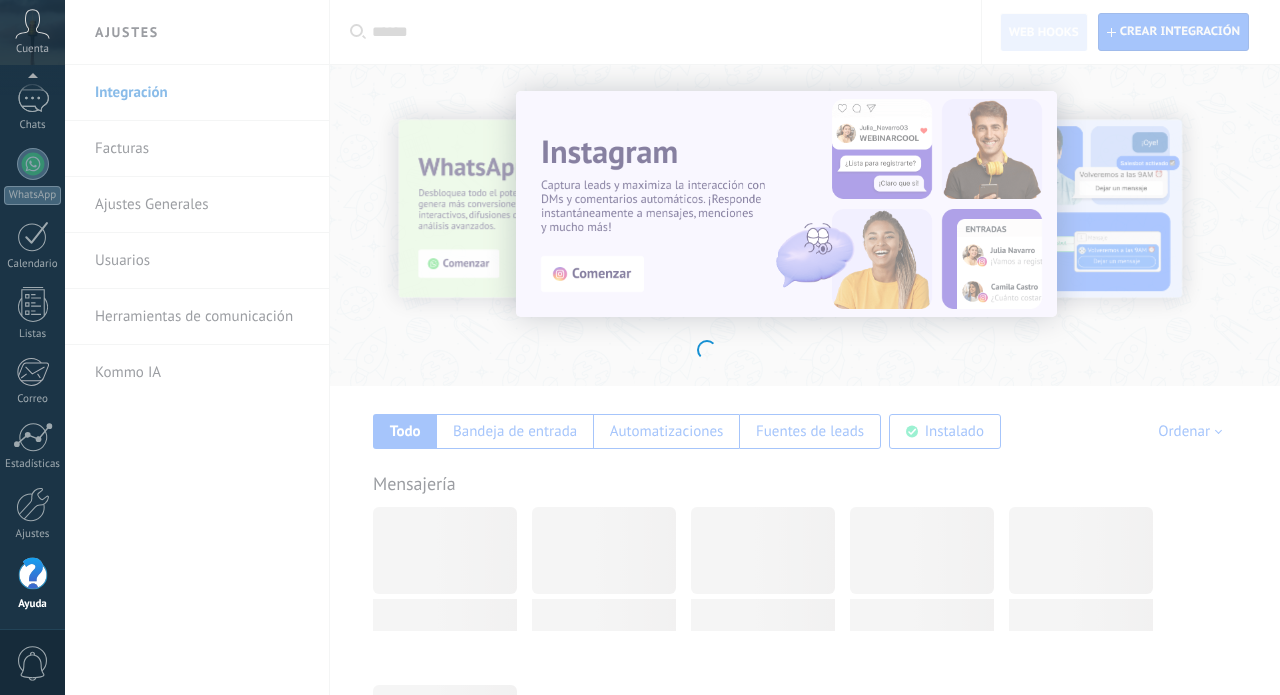 scroll, scrollTop: 137, scrollLeft: 0, axis: vertical 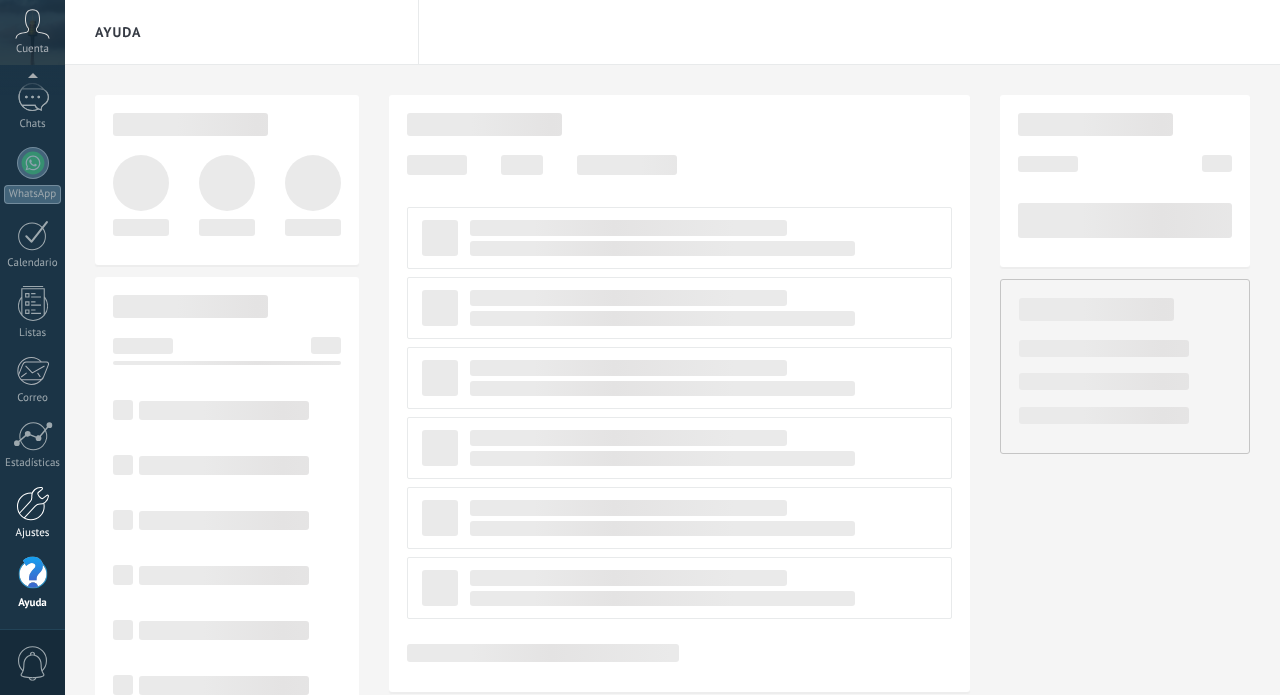 click at bounding box center (33, 503) 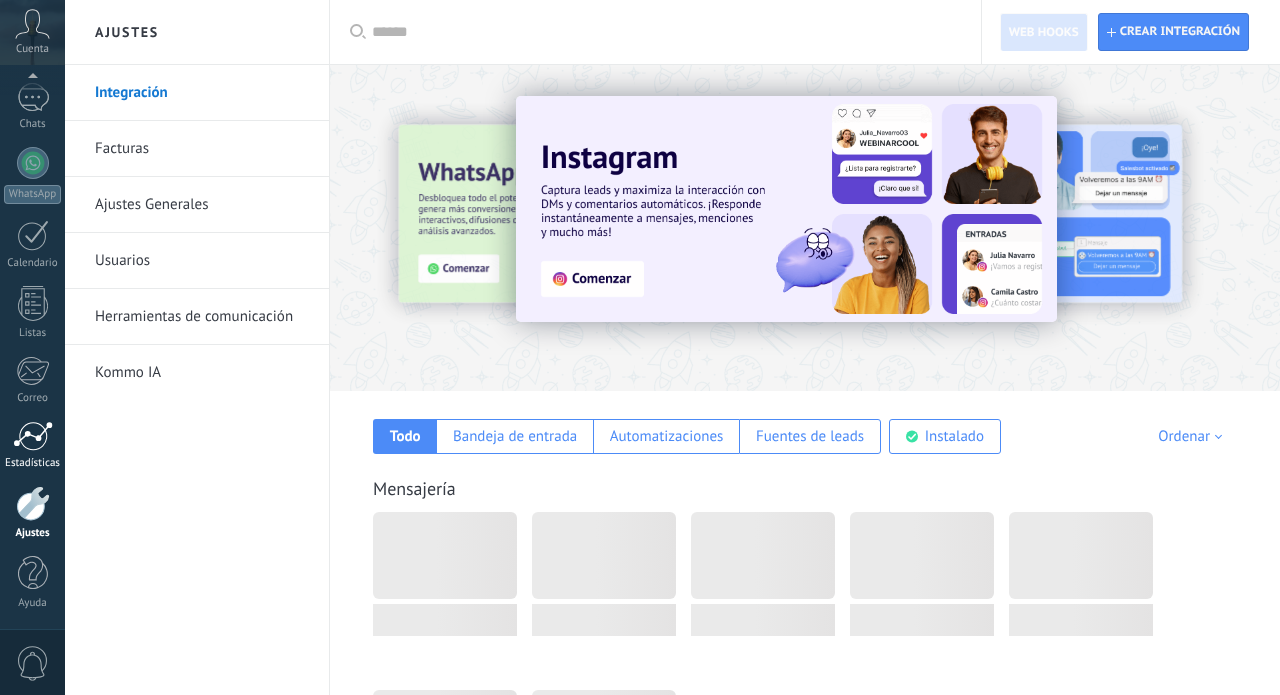 click at bounding box center (33, 436) 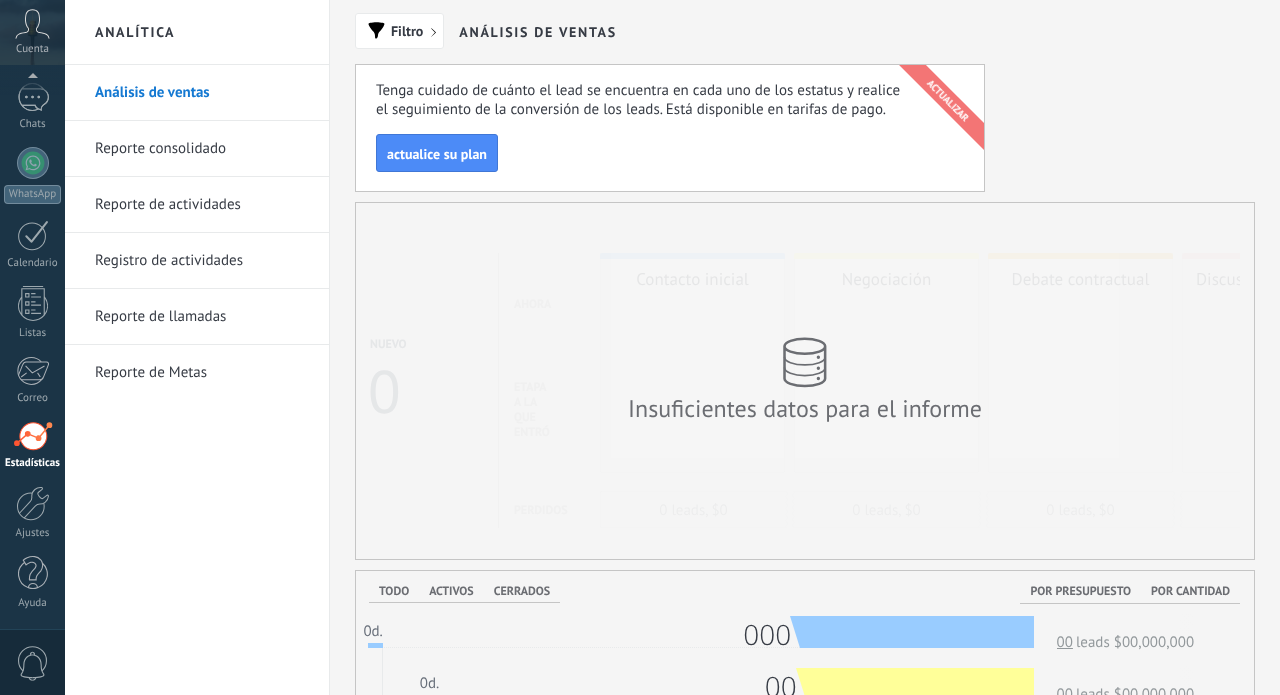 click on "Panel
Leads
Chats
WhatsApp
Clientes" at bounding box center [32, 288] 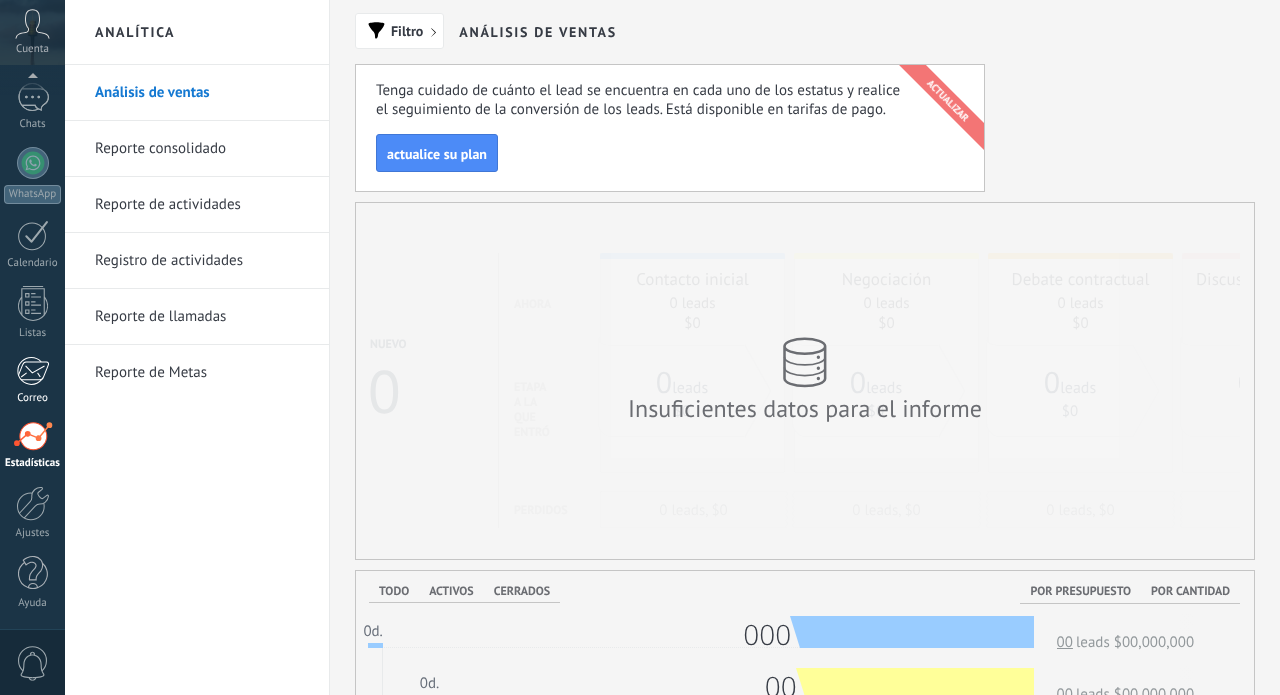 click at bounding box center (32, 371) 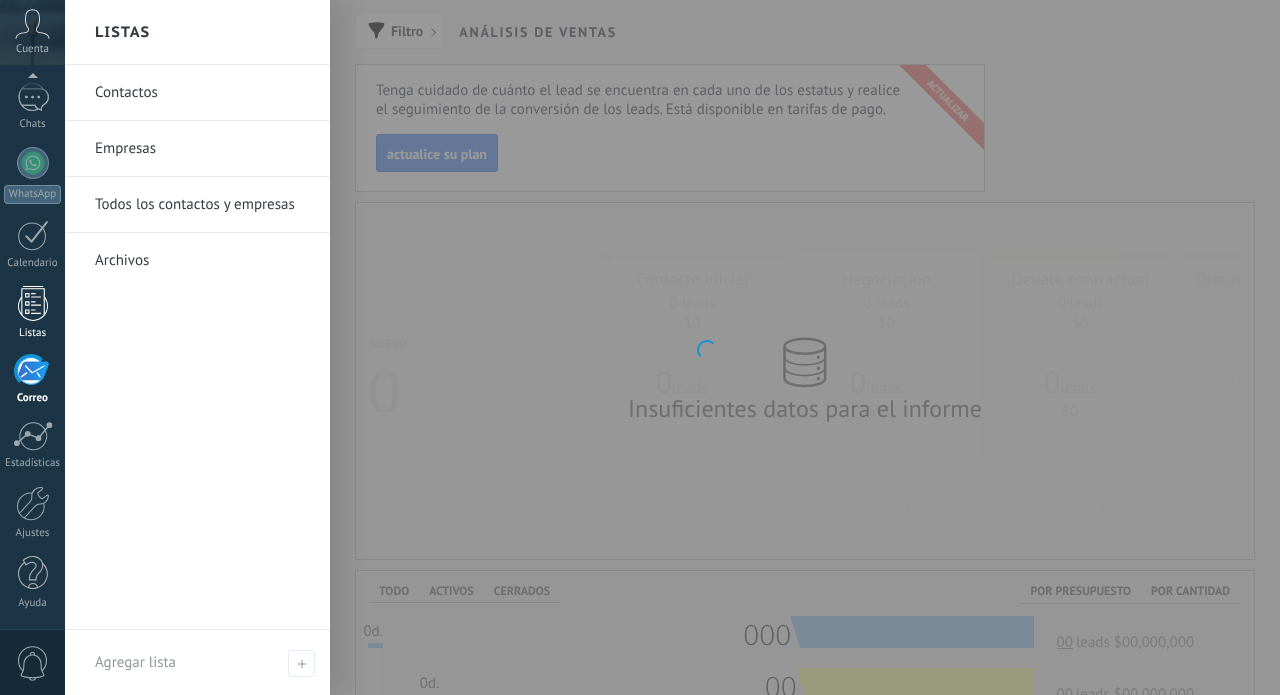 click at bounding box center [33, 303] 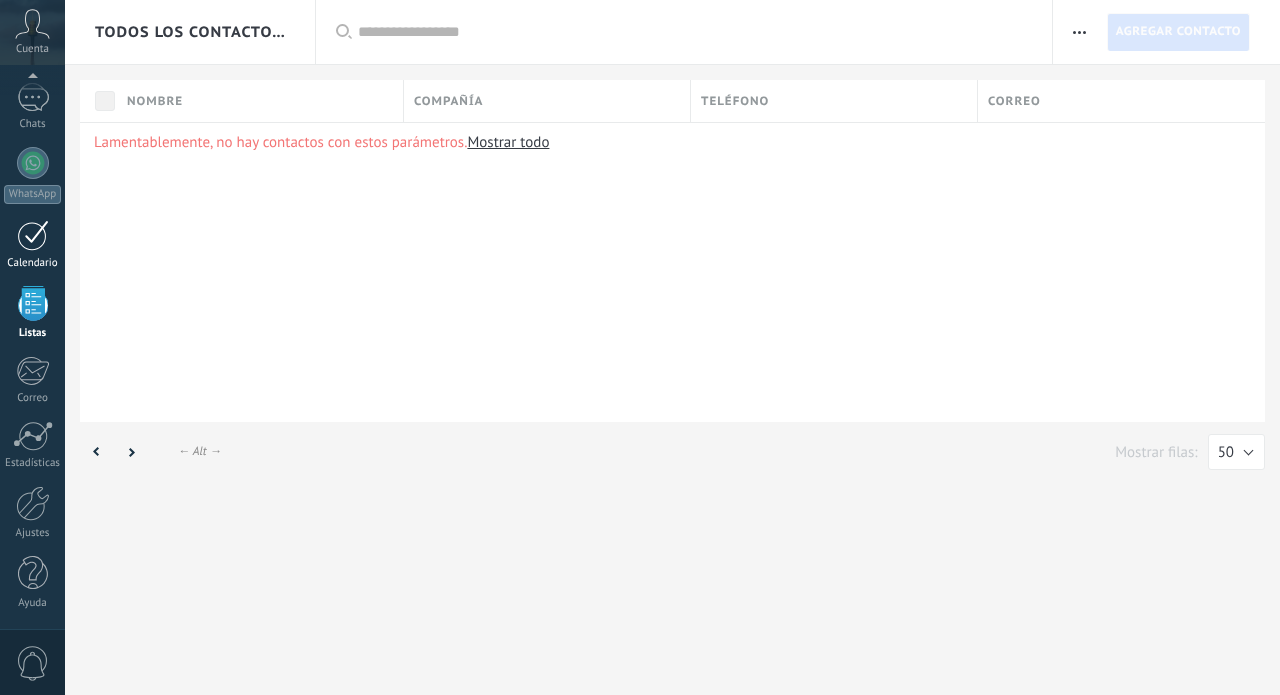 click at bounding box center (33, 235) 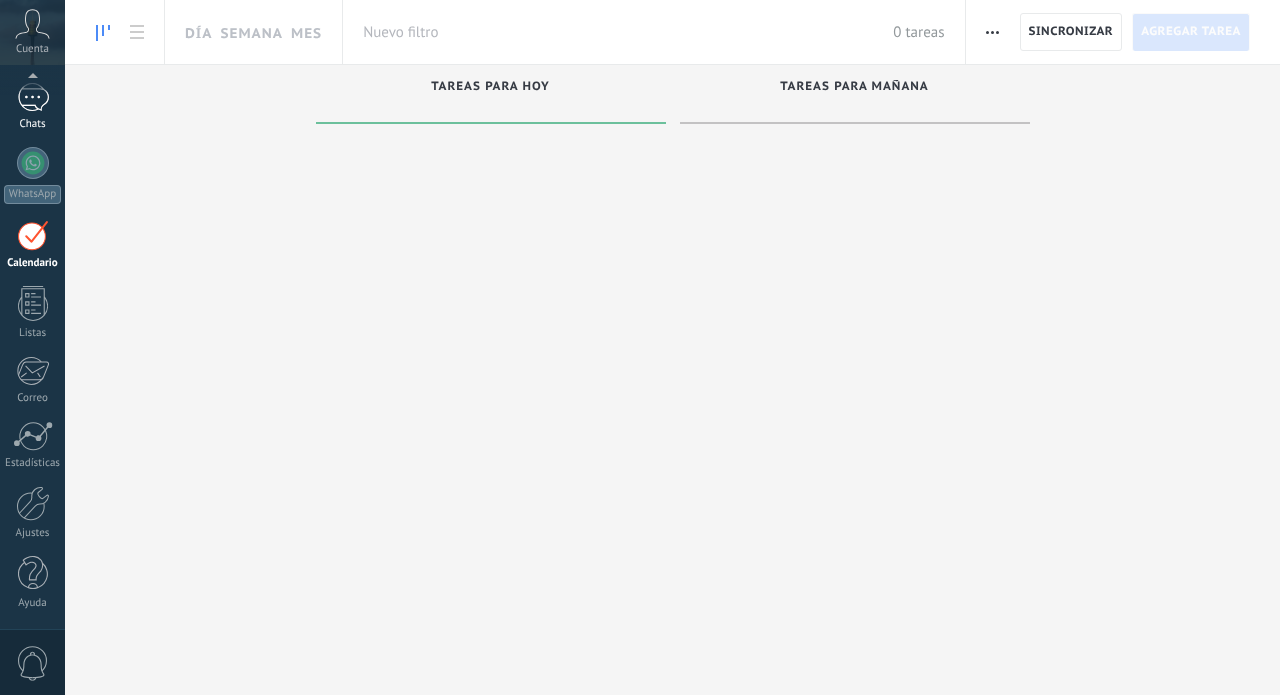 click at bounding box center [33, 97] 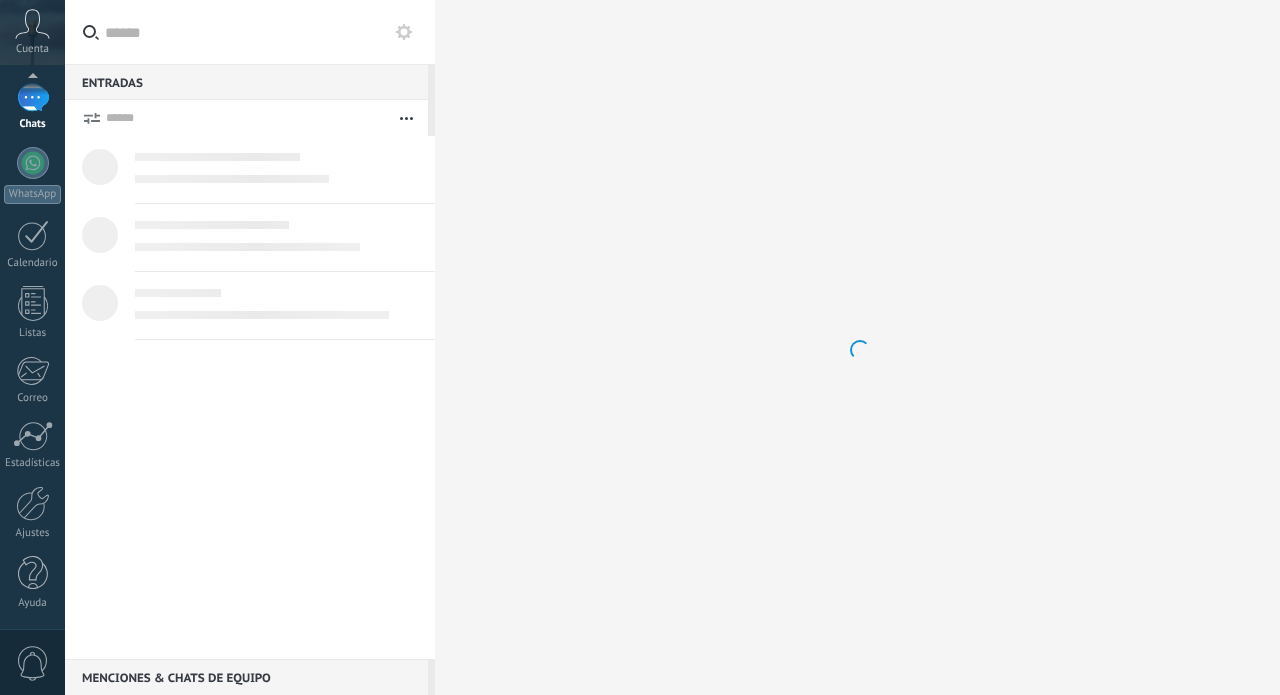 scroll, scrollTop: 0, scrollLeft: 0, axis: both 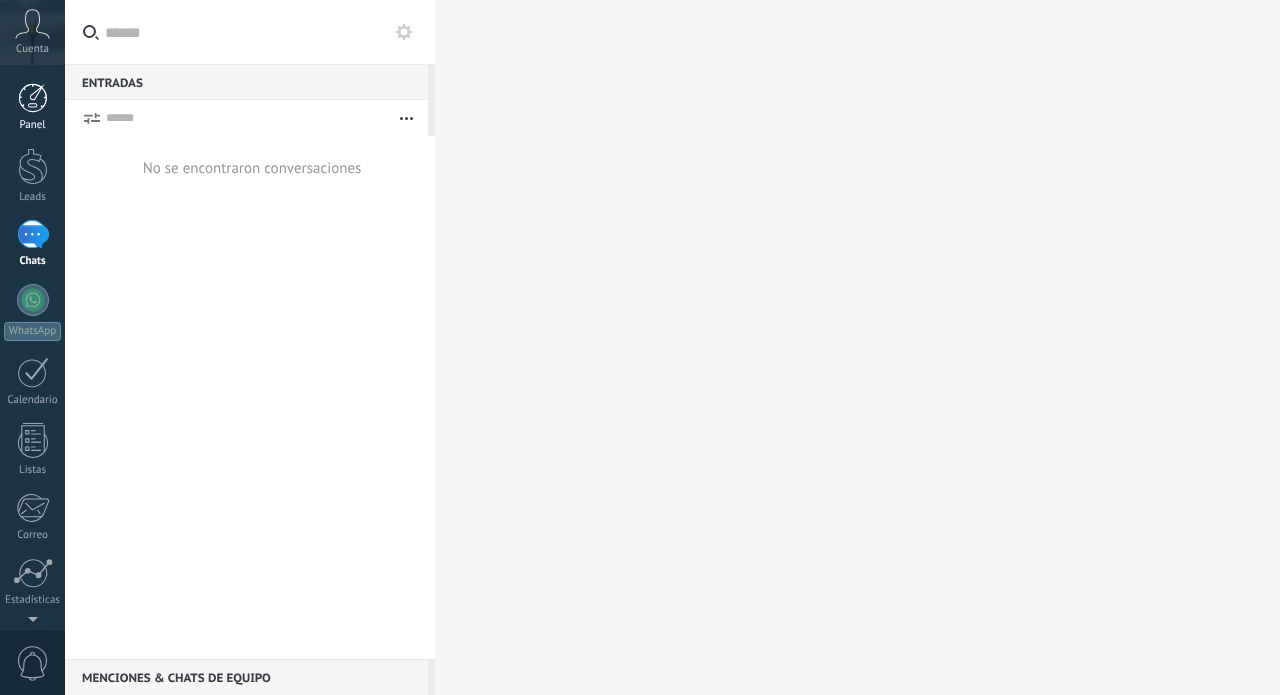 click at bounding box center [33, 98] 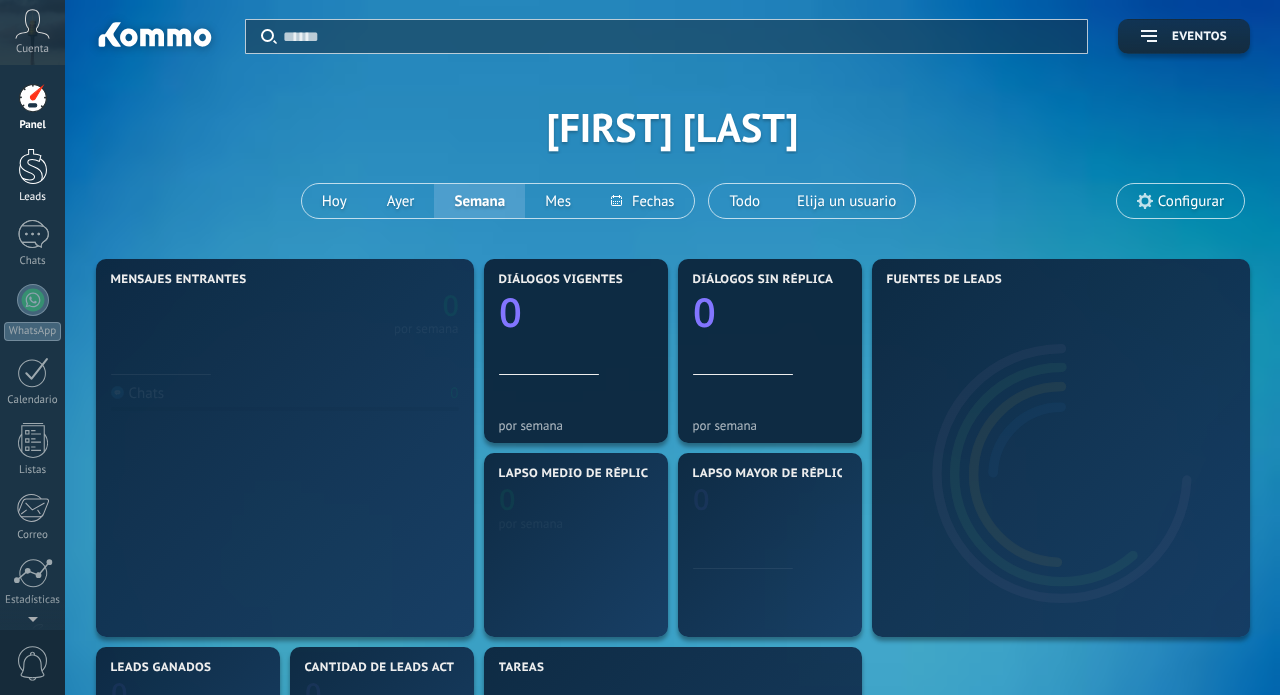 click at bounding box center (33, 166) 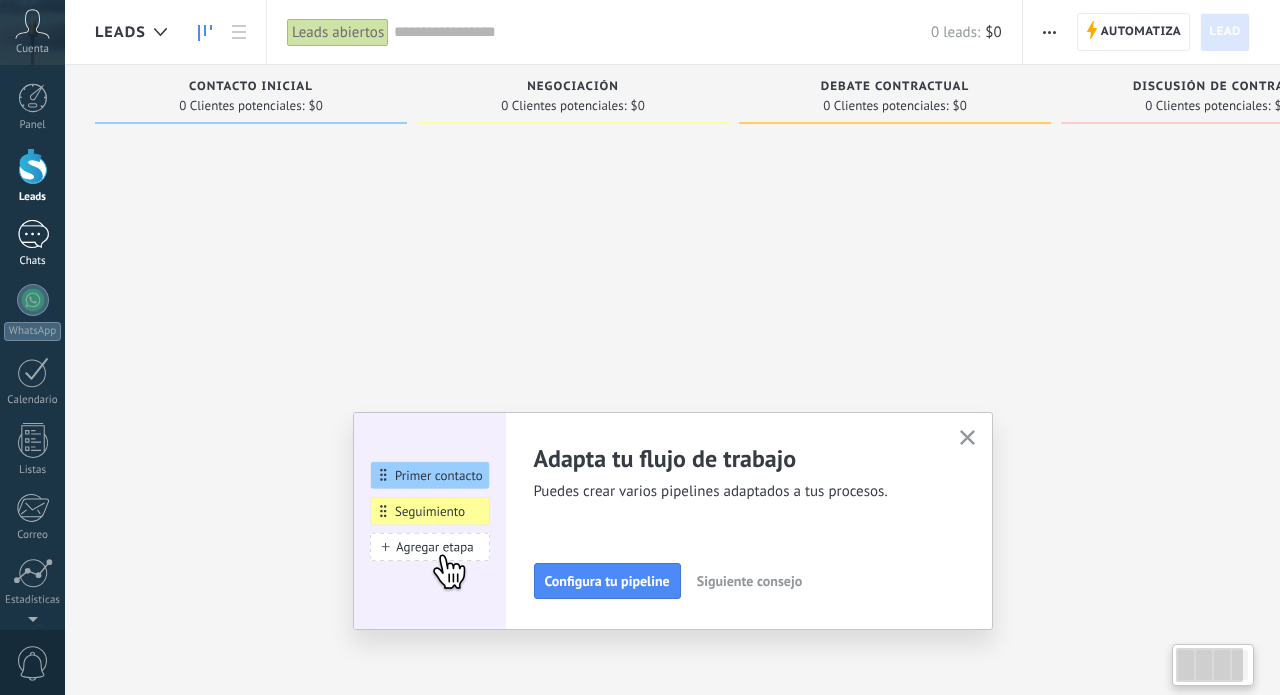 click at bounding box center [33, 234] 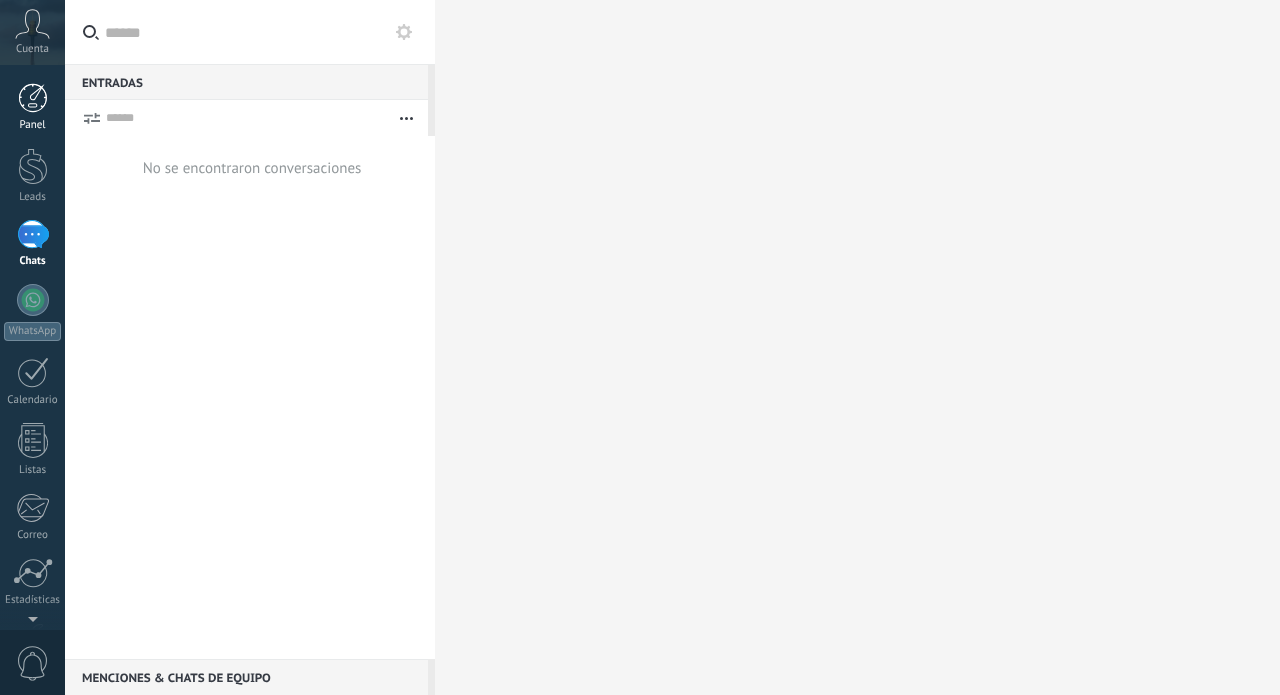 click at bounding box center (33, 98) 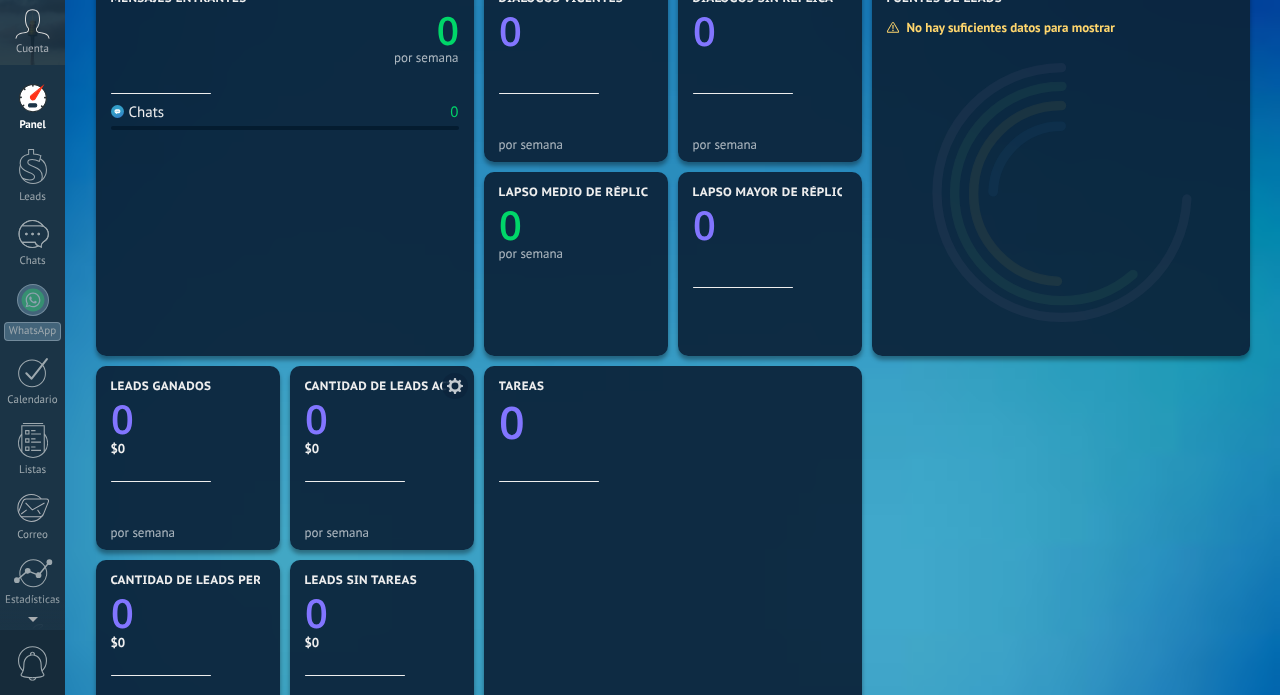 scroll, scrollTop: 263, scrollLeft: 0, axis: vertical 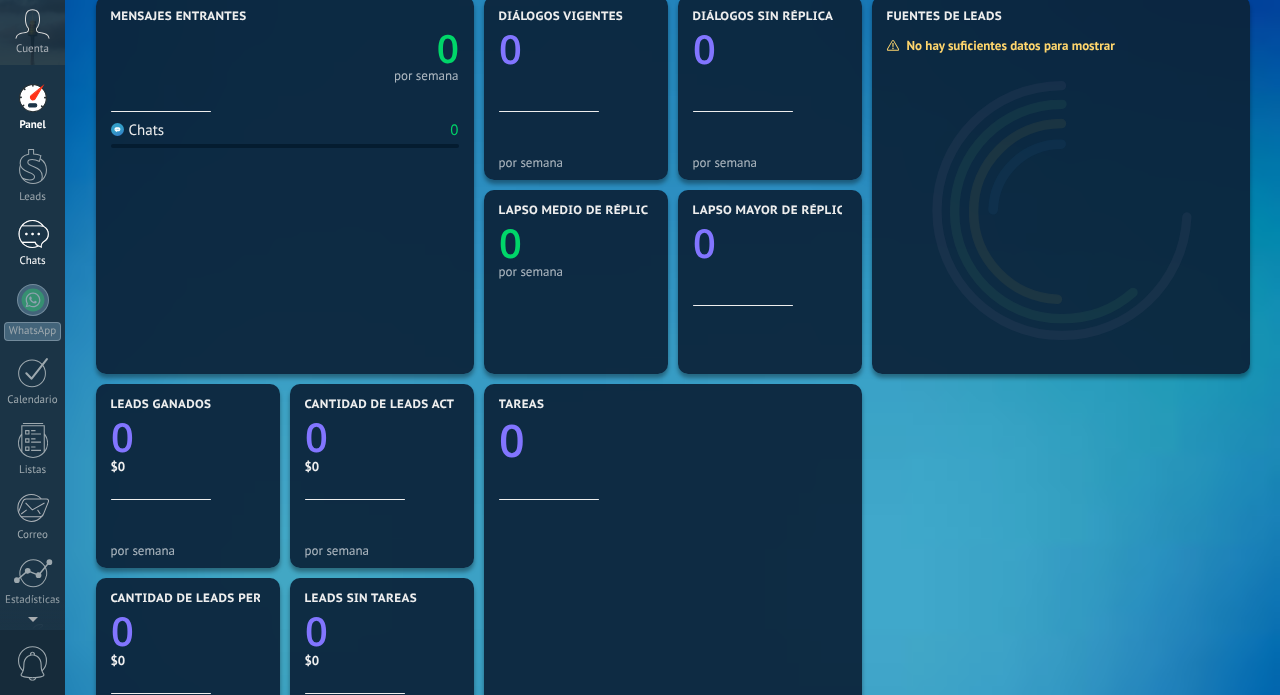 click on "Chats" at bounding box center [32, 244] 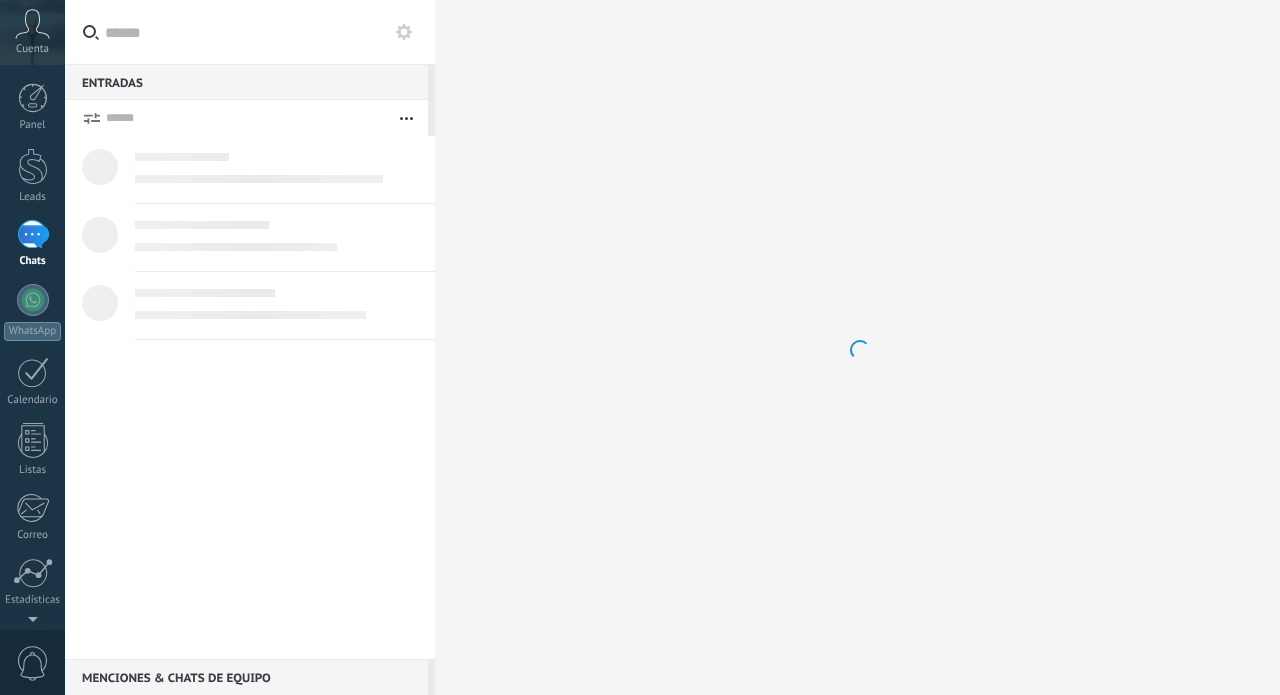scroll, scrollTop: 0, scrollLeft: 0, axis: both 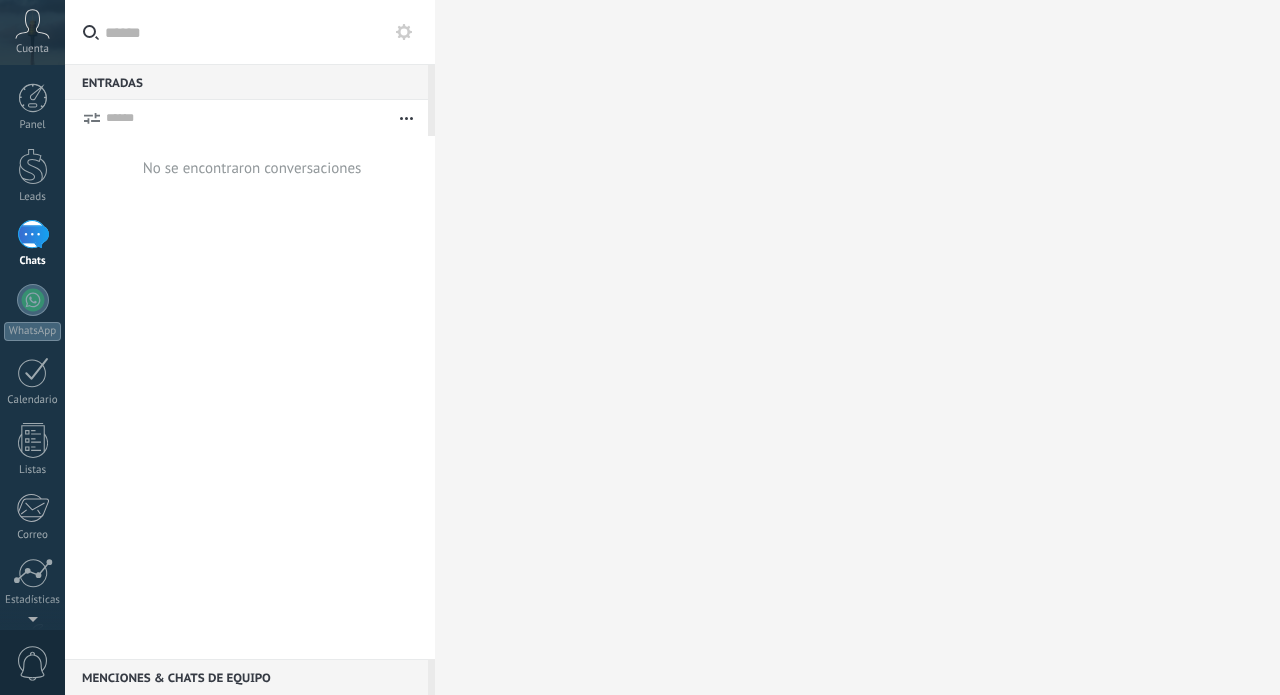 click at bounding box center [33, 234] 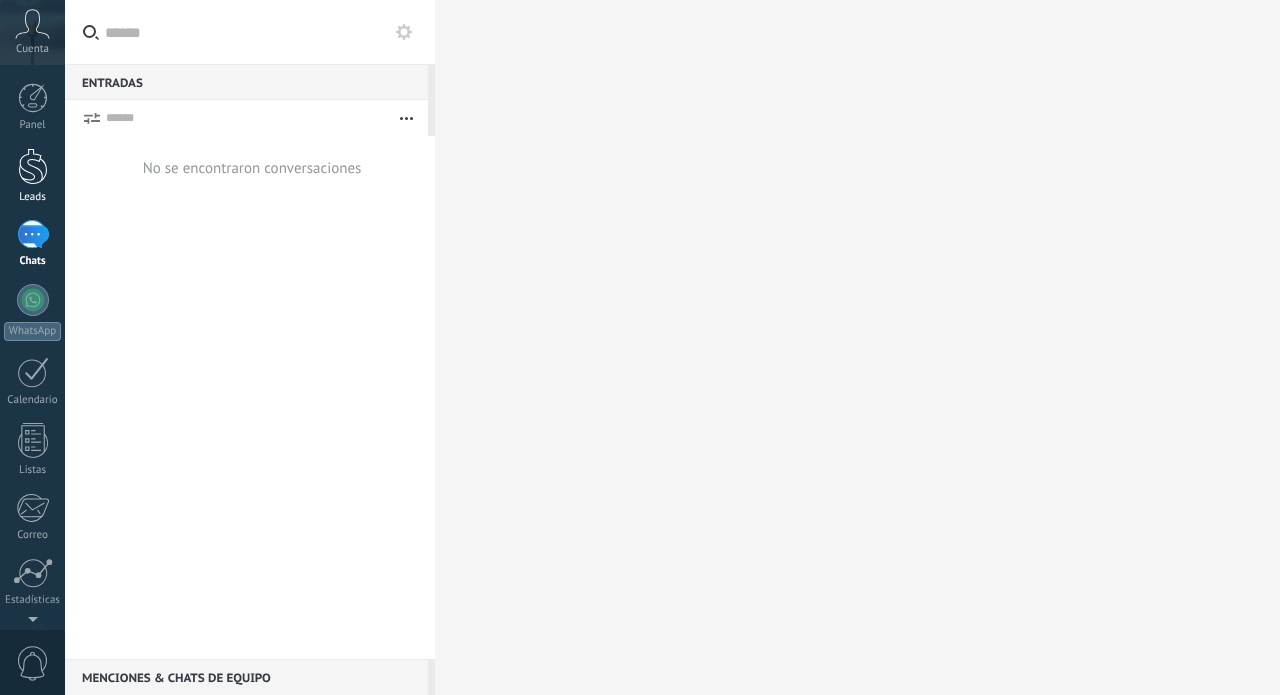 click at bounding box center (33, 166) 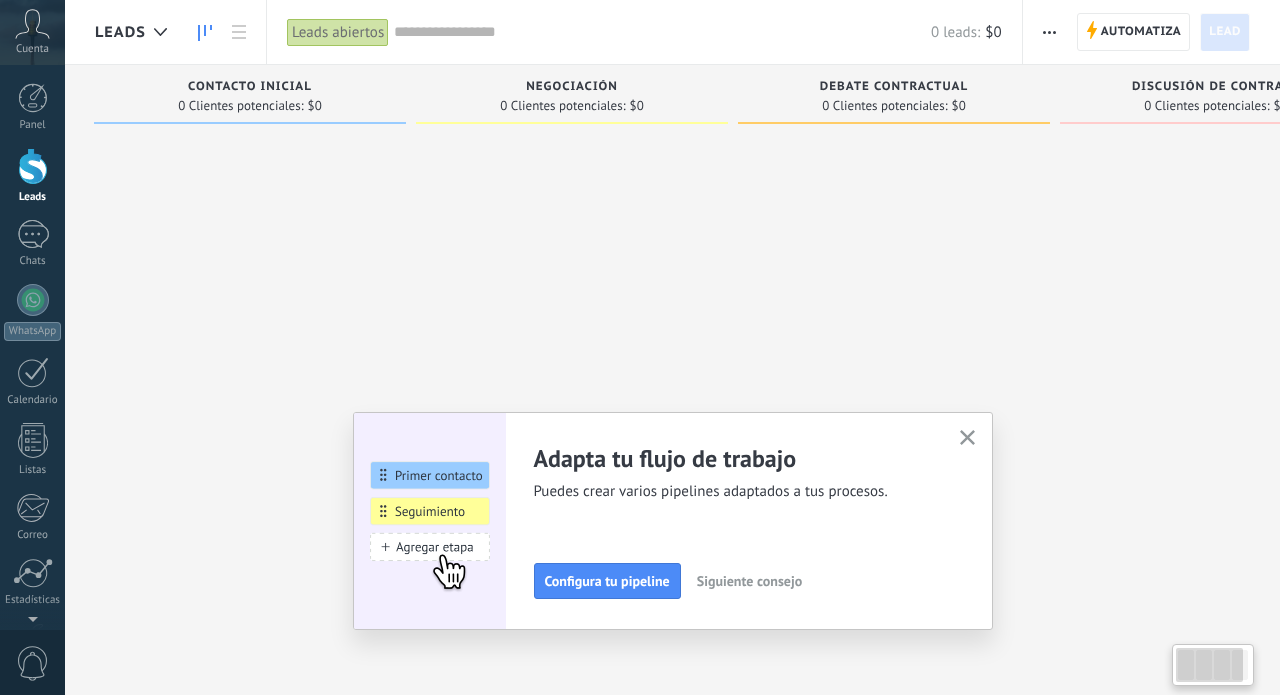 scroll, scrollTop: 0, scrollLeft: 0, axis: both 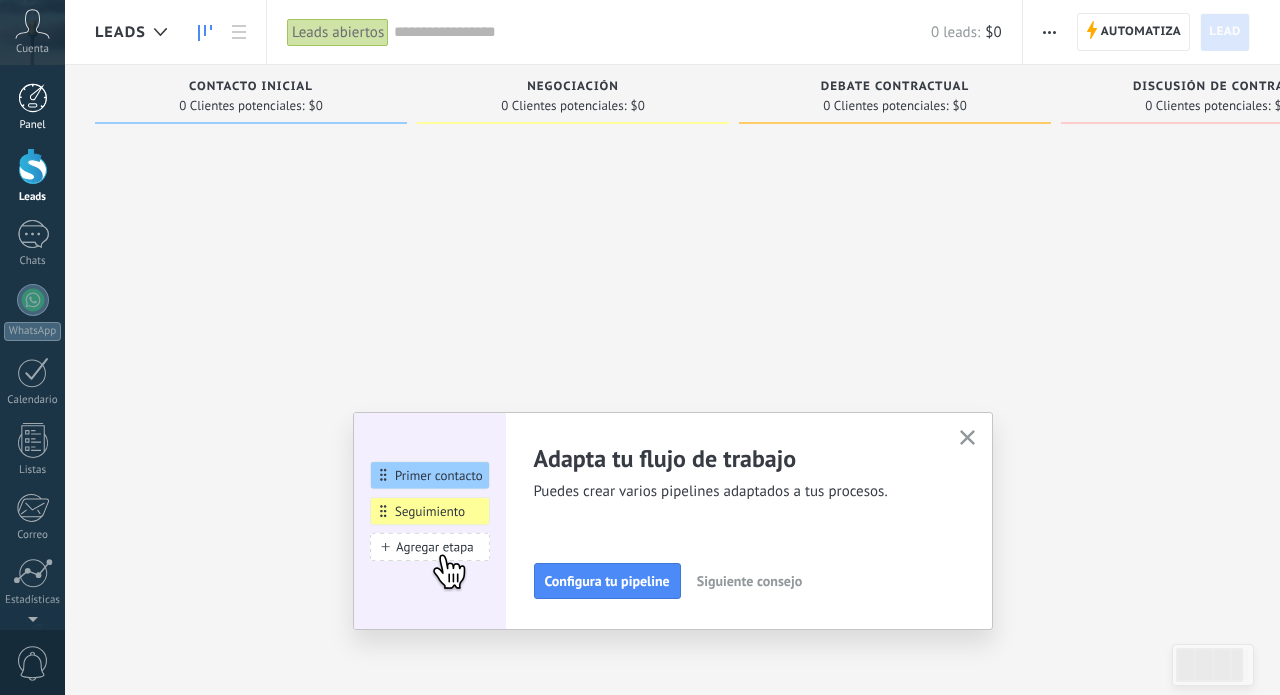 click at bounding box center [33, 98] 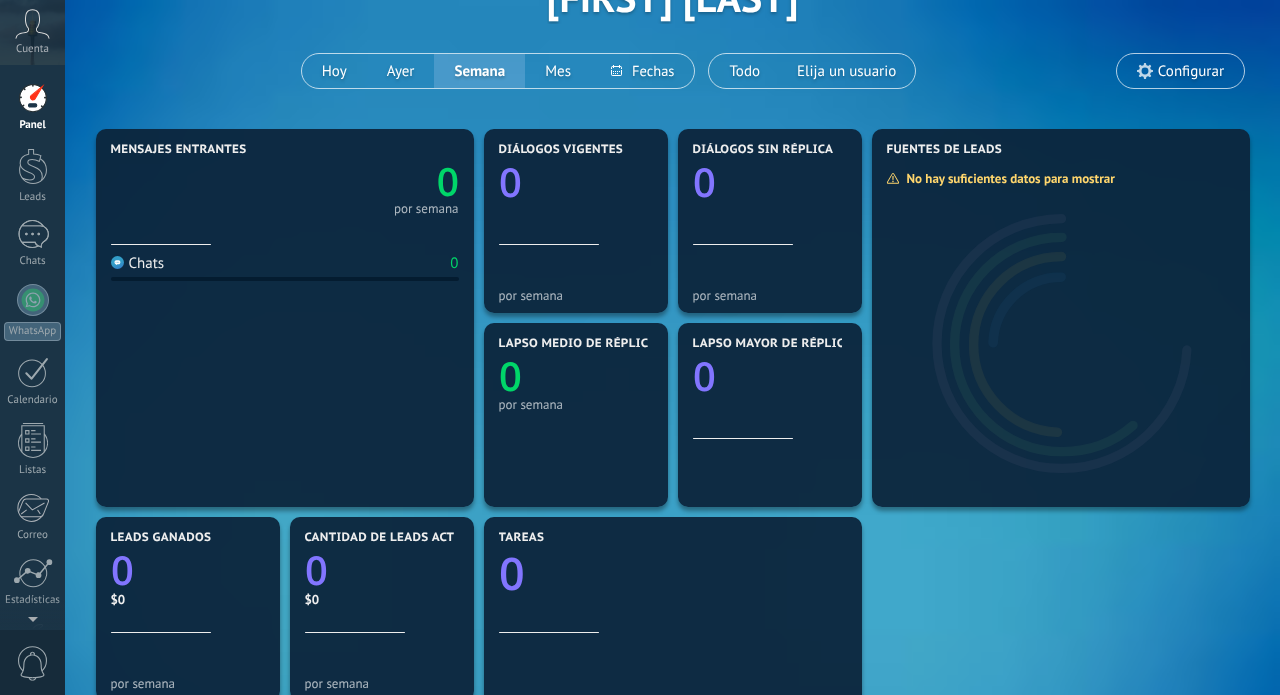 scroll, scrollTop: 138, scrollLeft: 0, axis: vertical 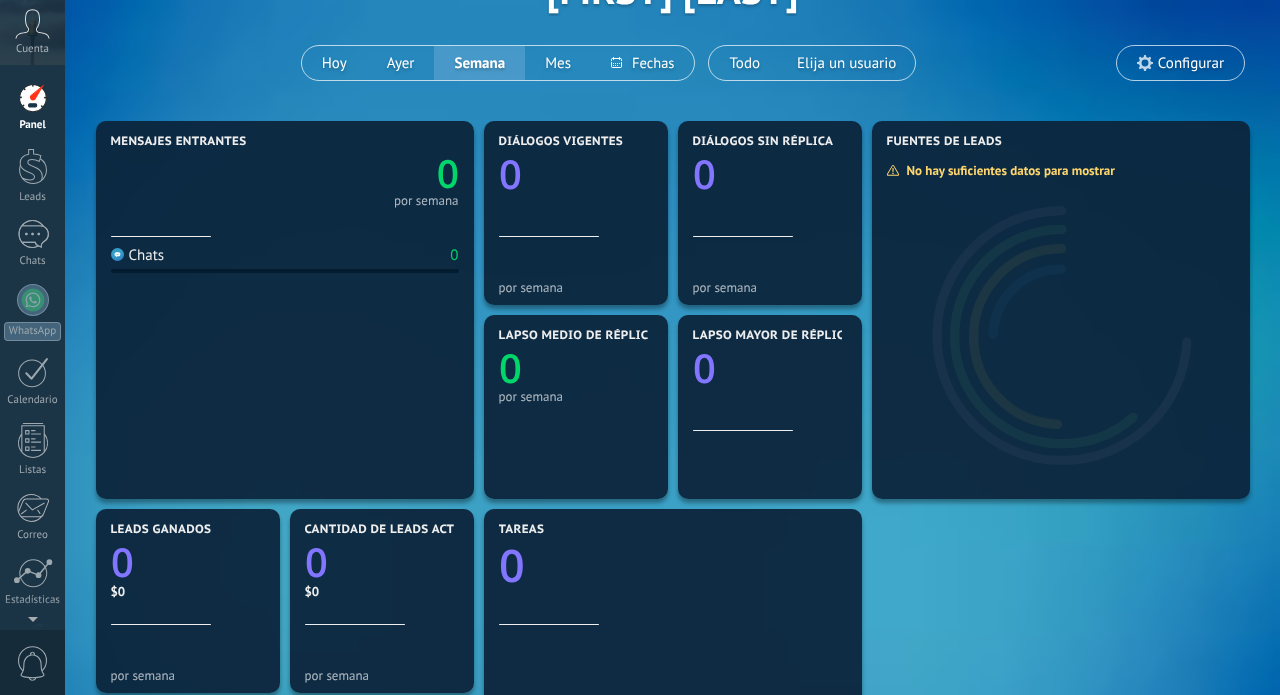 click on "Aplicar Eventos [NAME] Hoy Ayer Semana Mes Todo Elija un usuario Configurar" at bounding box center [672, -11] 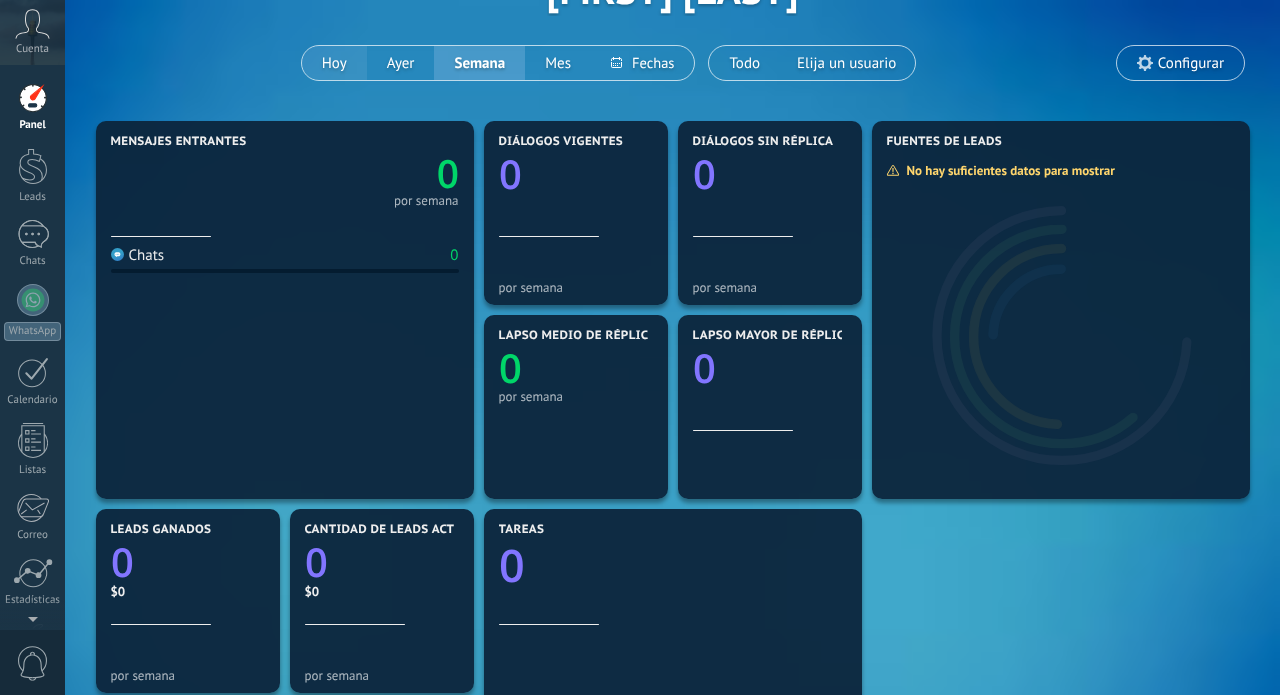 click on "Hoy" at bounding box center (334, 63) 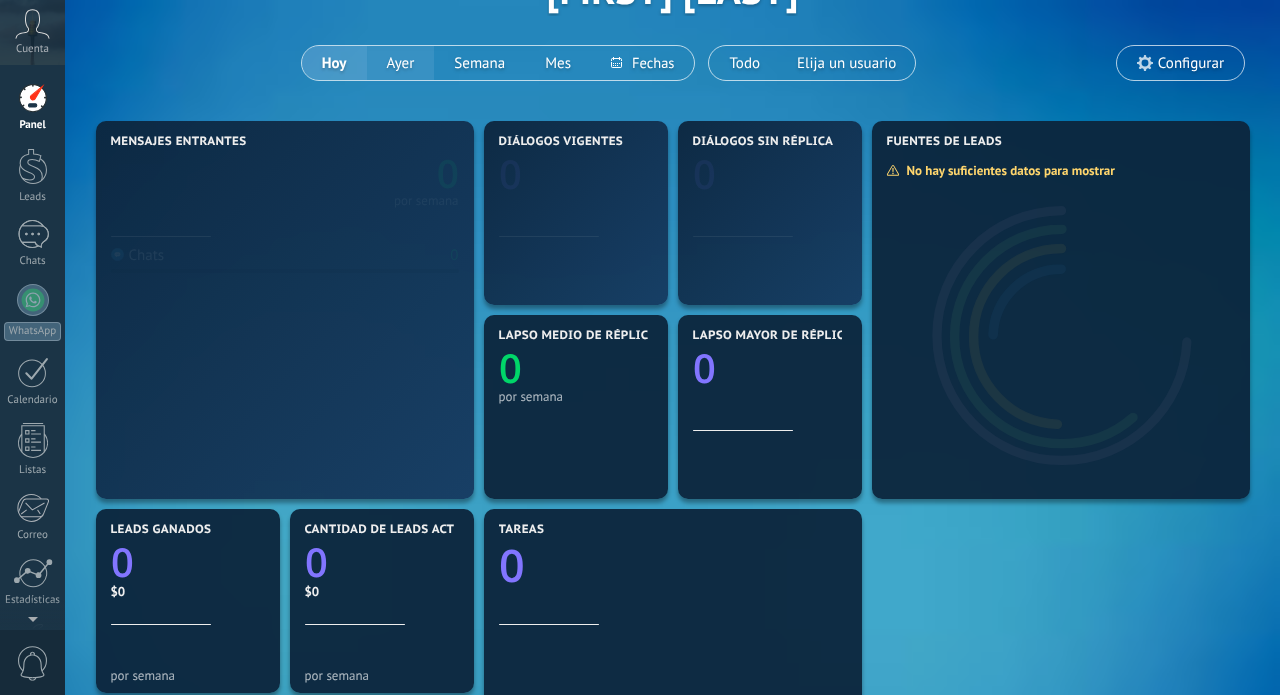 click on "Ayer" at bounding box center (401, 63) 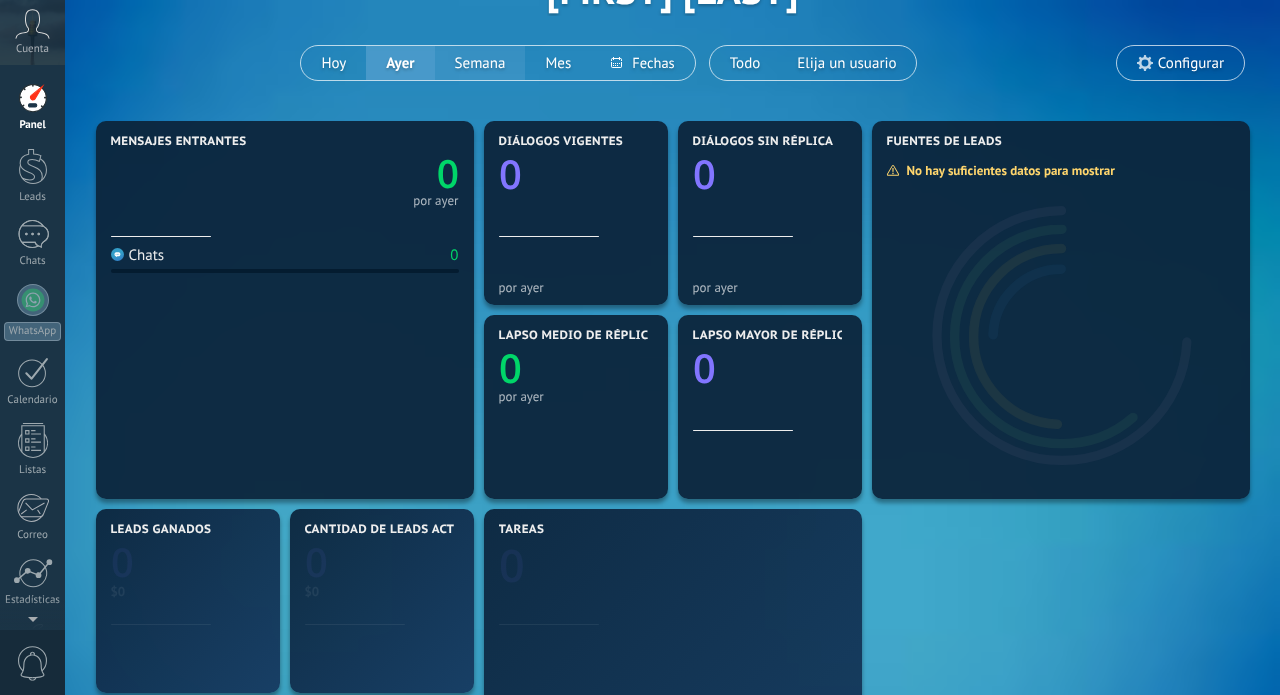 click on "Semana" at bounding box center [480, 63] 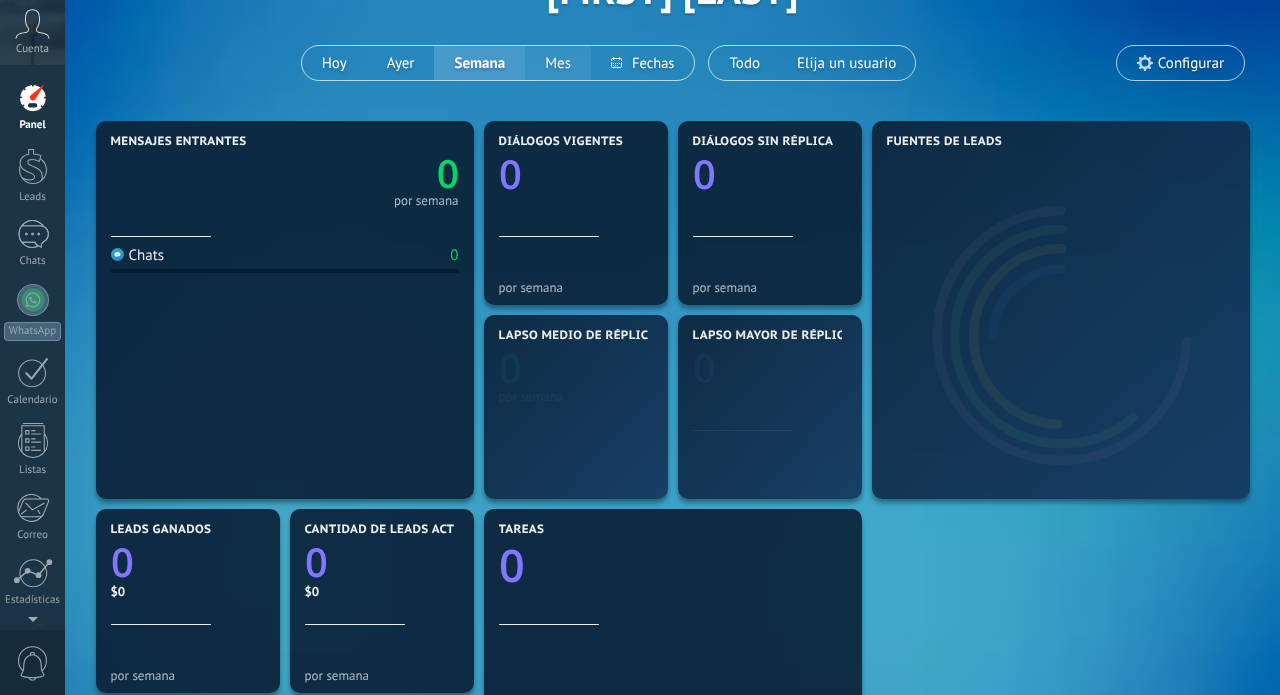 click on "Mes" at bounding box center [558, 63] 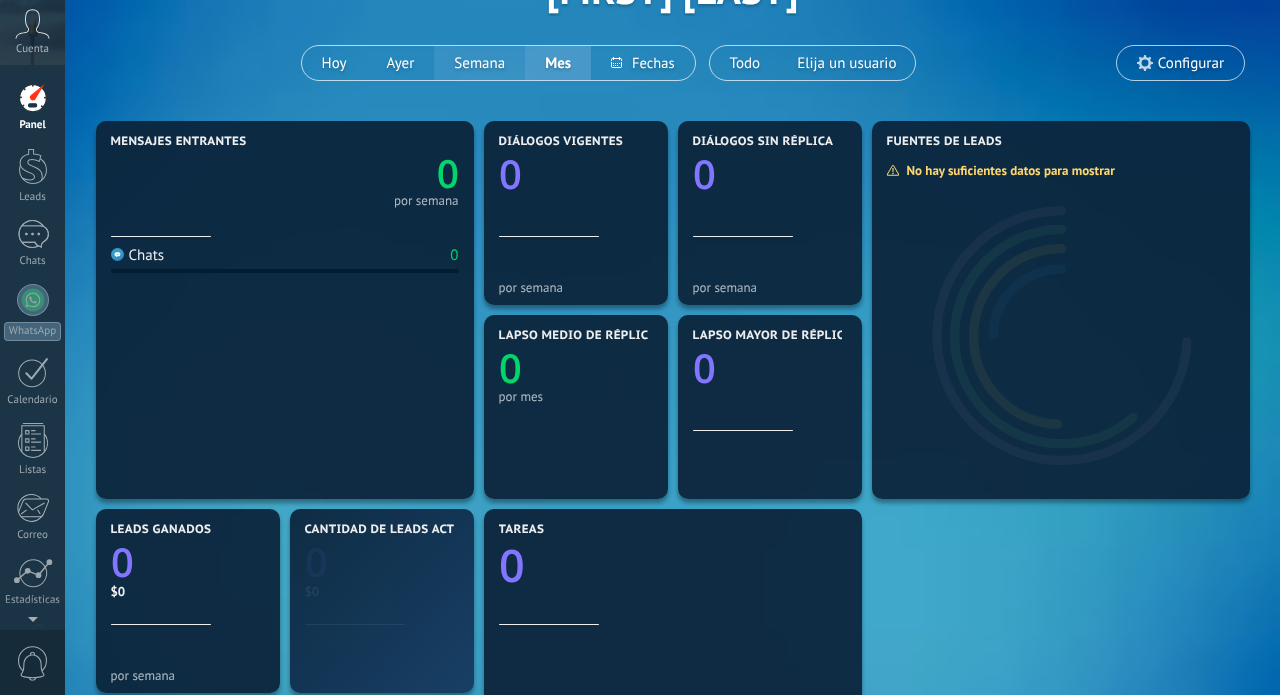 click on "Semana" at bounding box center [479, 63] 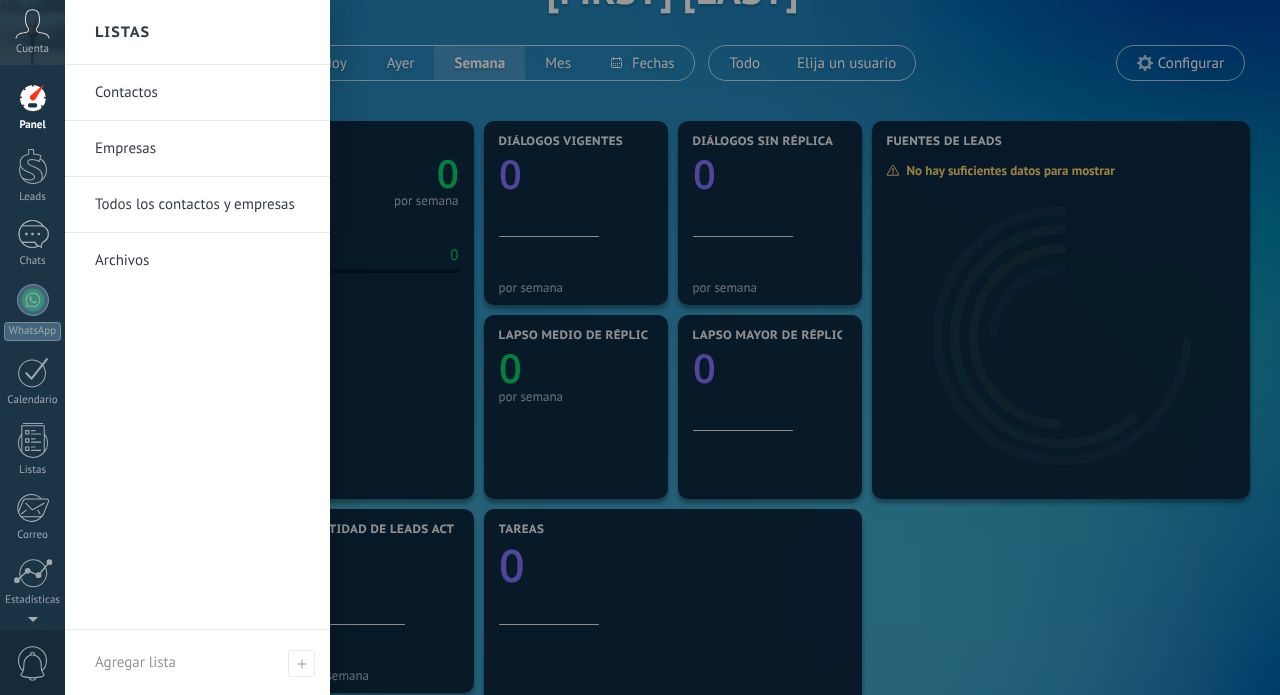 click on "Contactos" at bounding box center (202, 93) 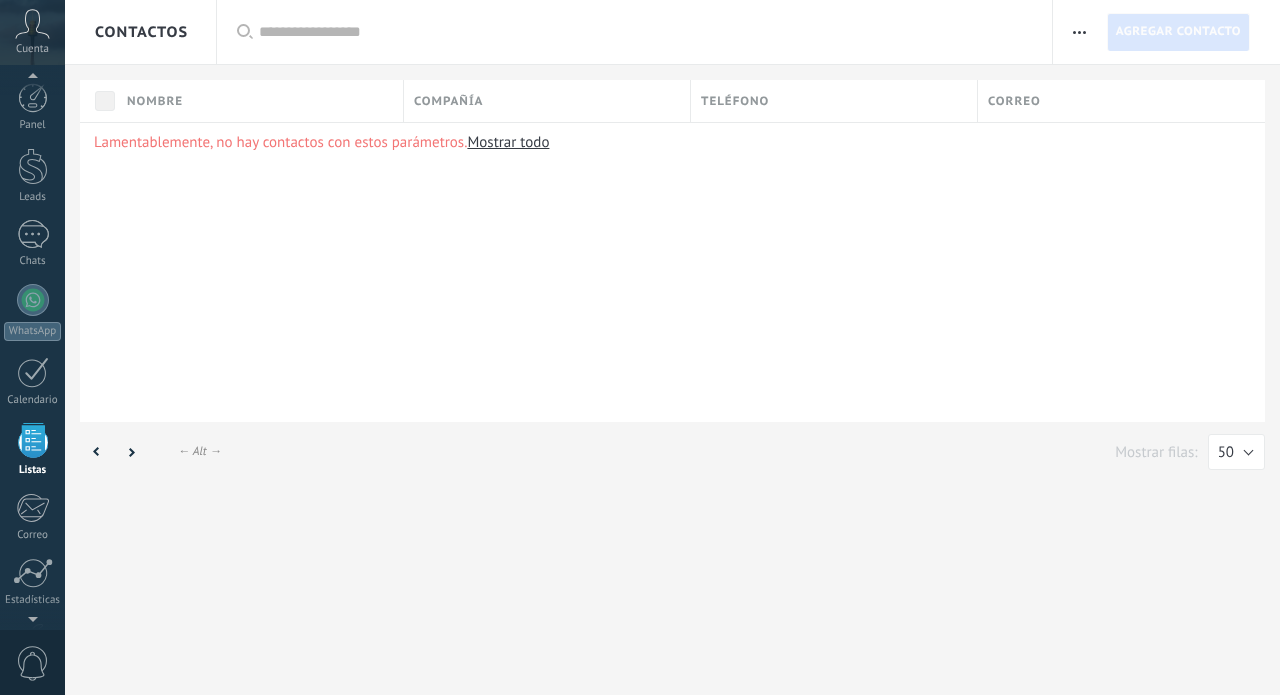 scroll, scrollTop: 124, scrollLeft: 0, axis: vertical 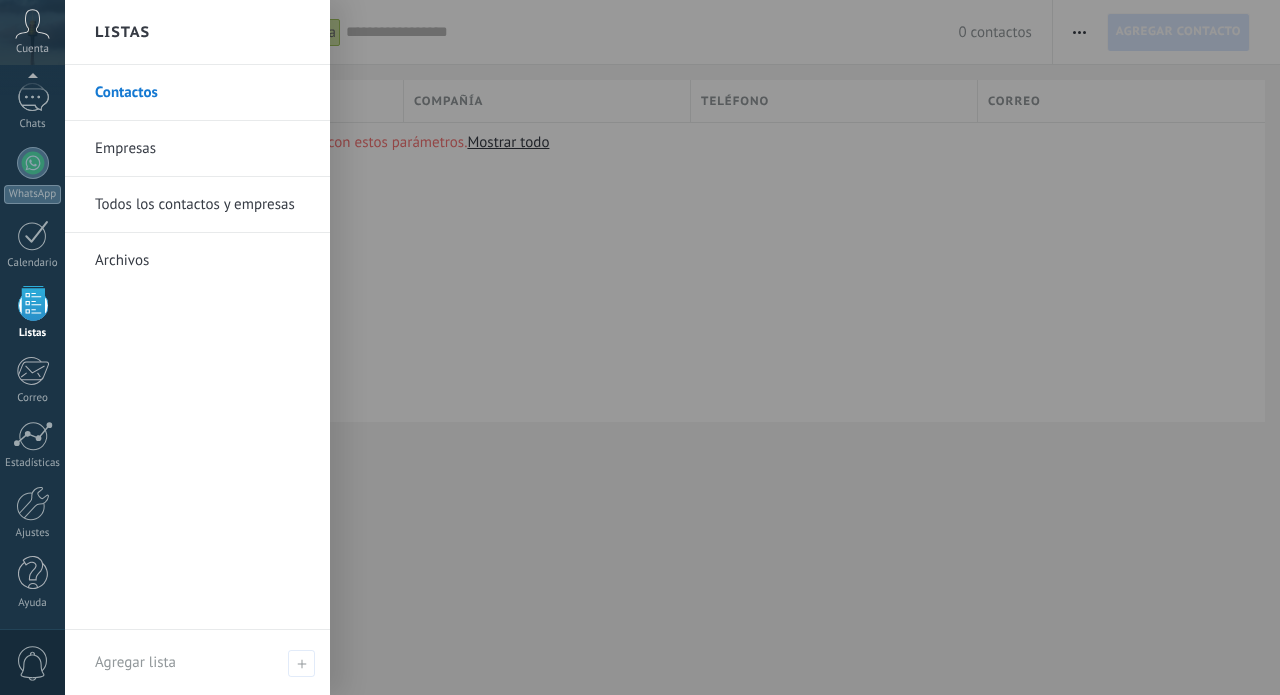 click on "Empresas" at bounding box center [202, 149] 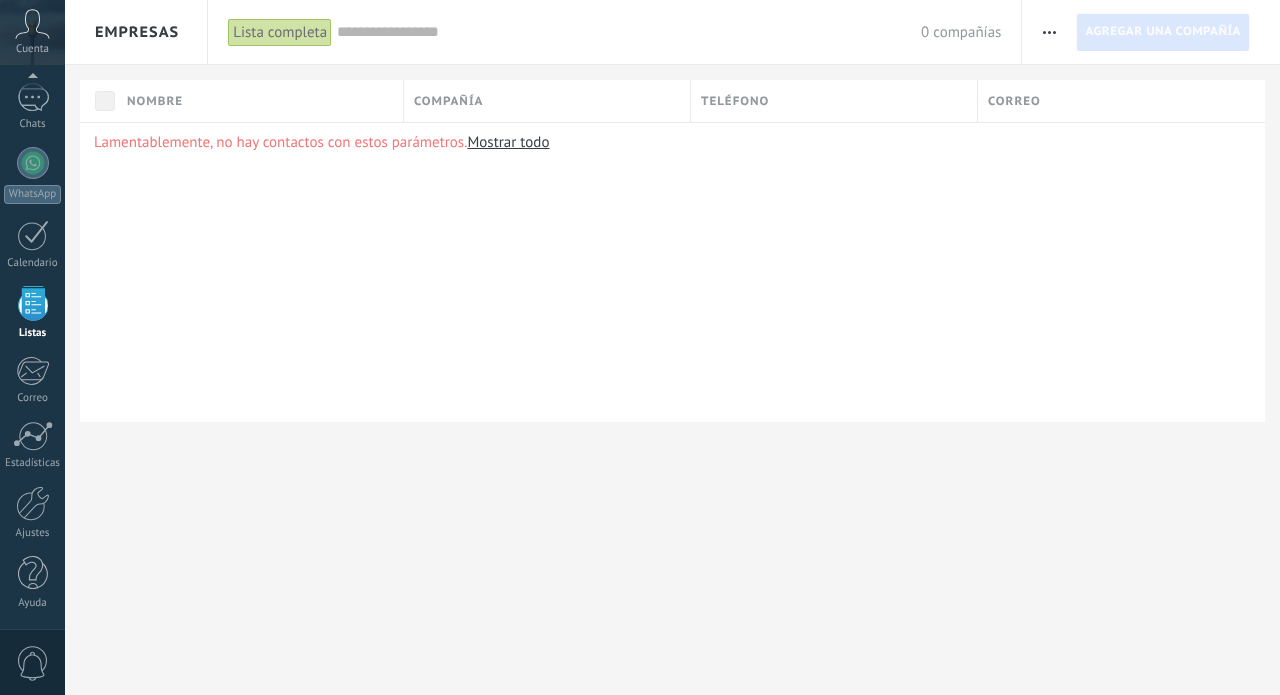 scroll, scrollTop: 124, scrollLeft: 0, axis: vertical 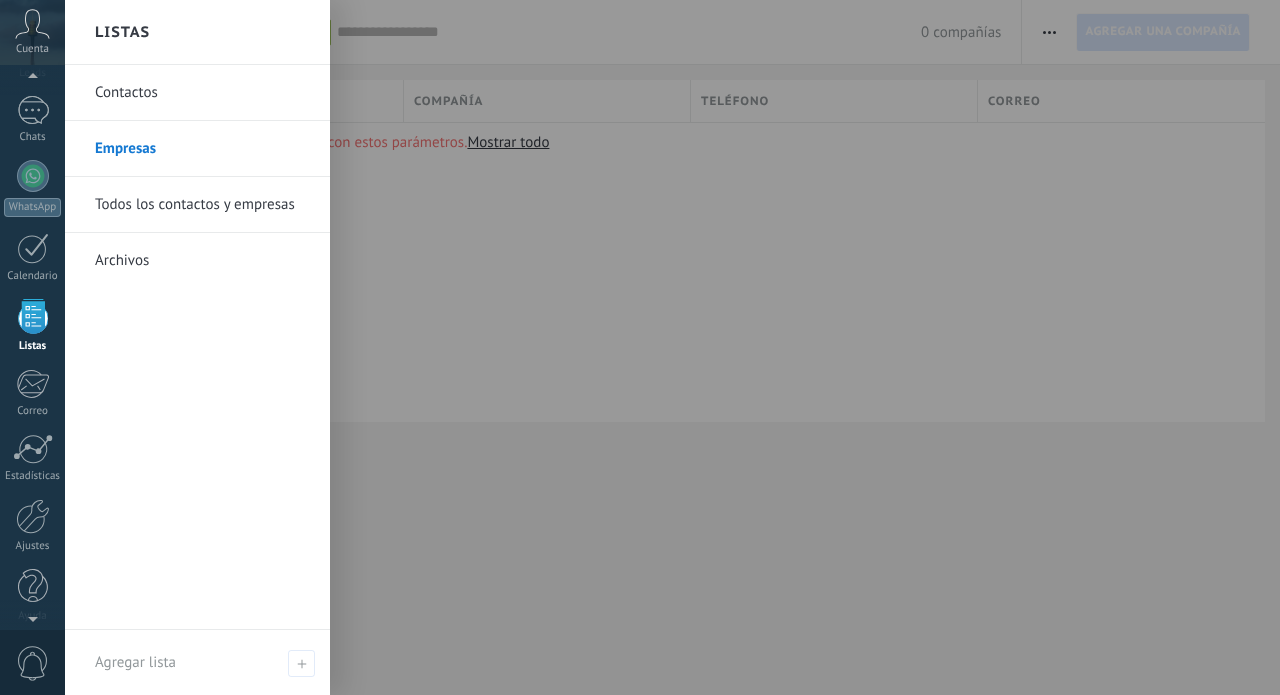 click on "Todos los contactos y empresas" at bounding box center [202, 205] 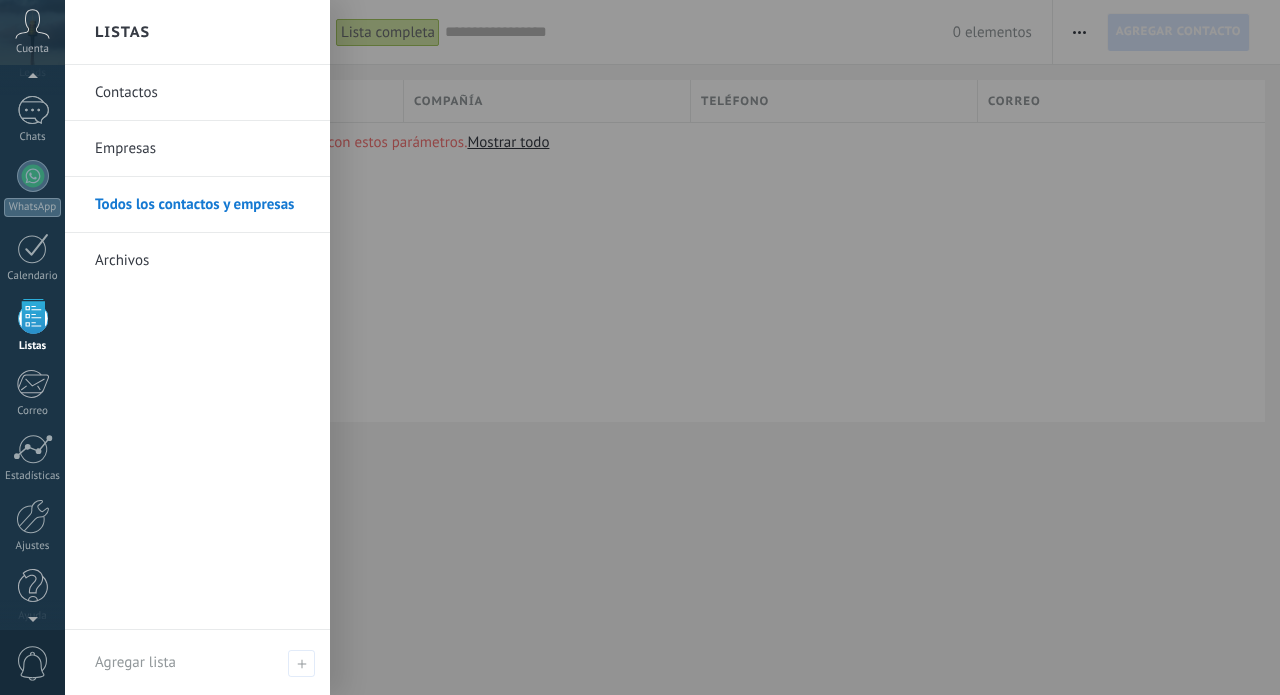 click on "Contactos" at bounding box center [202, 93] 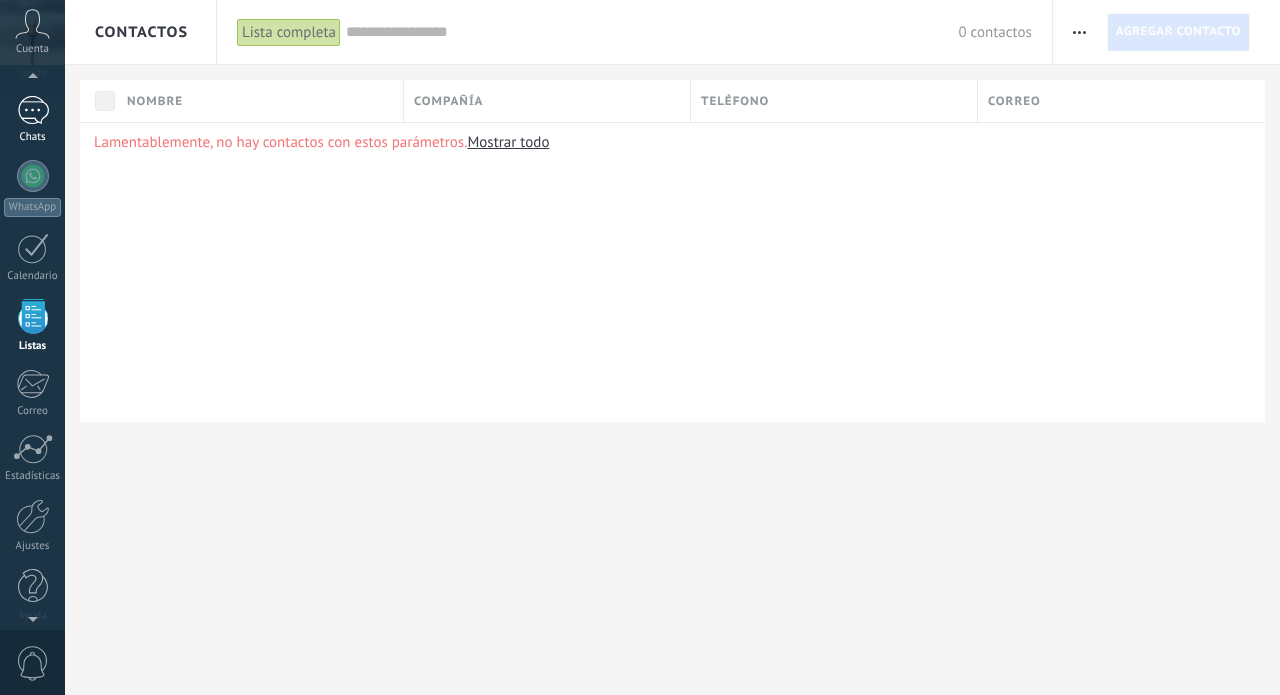 click at bounding box center (33, 110) 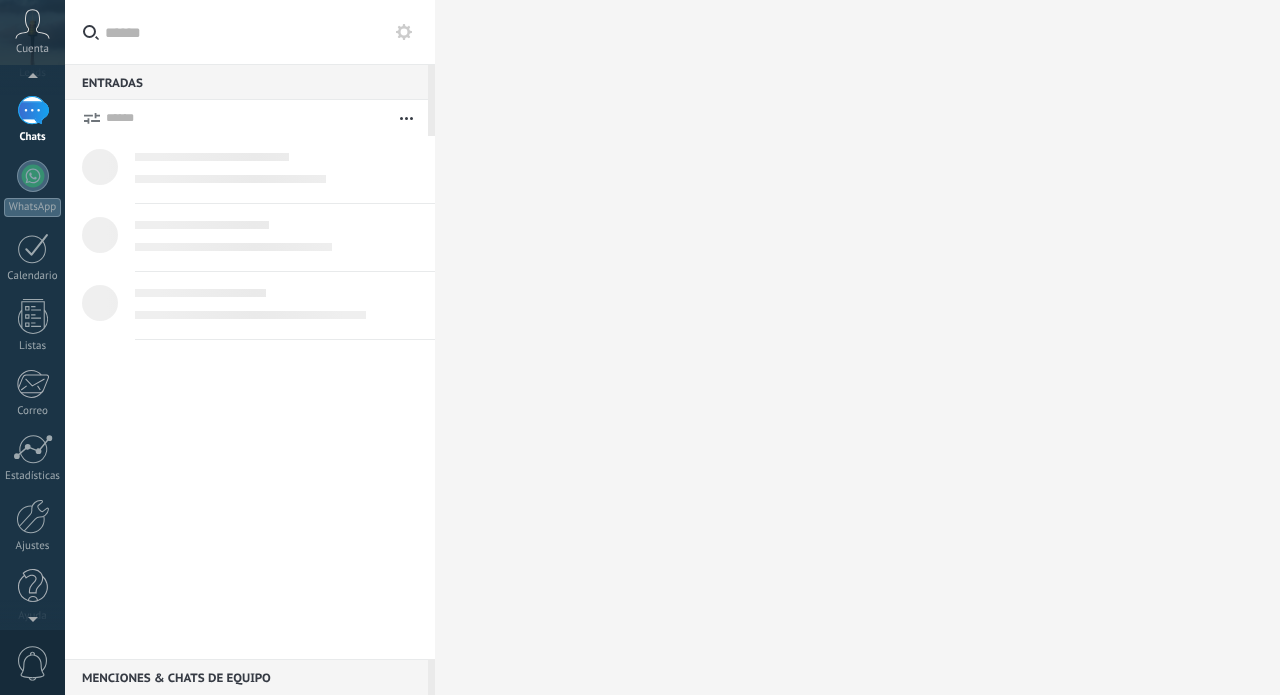 scroll, scrollTop: 0, scrollLeft: 0, axis: both 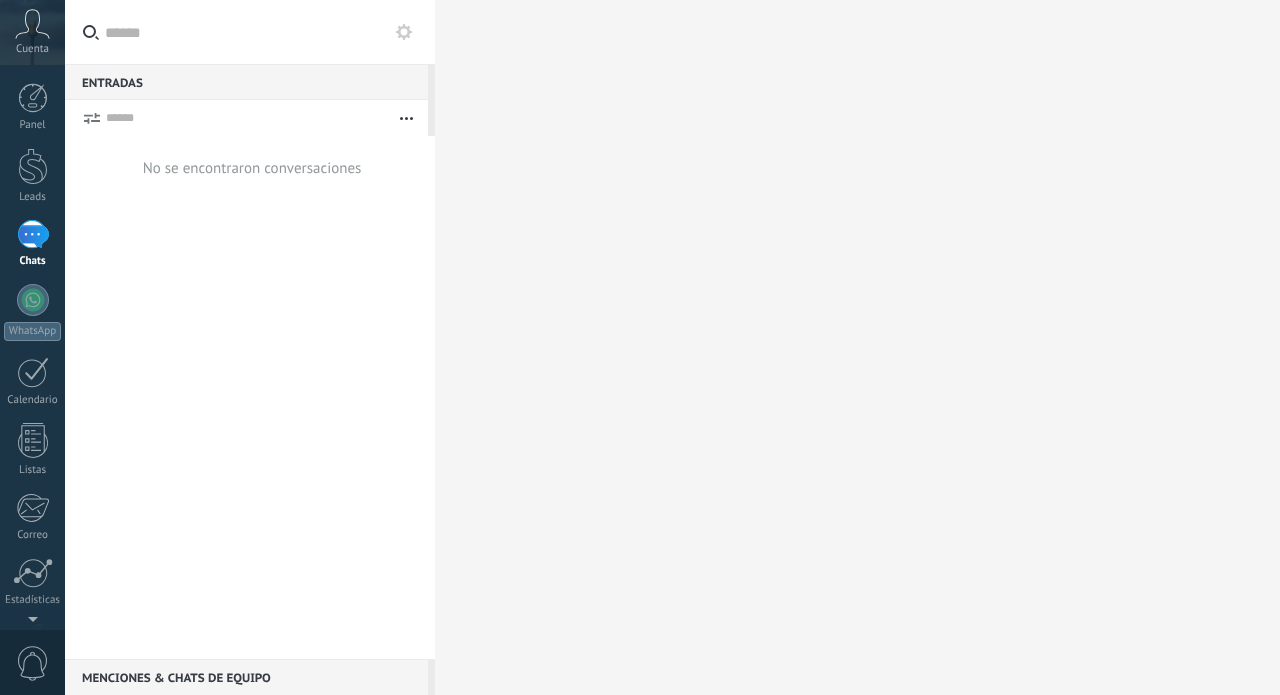 click on "Cuenta" at bounding box center [32, 32] 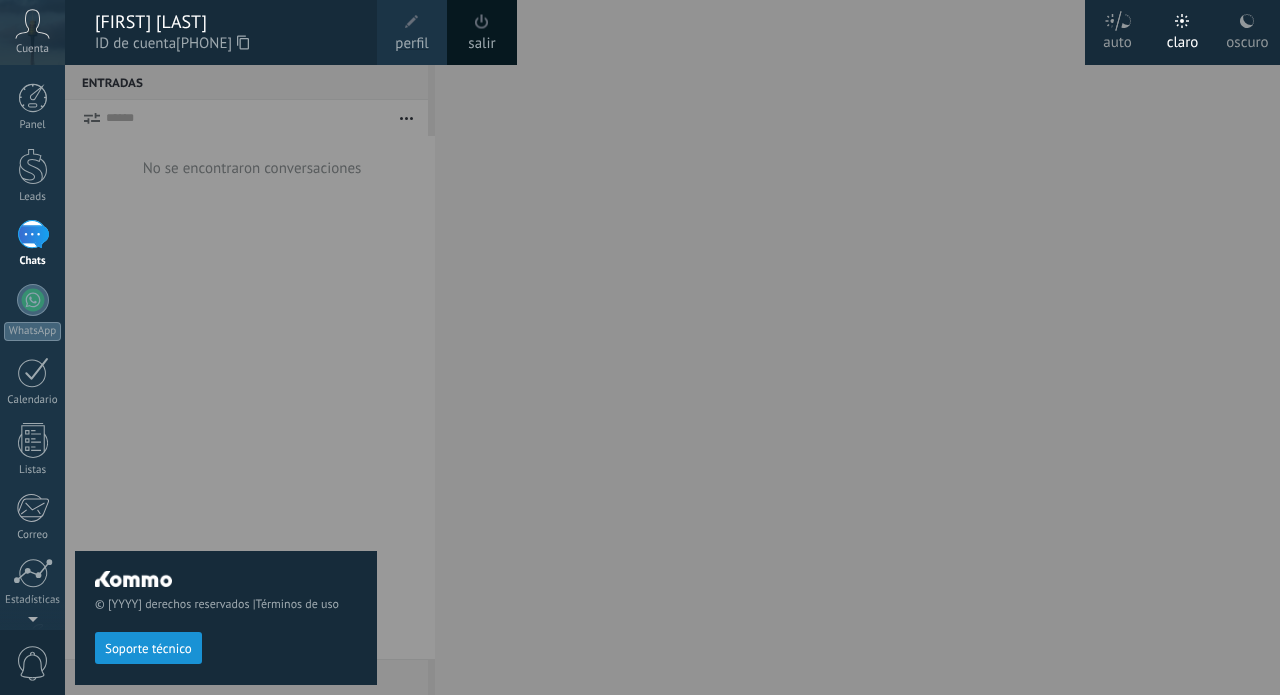 click on "Cuenta" at bounding box center [32, 32] 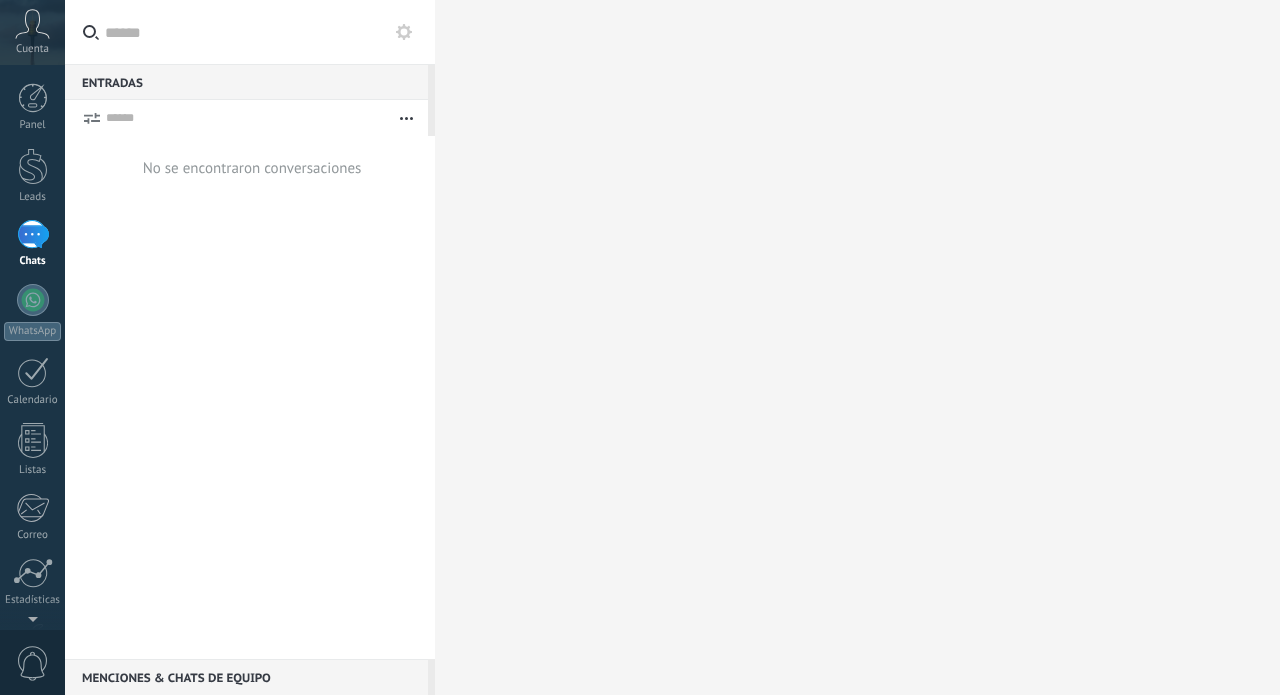 scroll, scrollTop: 21, scrollLeft: 0, axis: vertical 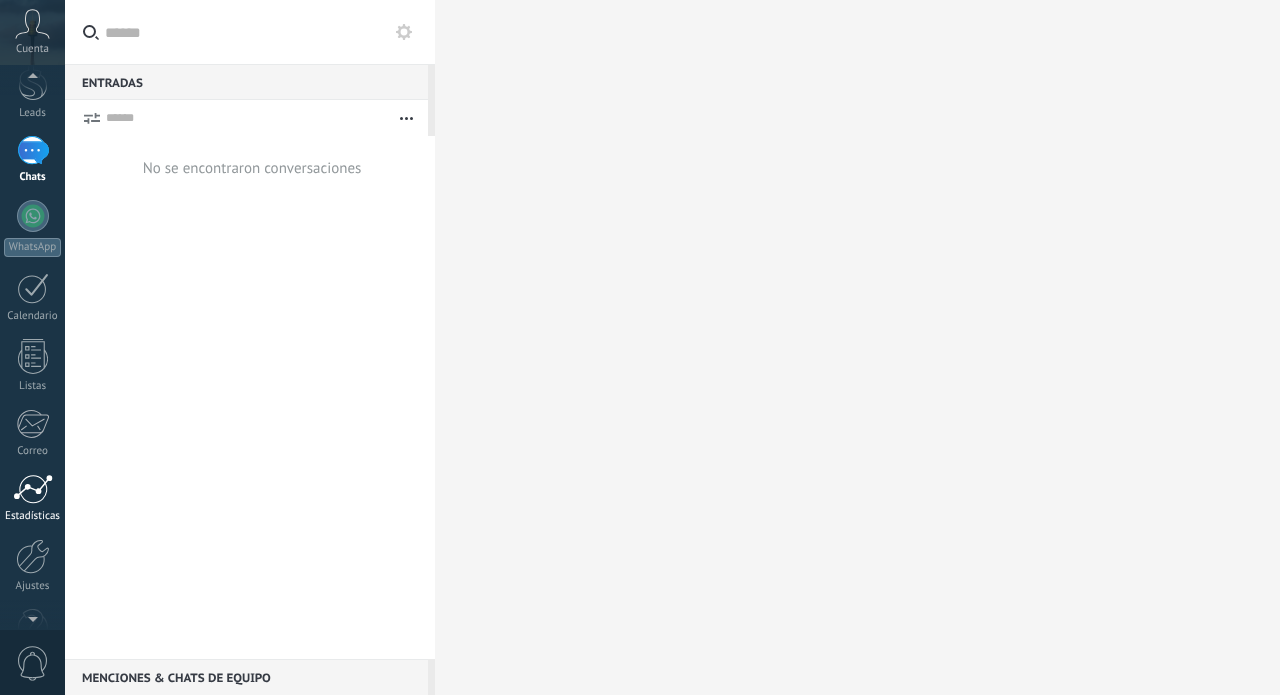 click at bounding box center (33, 489) 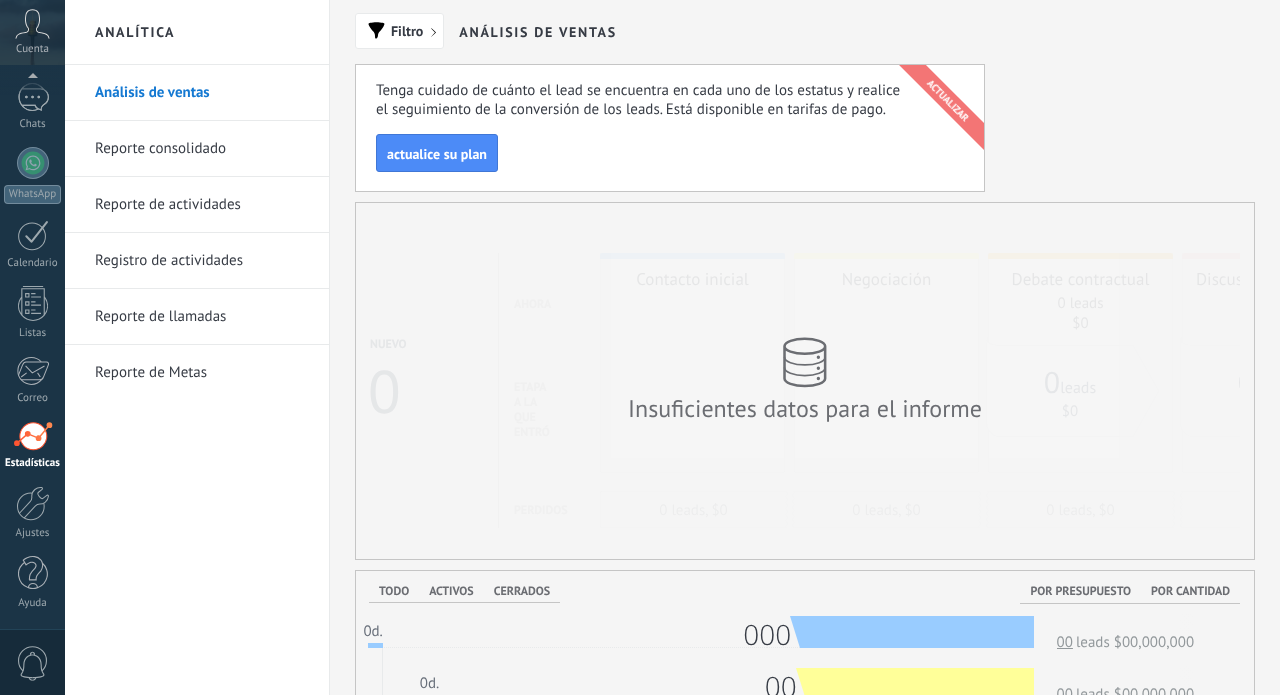 scroll, scrollTop: 137, scrollLeft: 0, axis: vertical 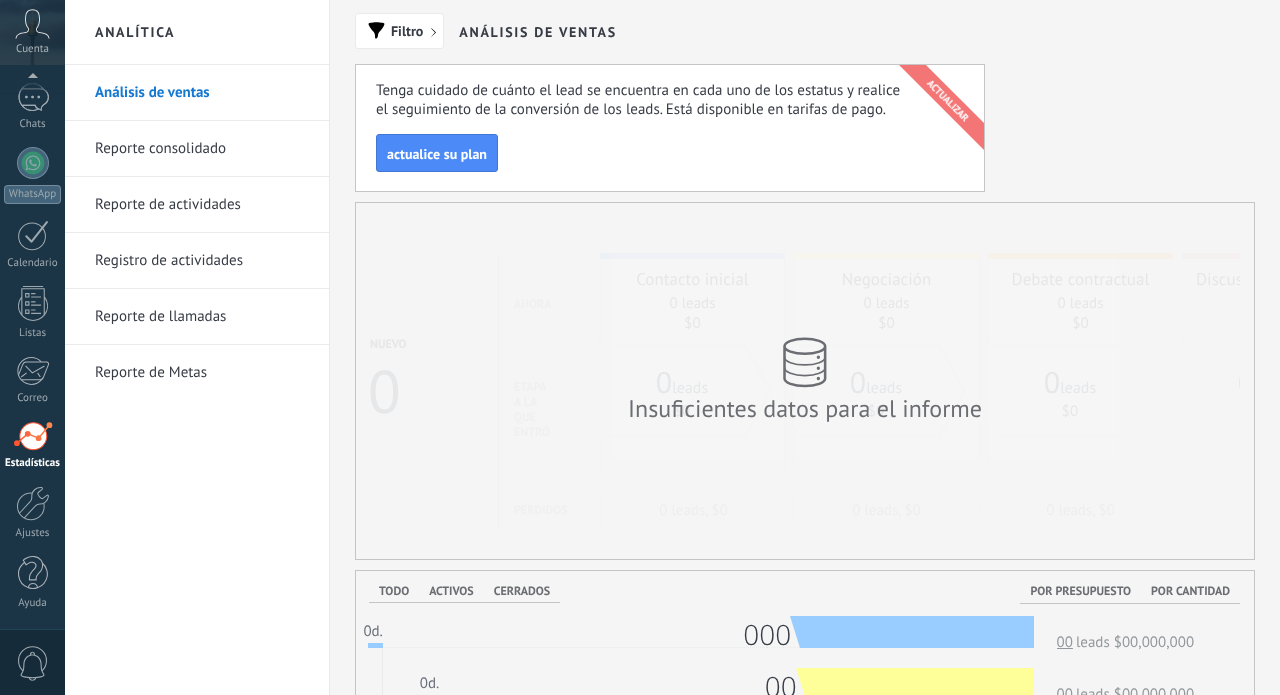 click on "Reporte consolidado" at bounding box center [202, 149] 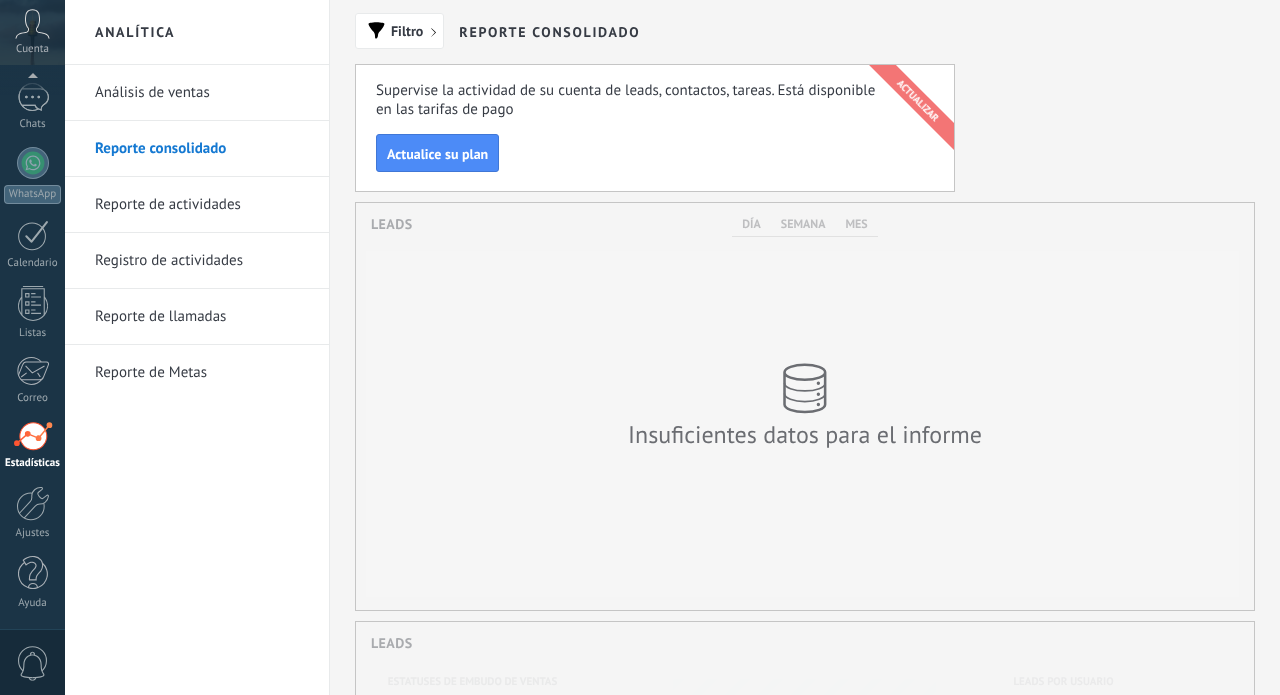 scroll, scrollTop: 999593, scrollLeft: 999102, axis: both 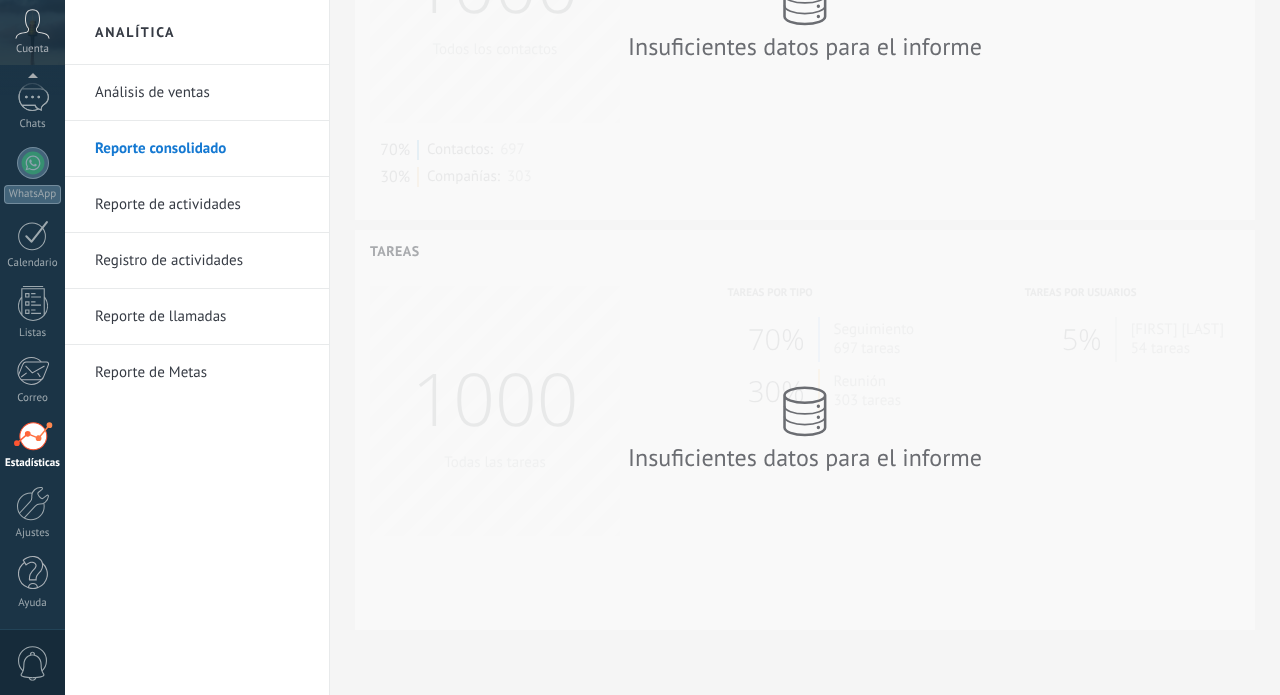 click on "Reporte de actividades" at bounding box center [202, 205] 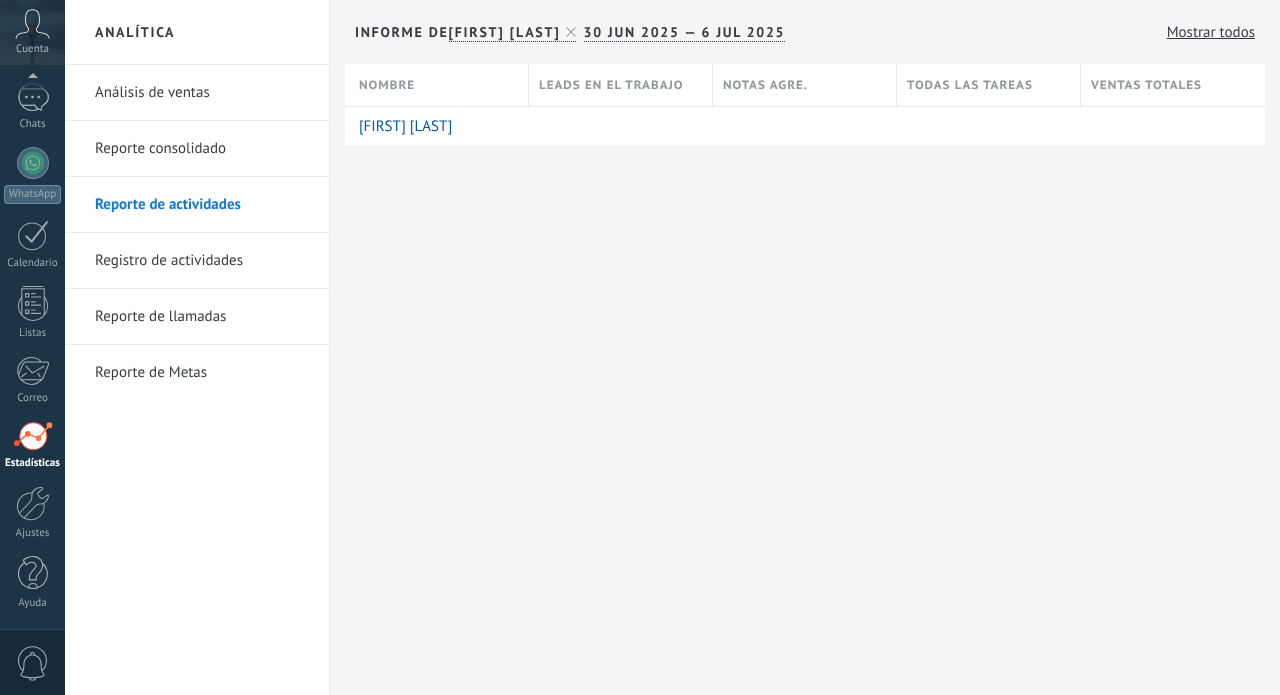 scroll, scrollTop: 0, scrollLeft: 0, axis: both 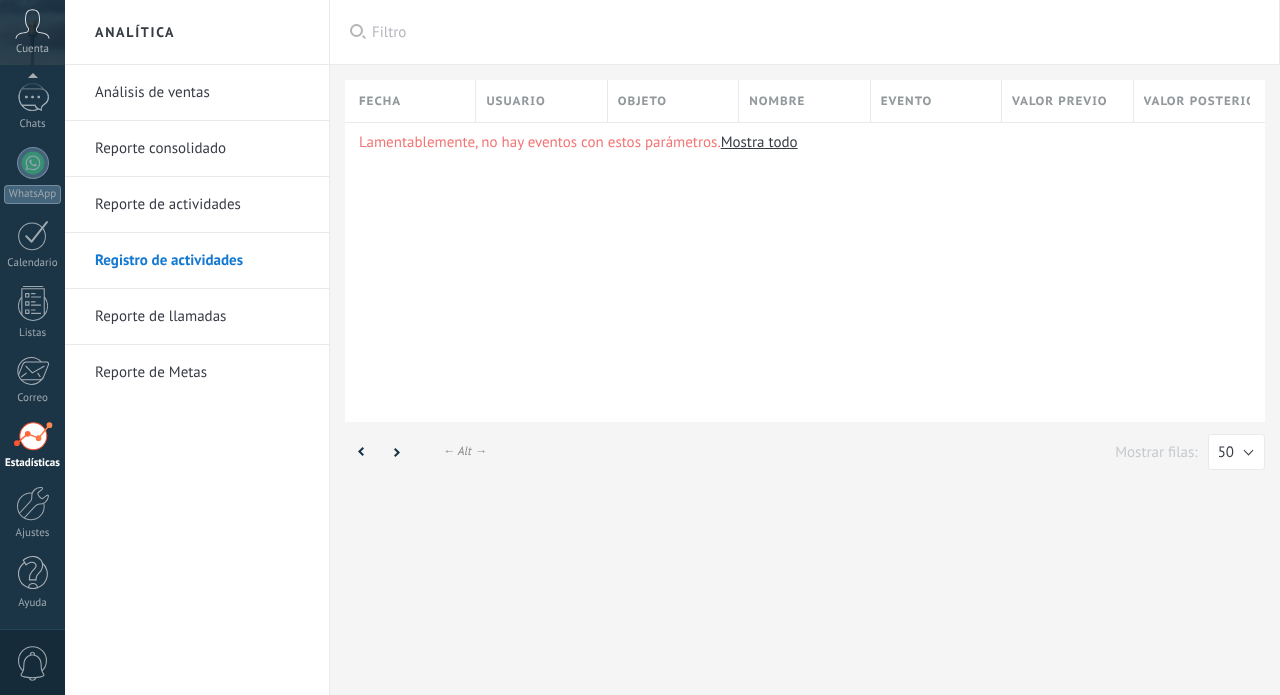 click on "Reporte de llamadas" at bounding box center [202, 317] 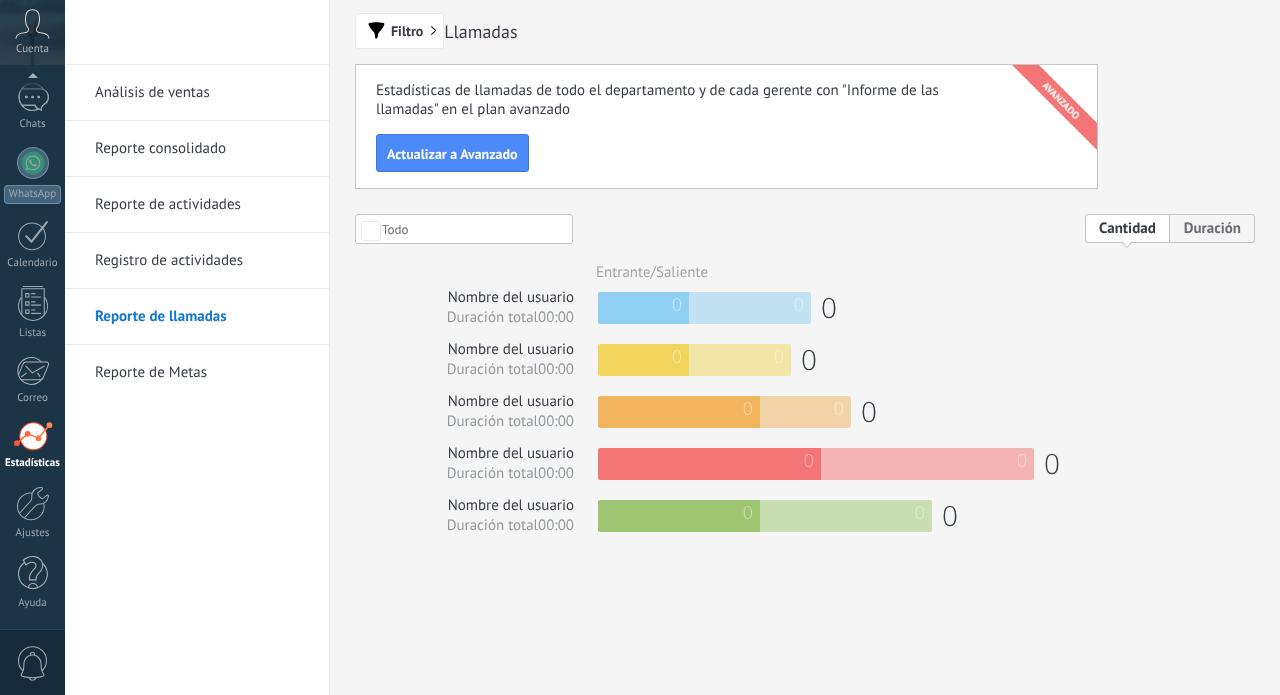 click on "Reporte de Metas" at bounding box center (202, 373) 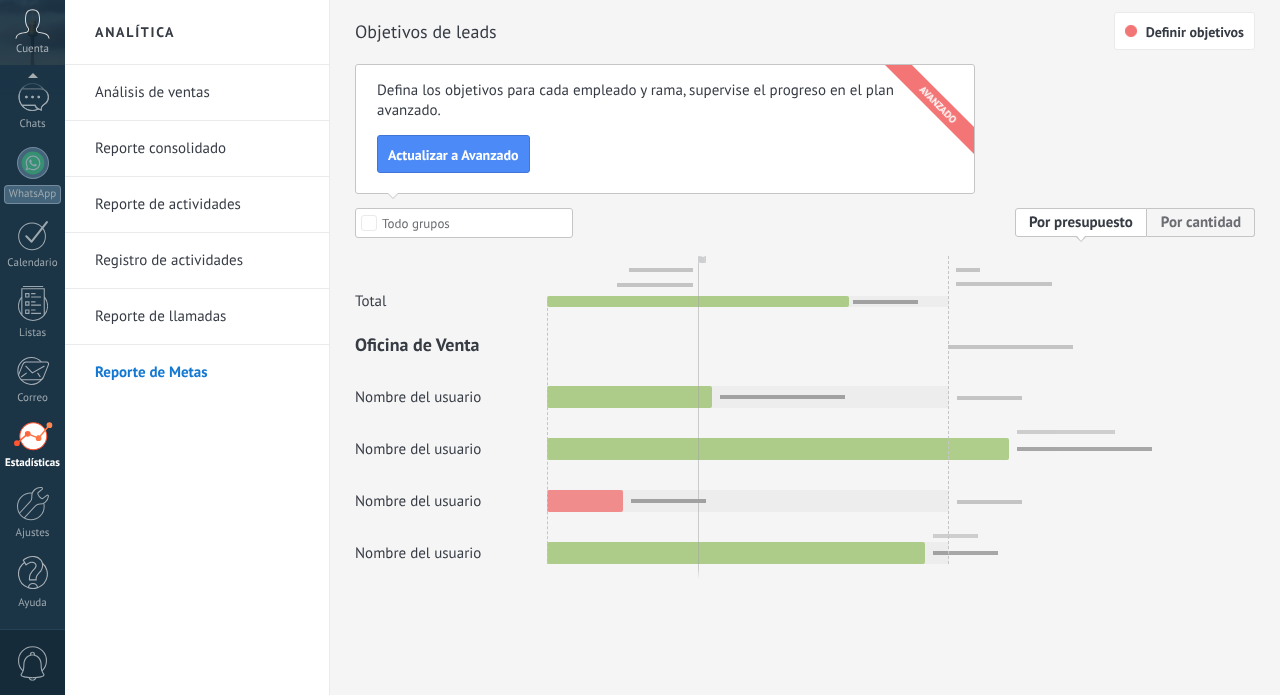 scroll, scrollTop: 0, scrollLeft: 0, axis: both 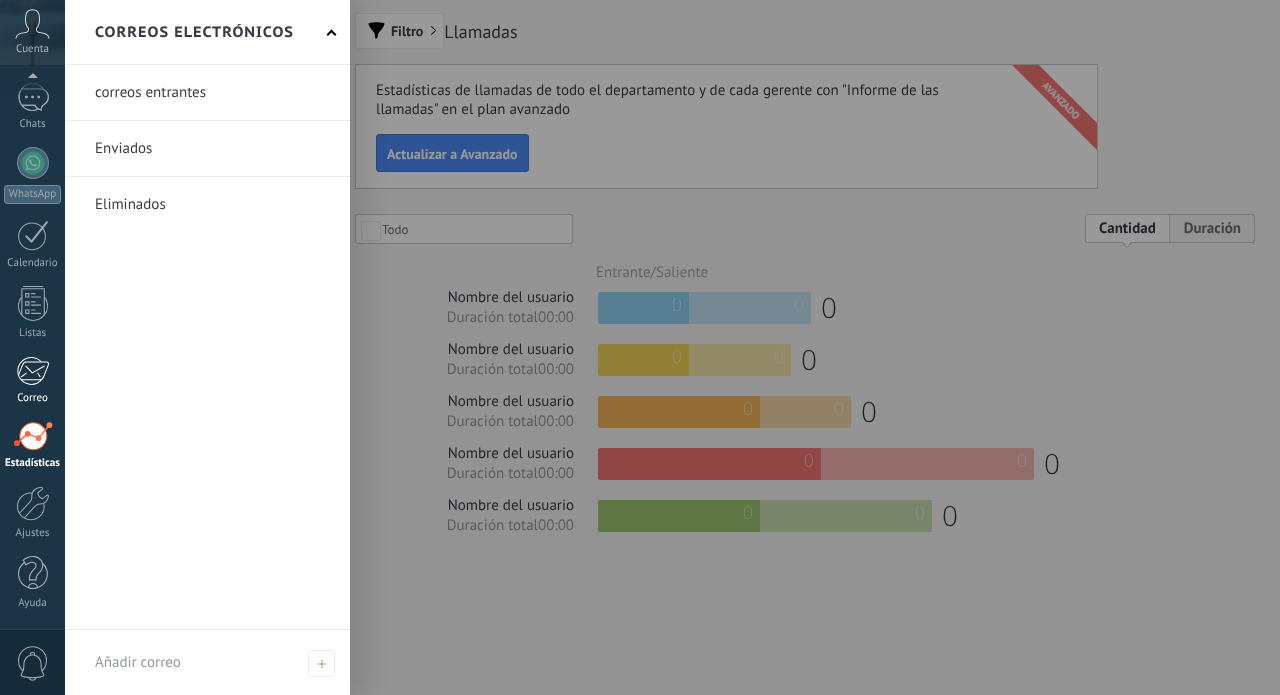 click at bounding box center [32, 371] 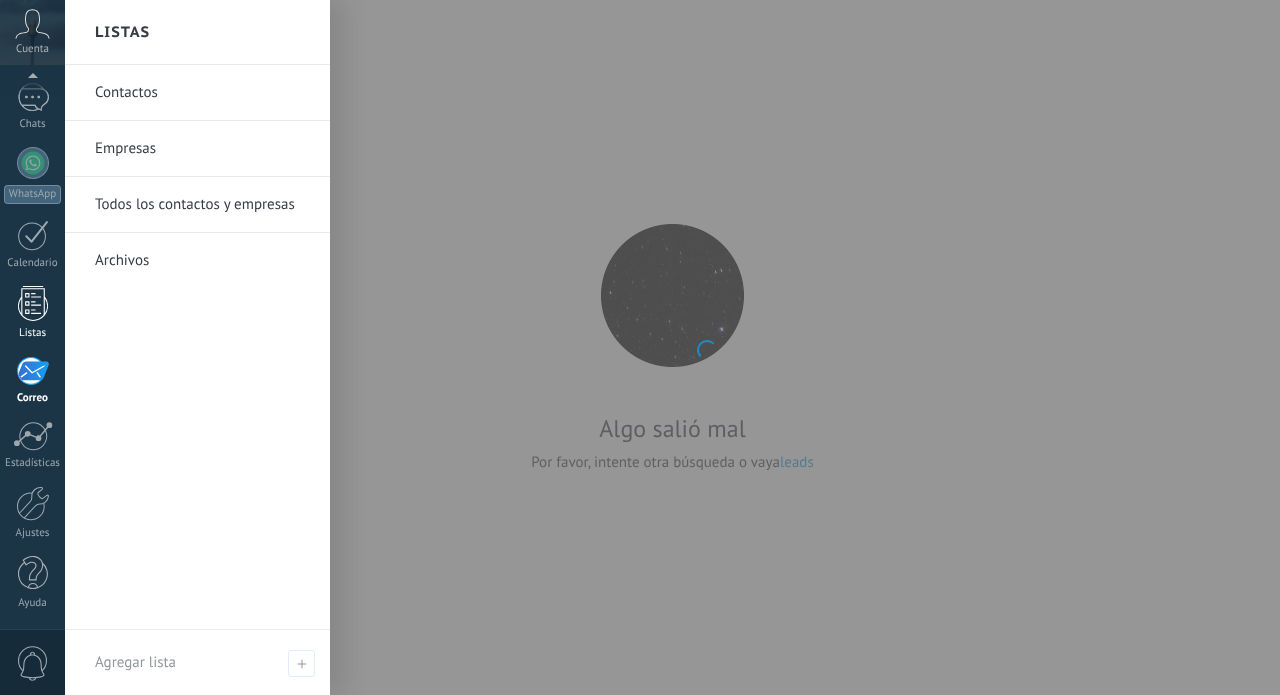 click at bounding box center (33, 303) 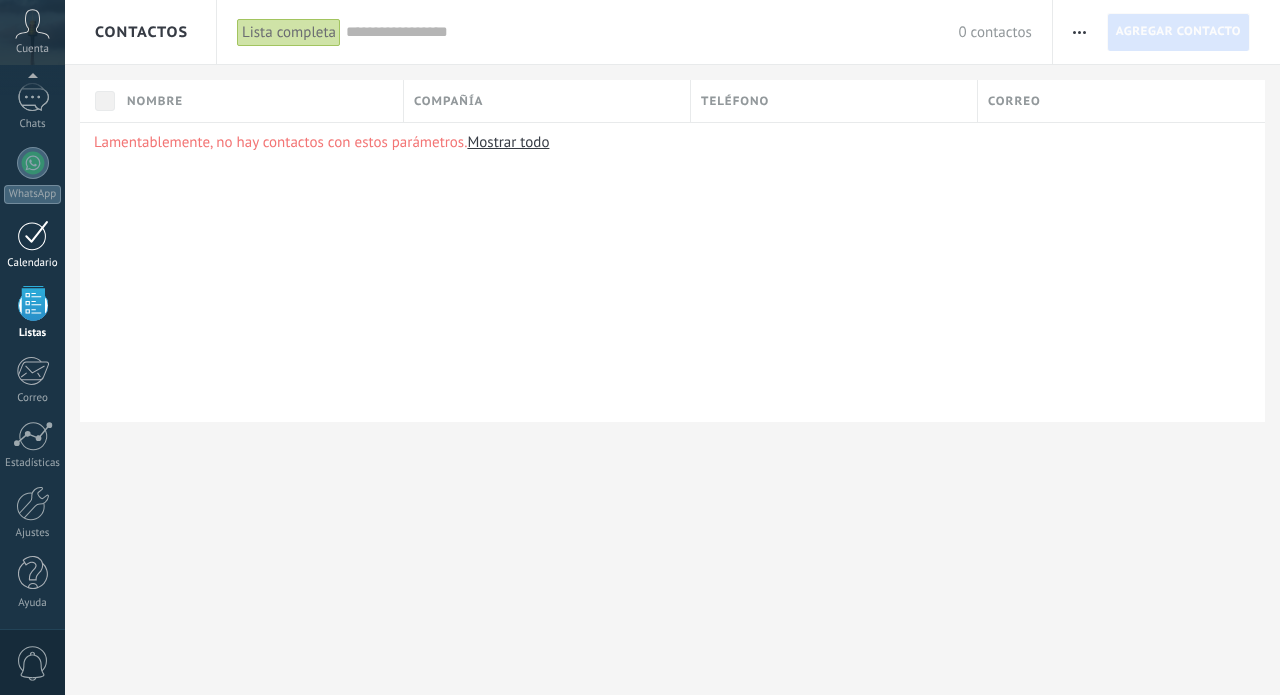 click at bounding box center [33, 235] 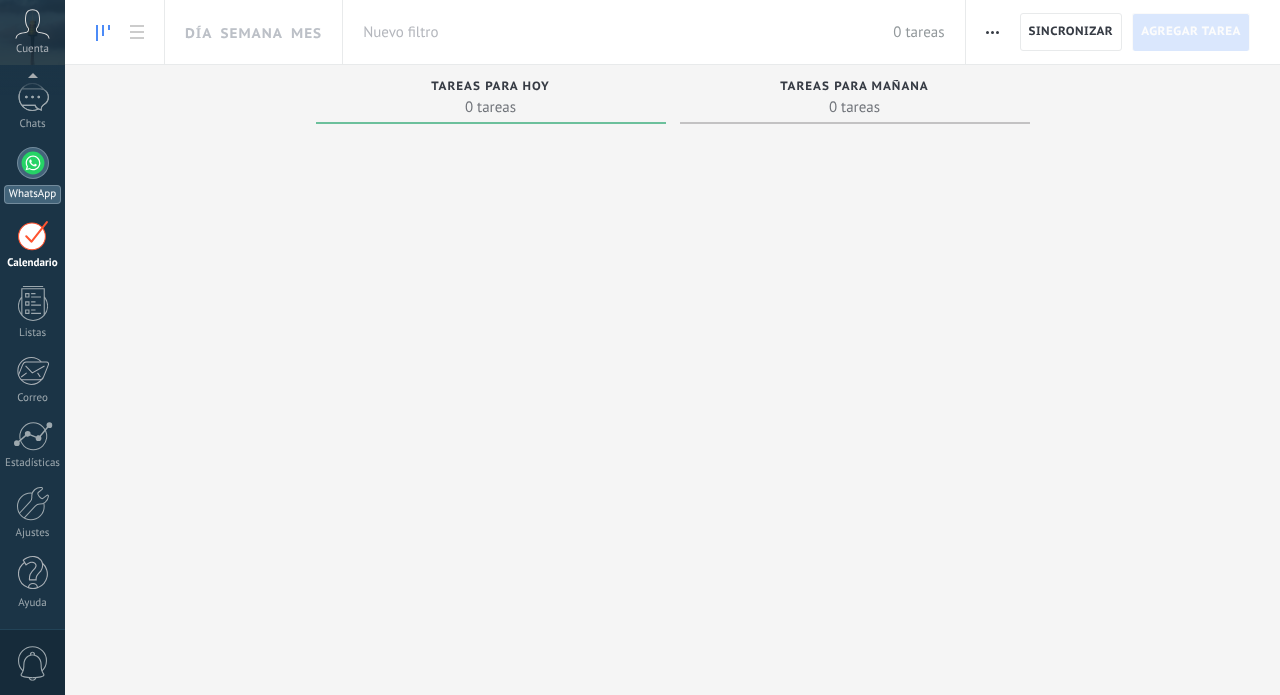click at bounding box center (33, 163) 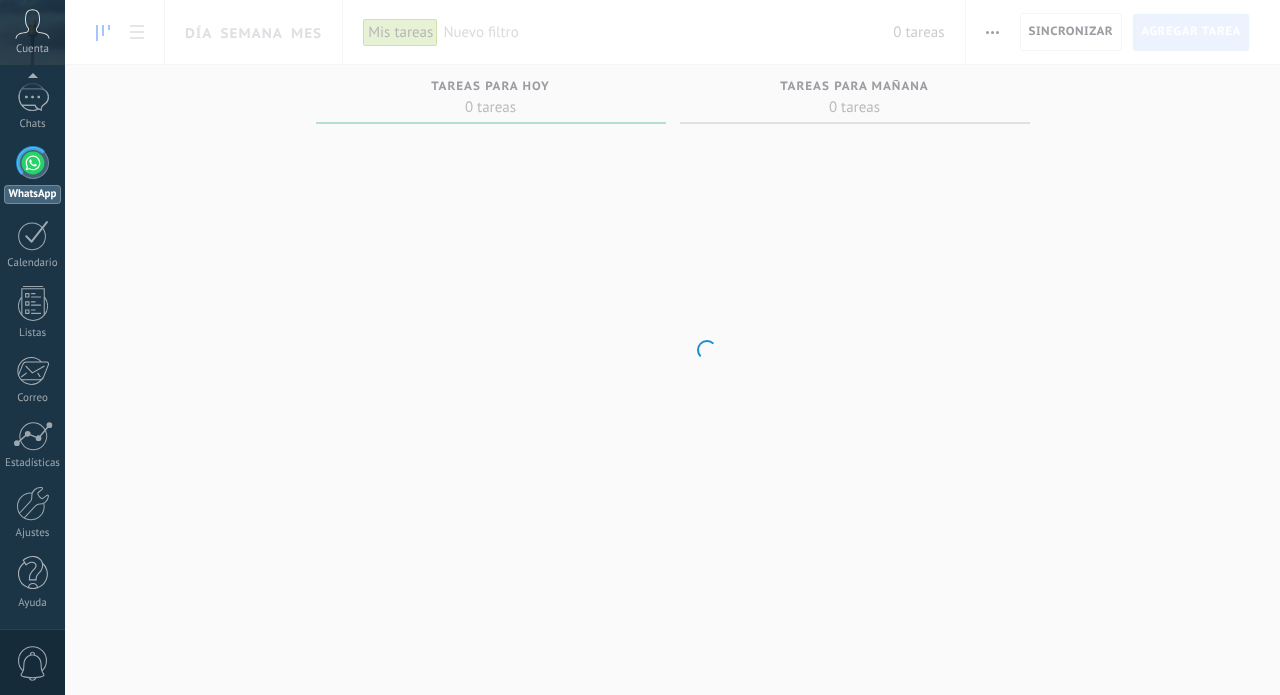 scroll, scrollTop: 0, scrollLeft: 0, axis: both 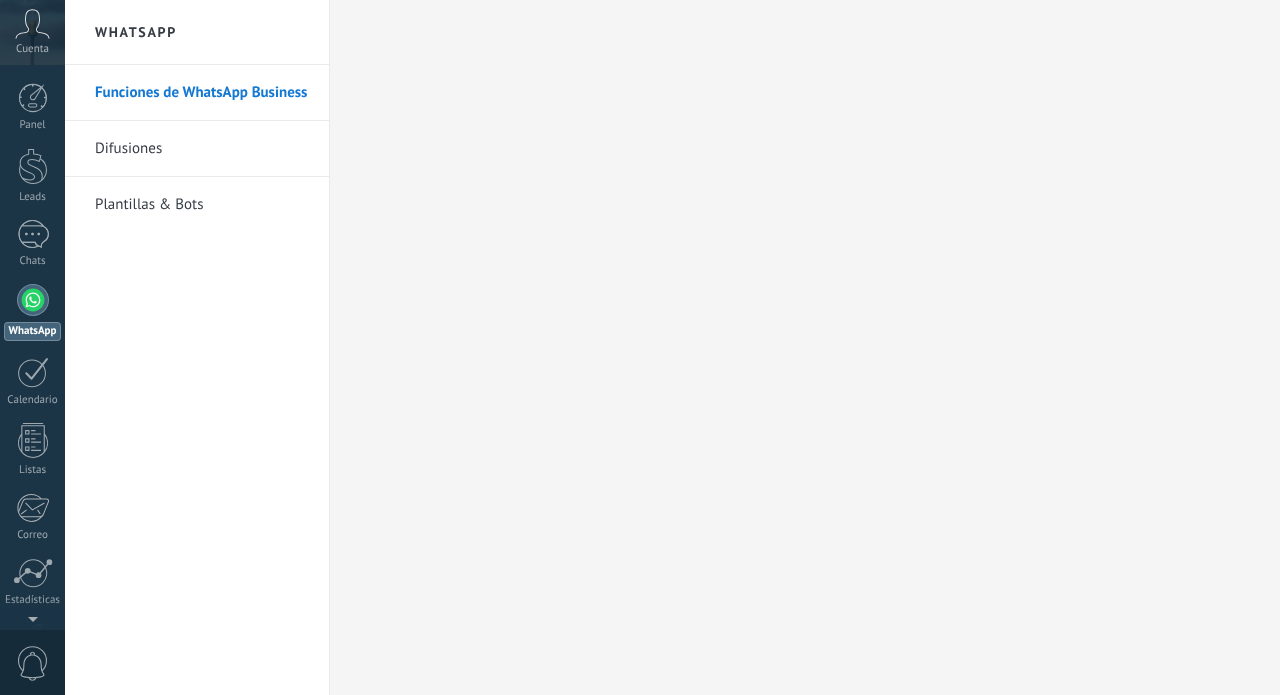 click on "Difusiones" at bounding box center (202, 149) 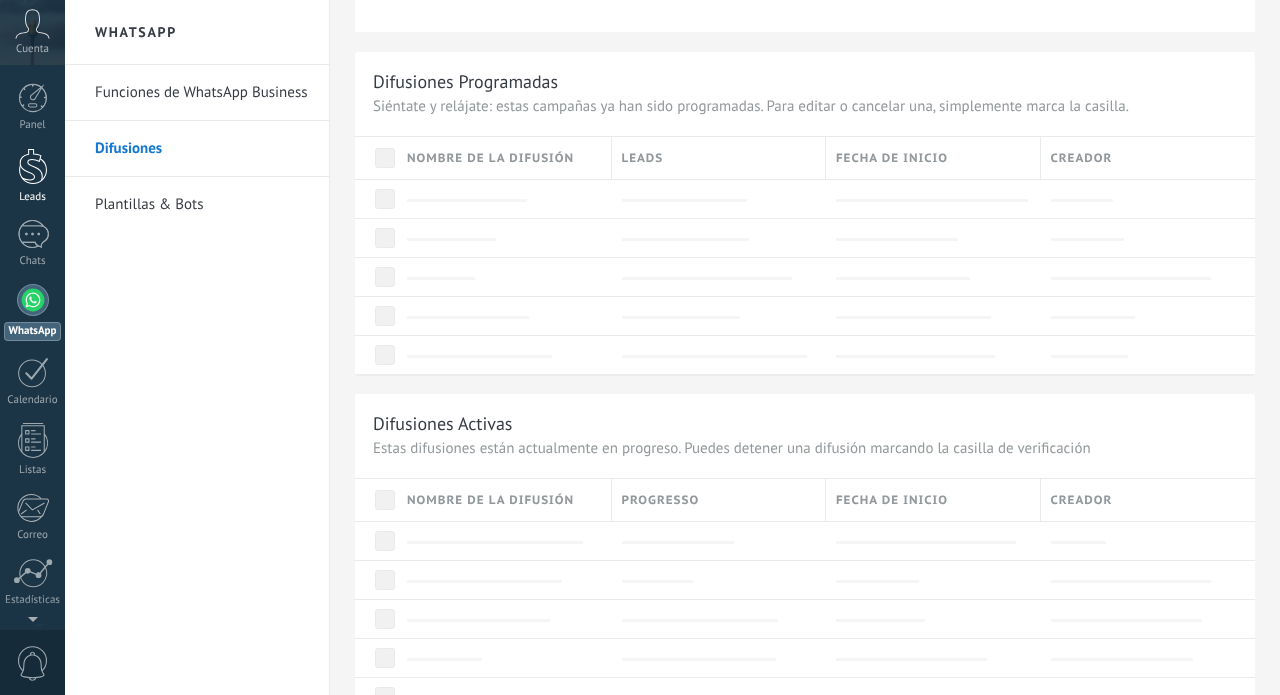 scroll, scrollTop: 314, scrollLeft: 0, axis: vertical 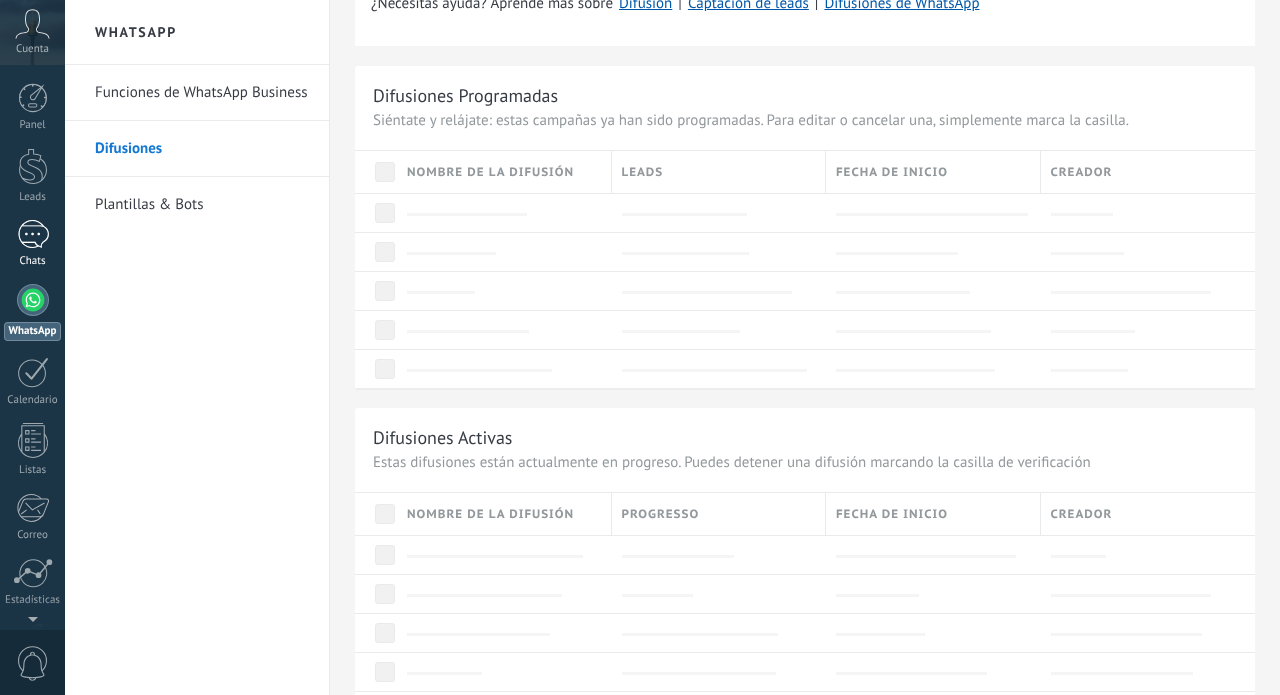 click at bounding box center [33, 234] 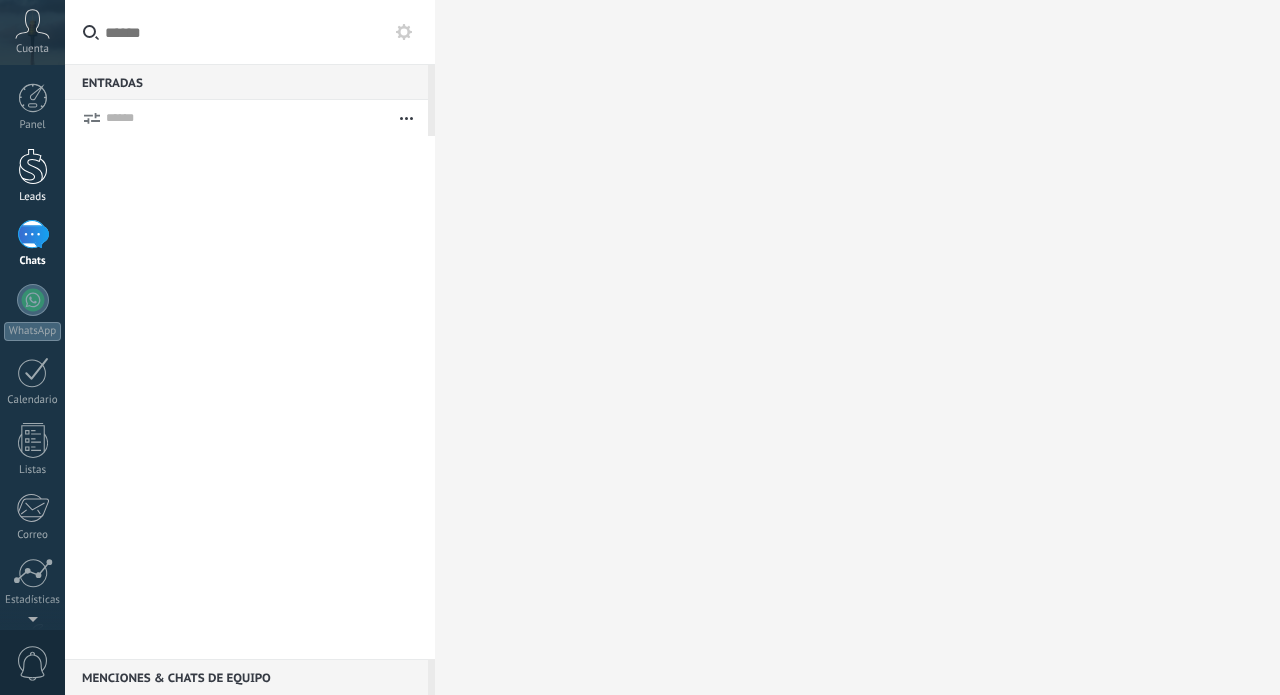click at bounding box center (33, 166) 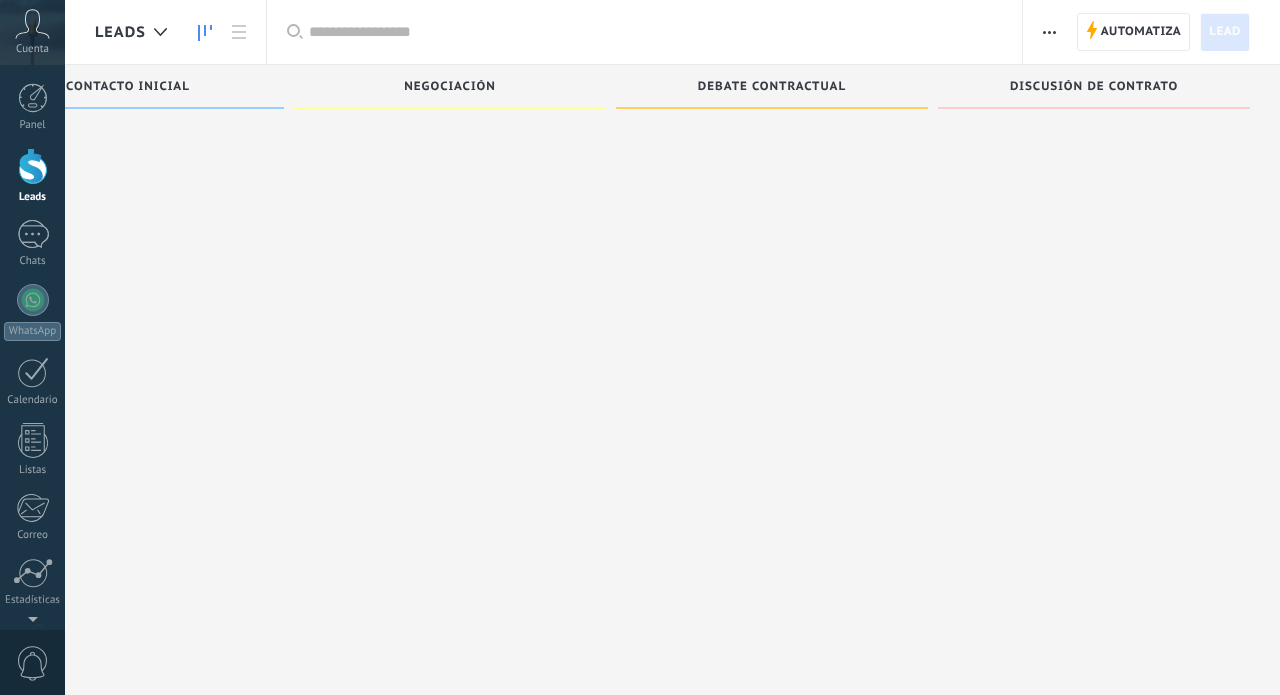 scroll, scrollTop: 0, scrollLeft: 123, axis: horizontal 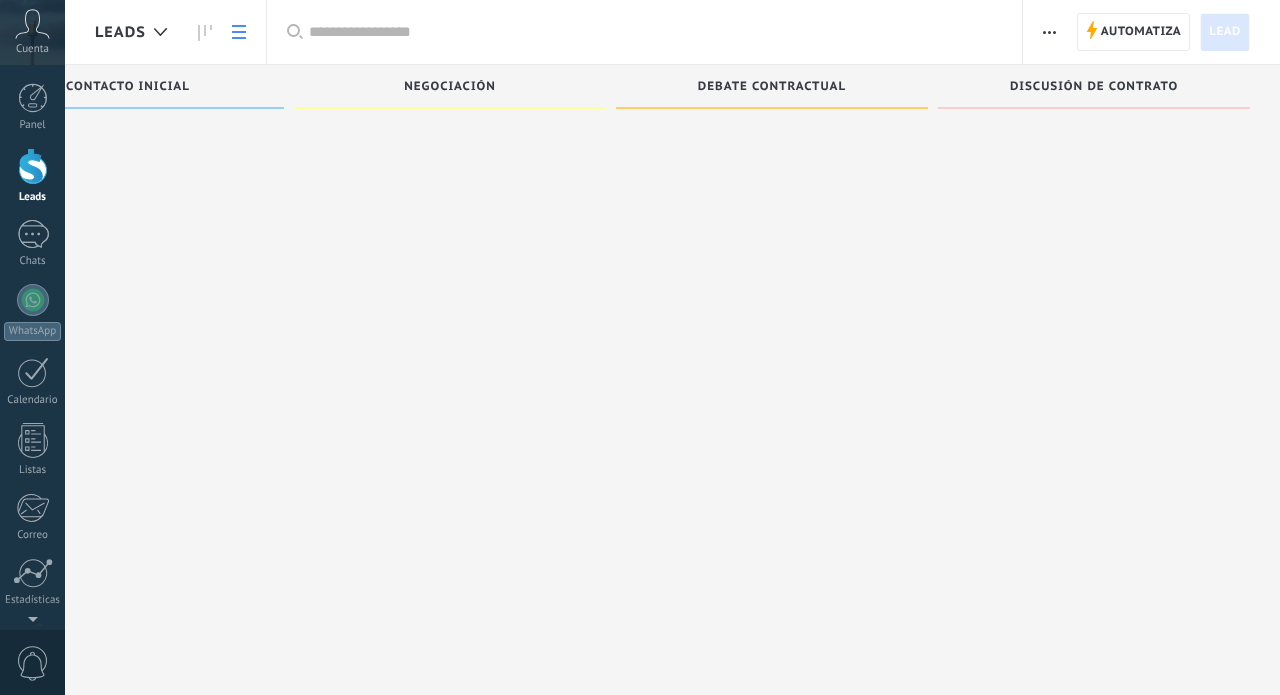 click at bounding box center [239, 32] 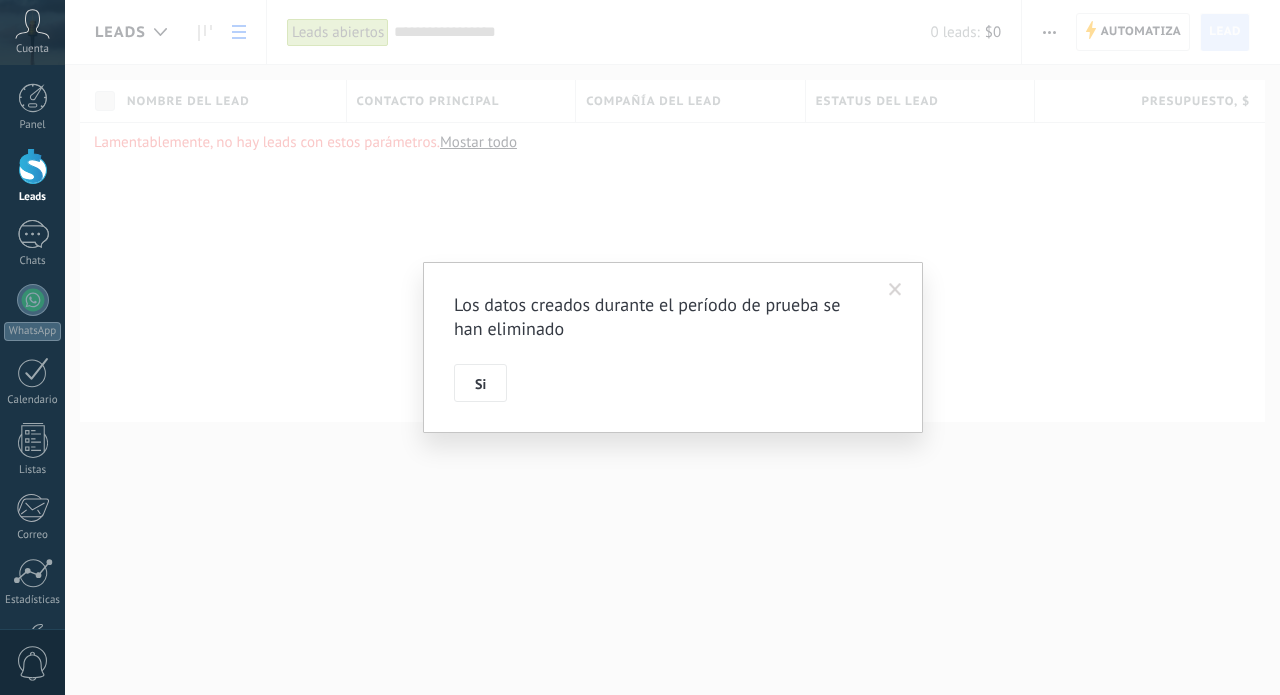scroll, scrollTop: 0, scrollLeft: 0, axis: both 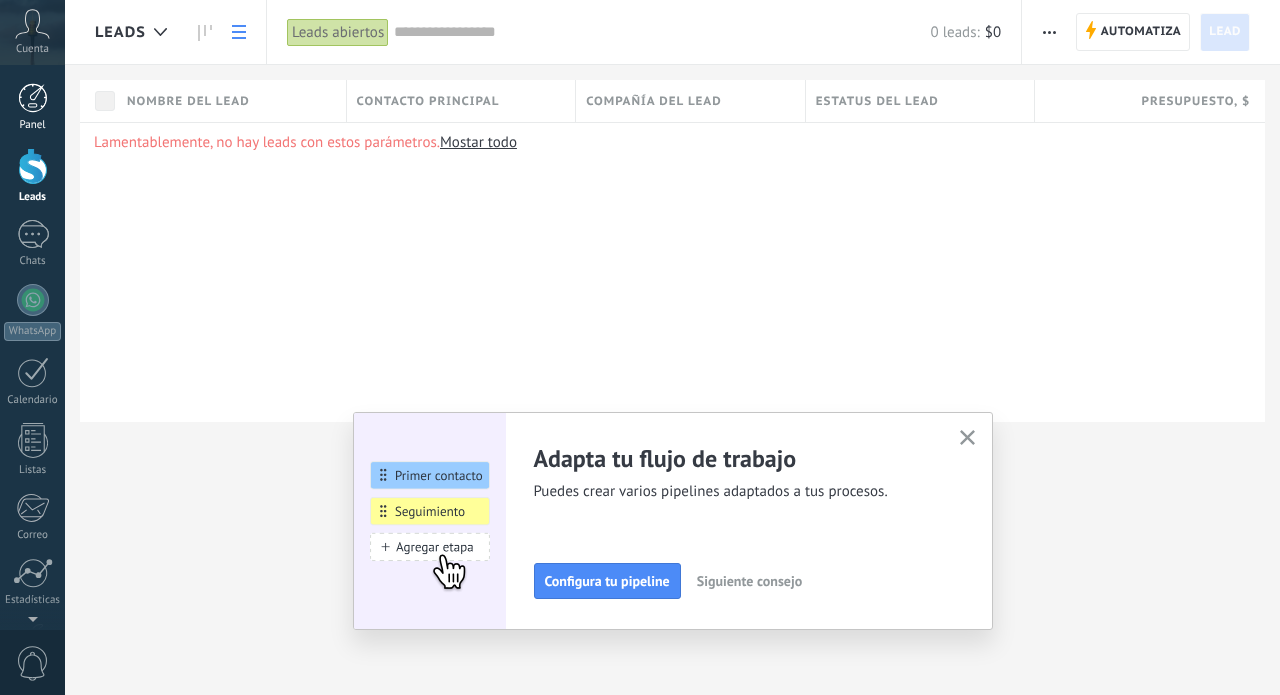 click at bounding box center [33, 98] 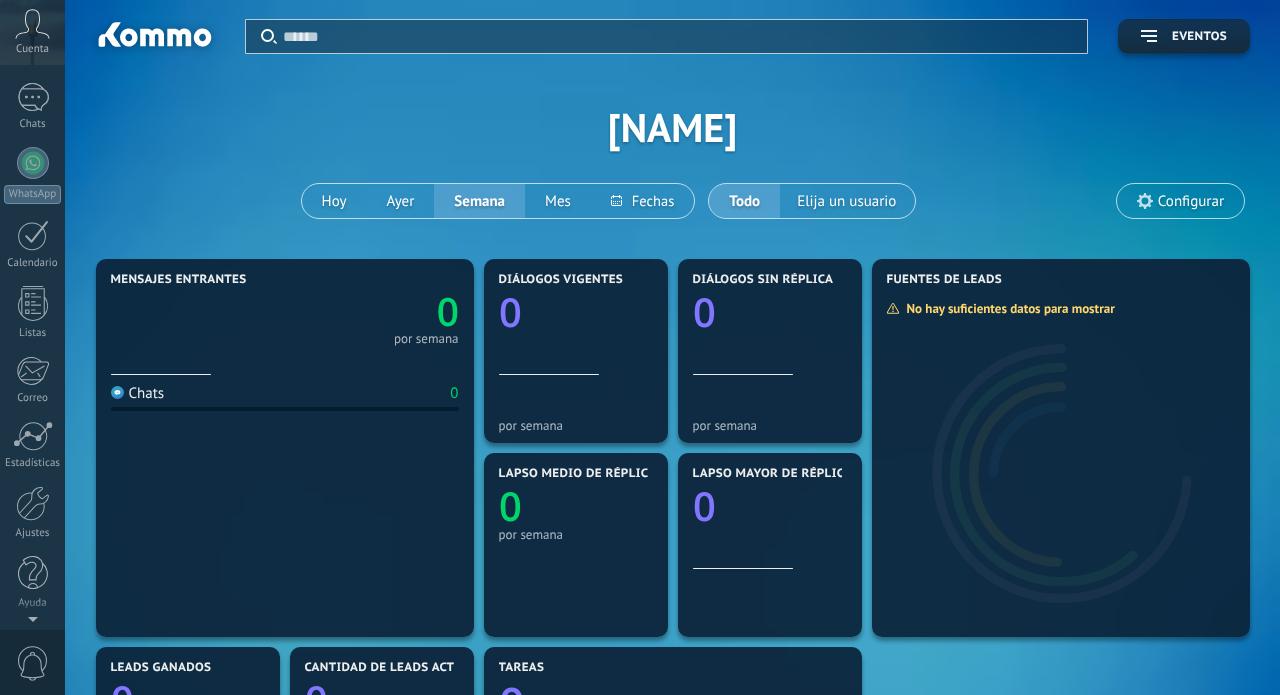 scroll, scrollTop: 0, scrollLeft: 0, axis: both 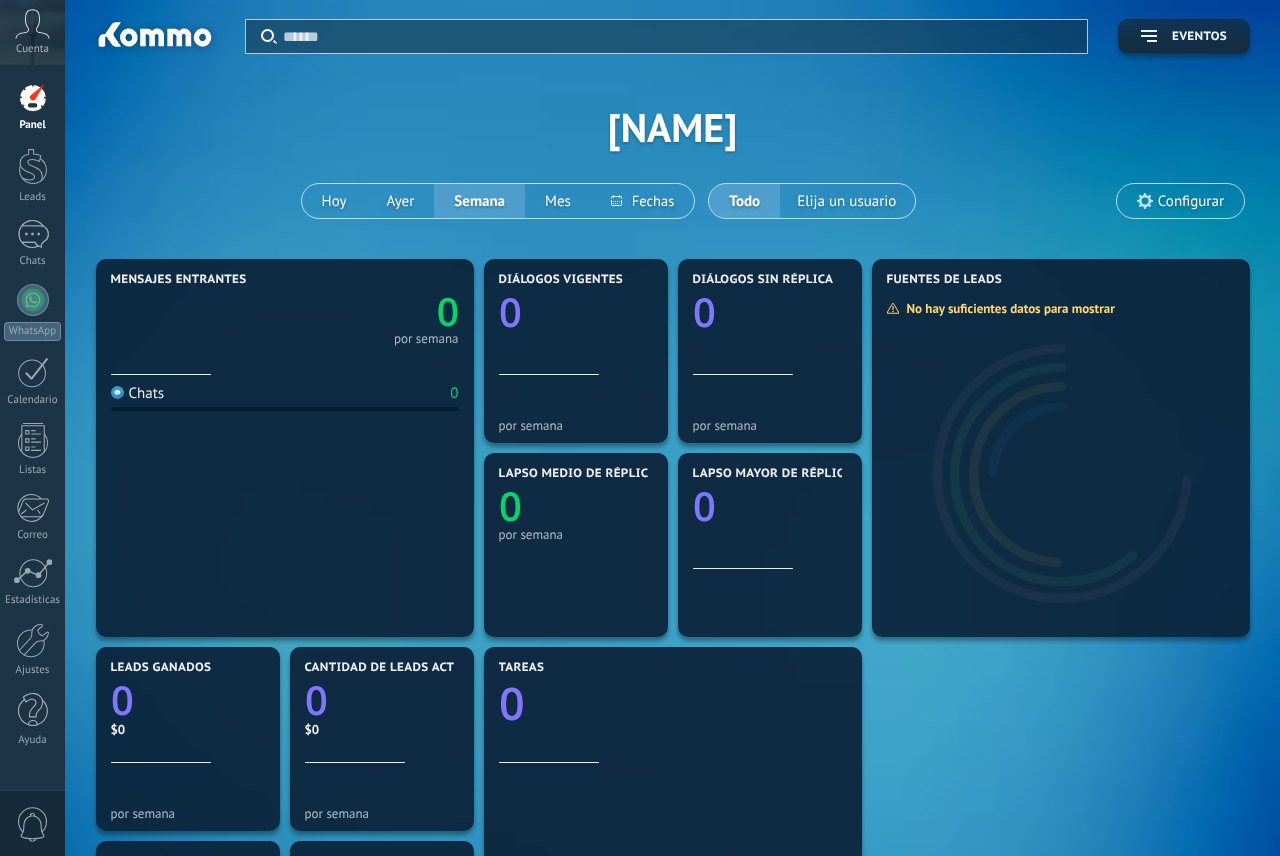 click on "Configurar" at bounding box center (1191, 201) 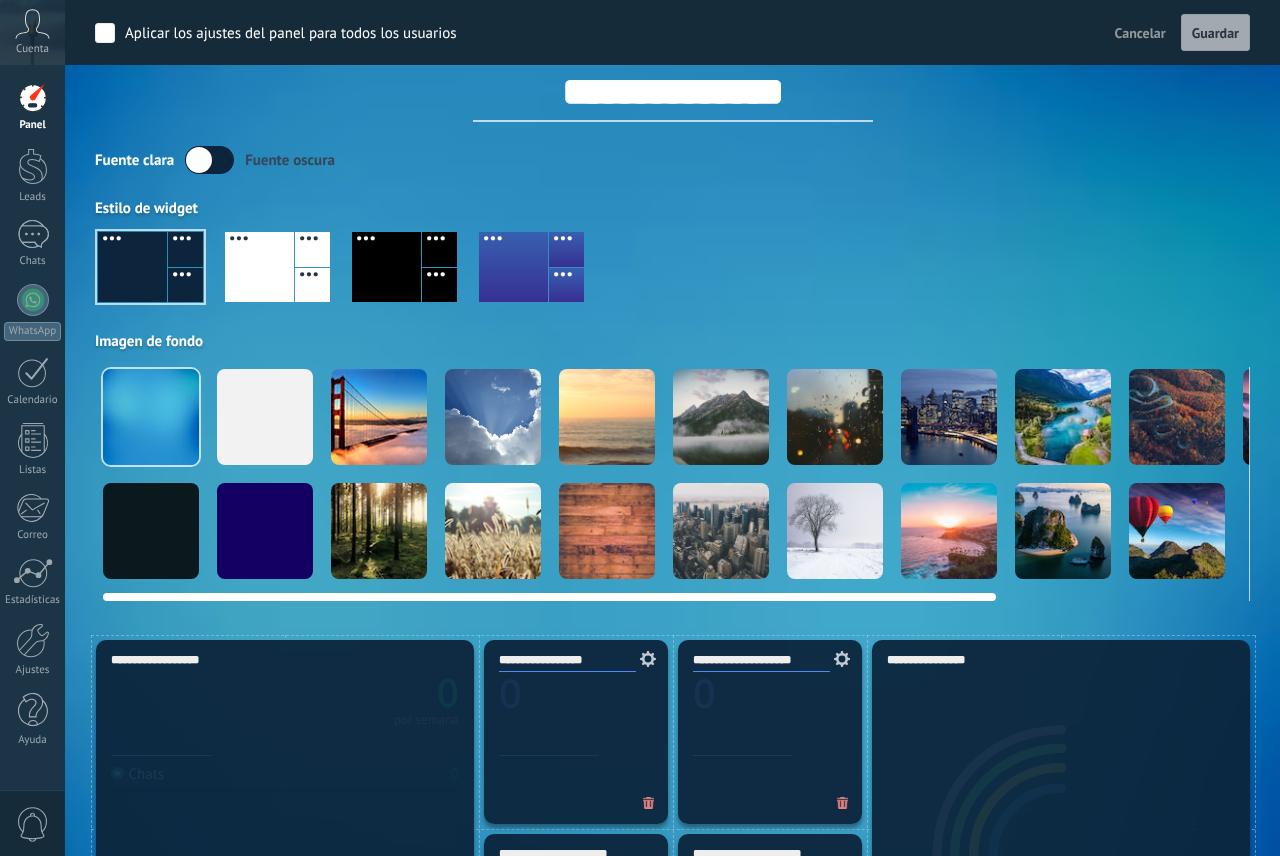 scroll, scrollTop: 57, scrollLeft: 0, axis: vertical 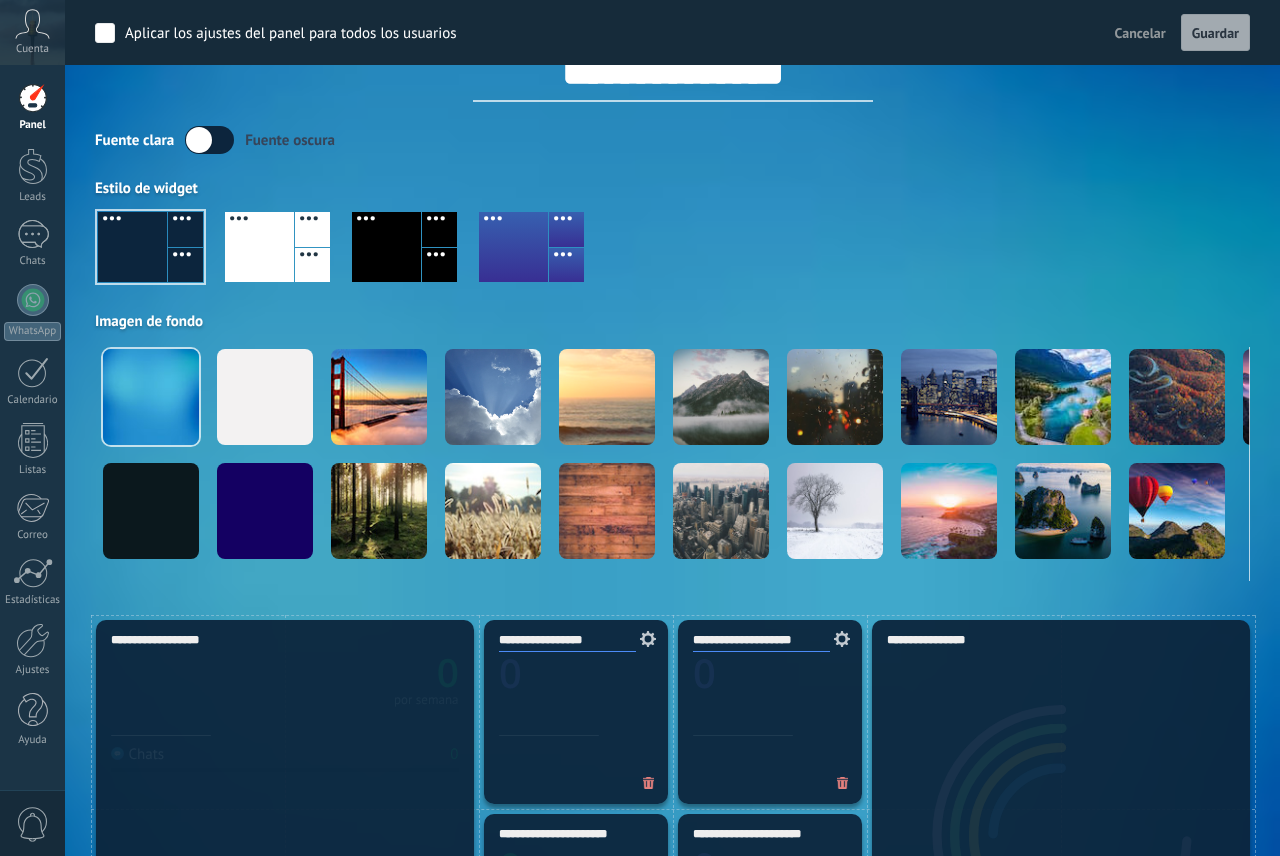 click at bounding box center [672, 255] 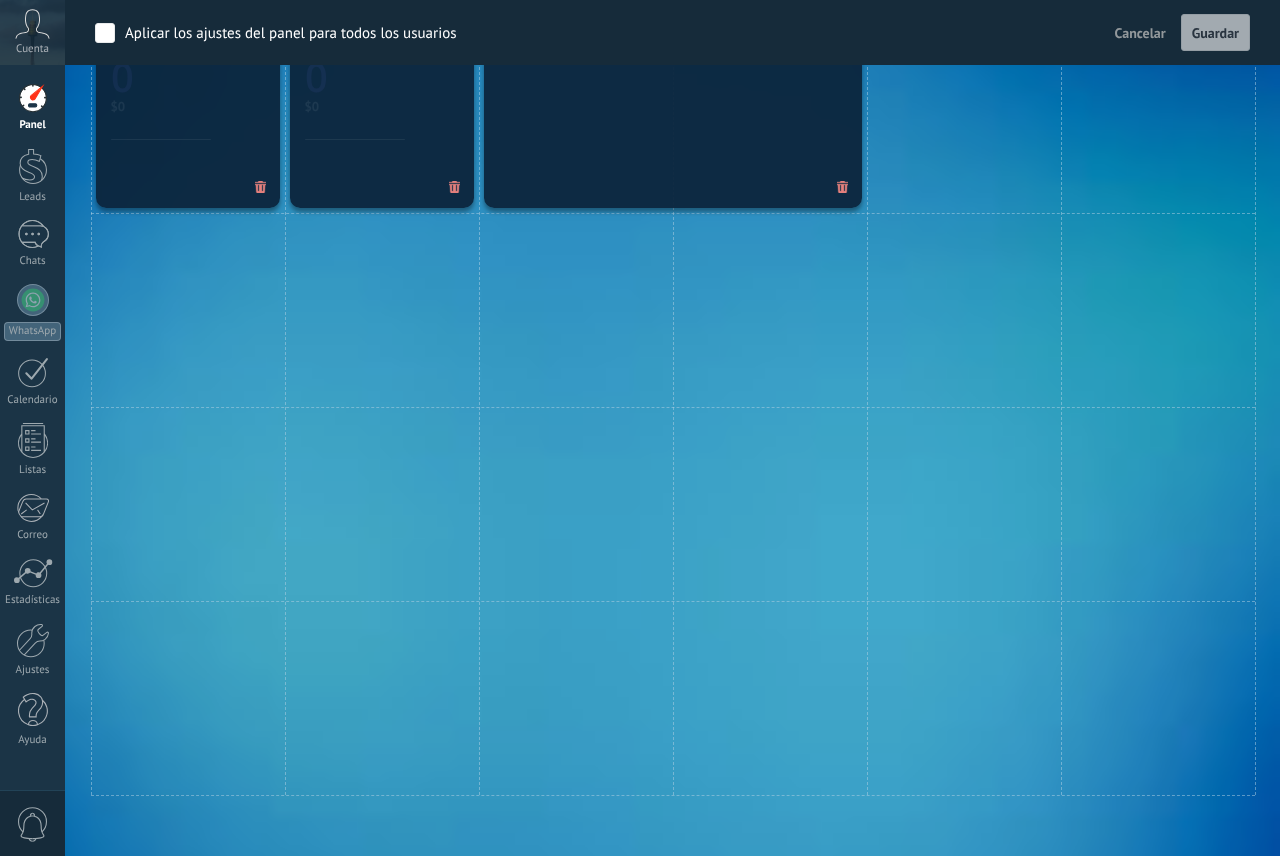 scroll, scrollTop: 1235, scrollLeft: 0, axis: vertical 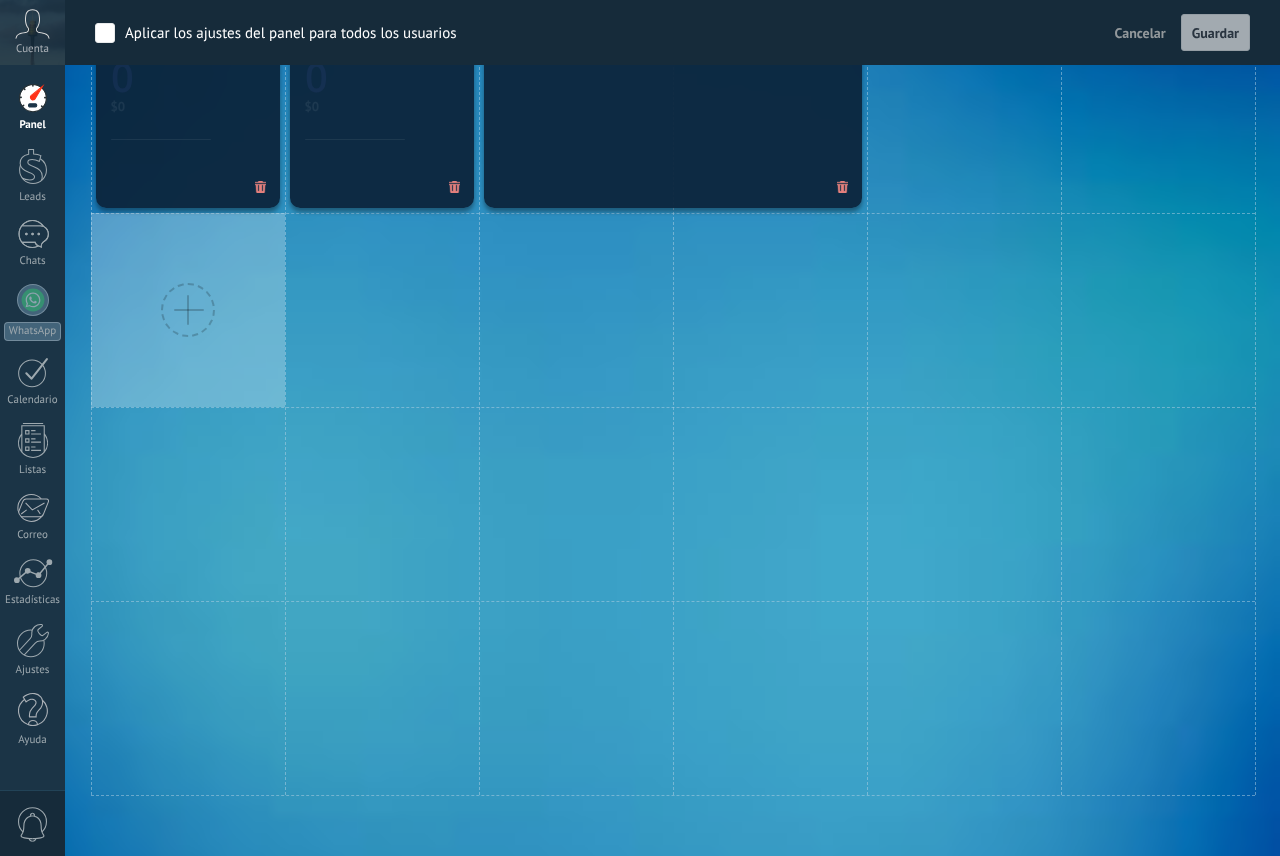click at bounding box center [188, 310] 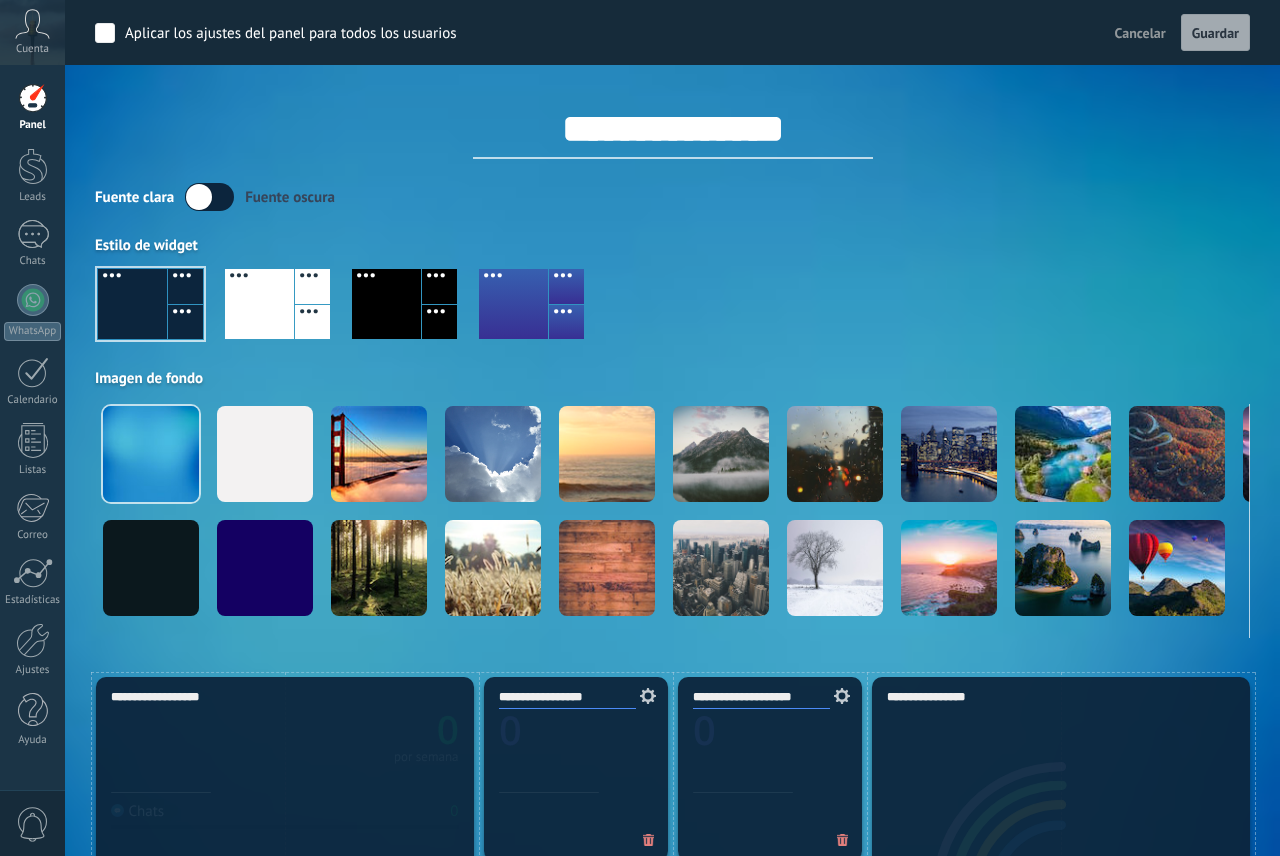 scroll, scrollTop: 0, scrollLeft: 0, axis: both 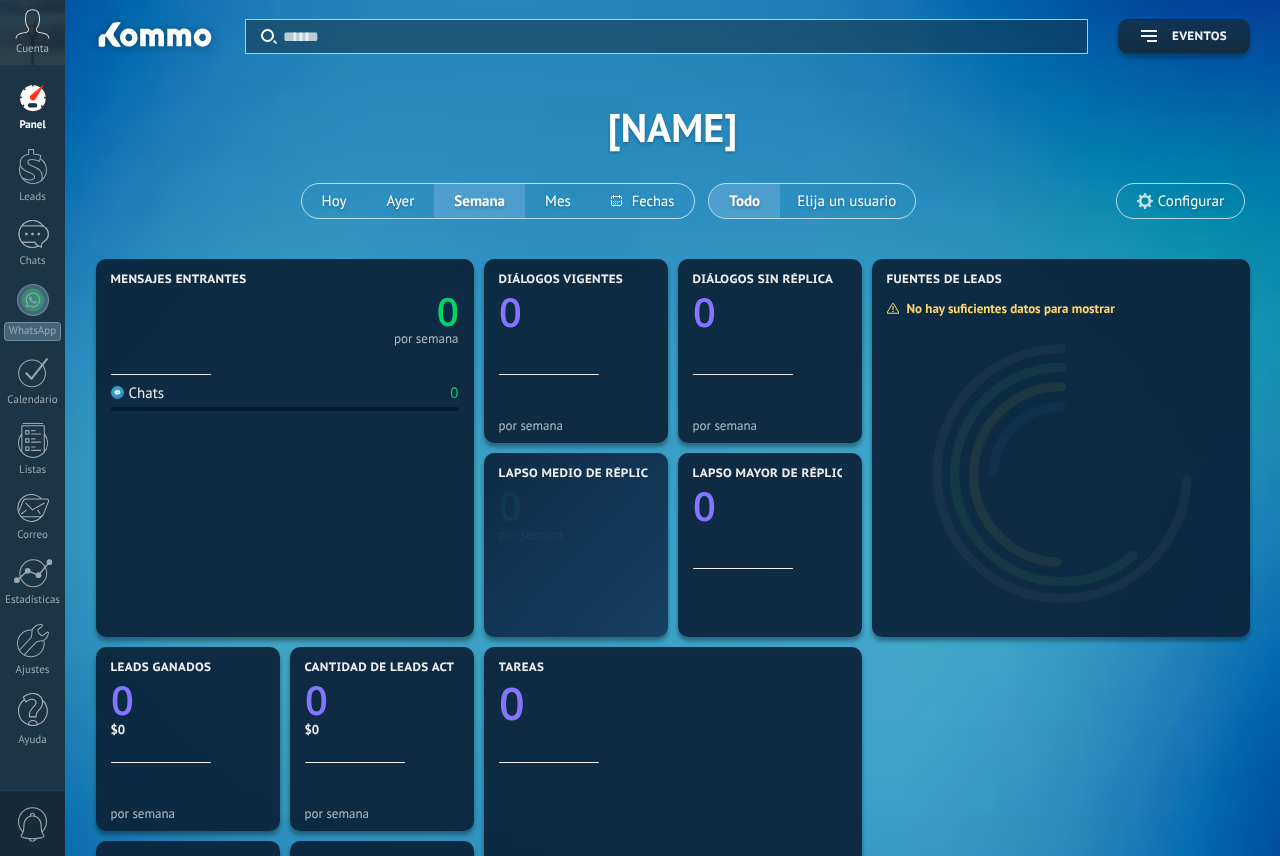 click on "Configurar" at bounding box center (1191, 201) 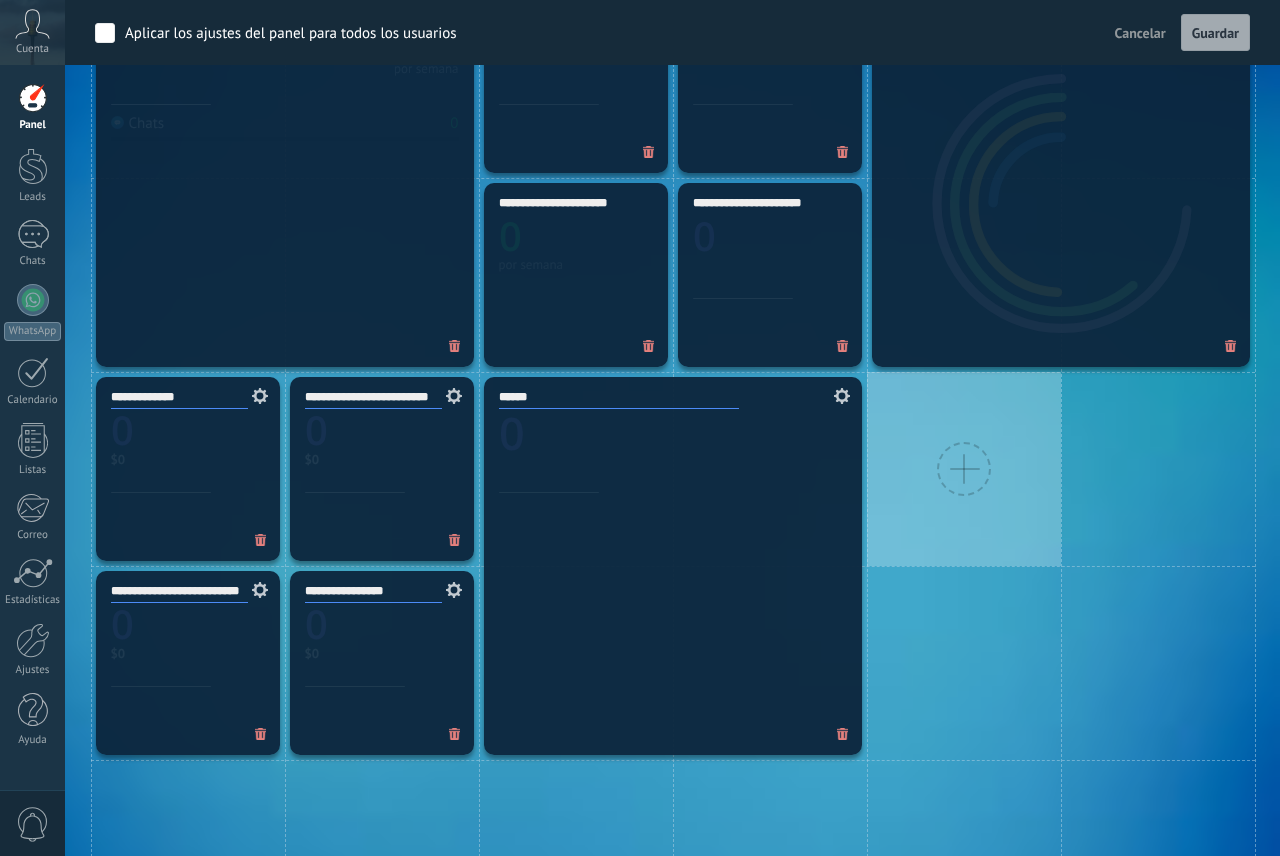 scroll, scrollTop: 699, scrollLeft: 0, axis: vertical 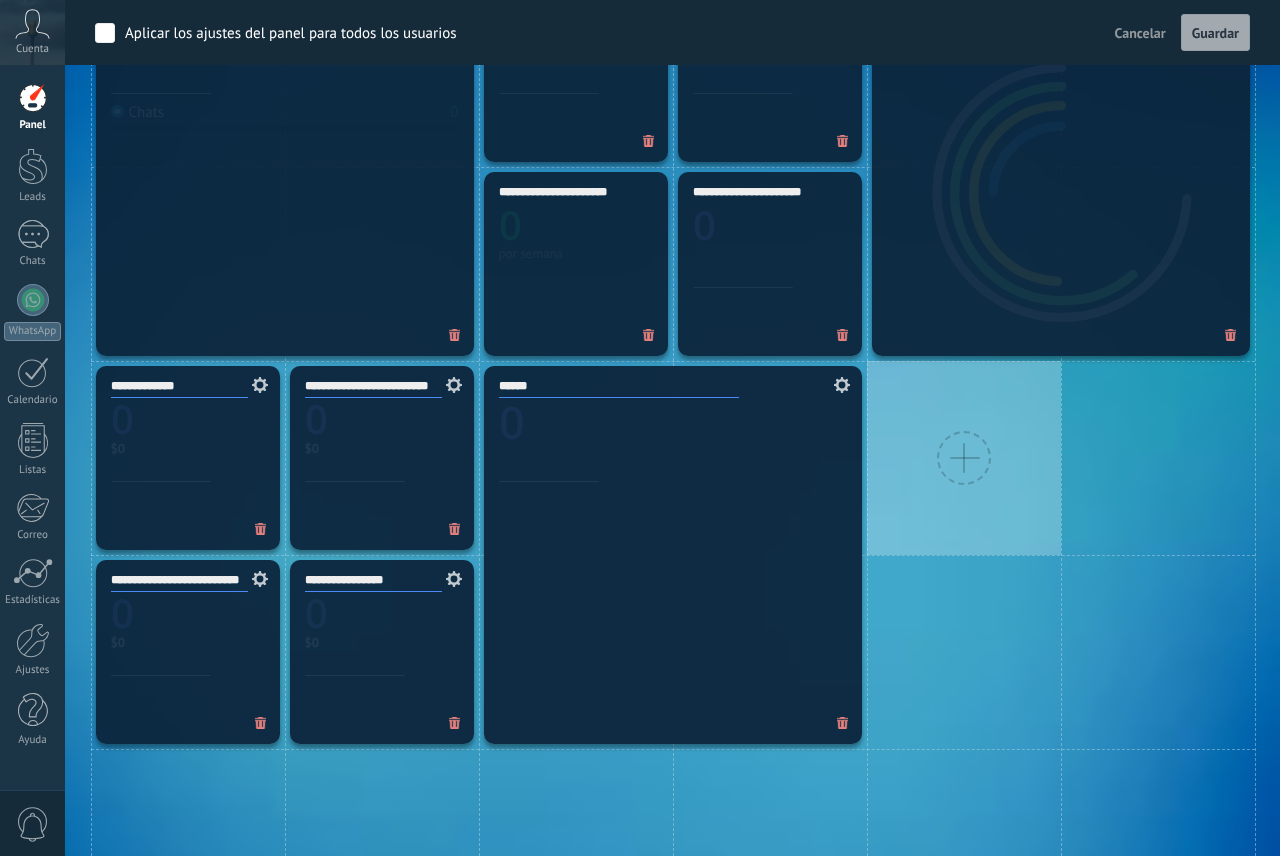 click at bounding box center (964, 458) 